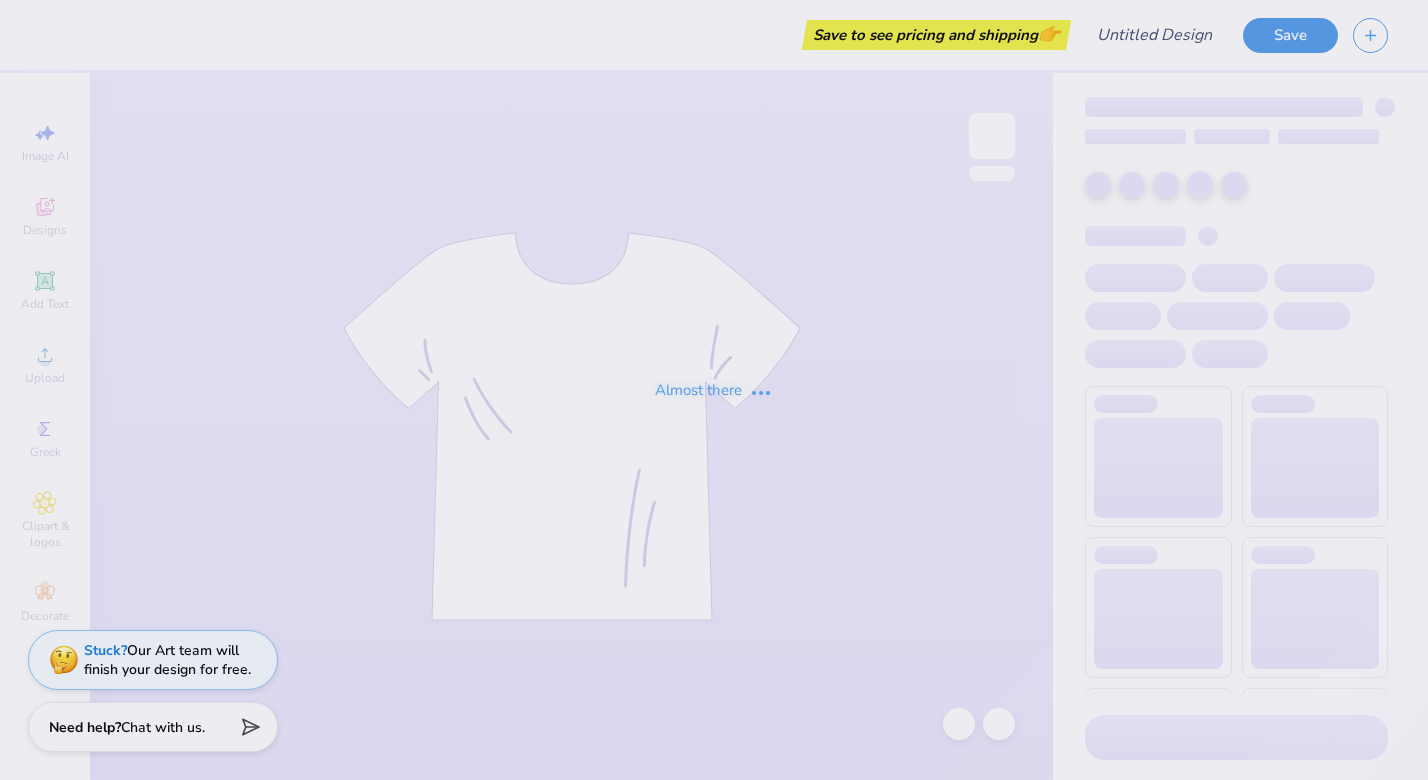 scroll, scrollTop: 0, scrollLeft: 0, axis: both 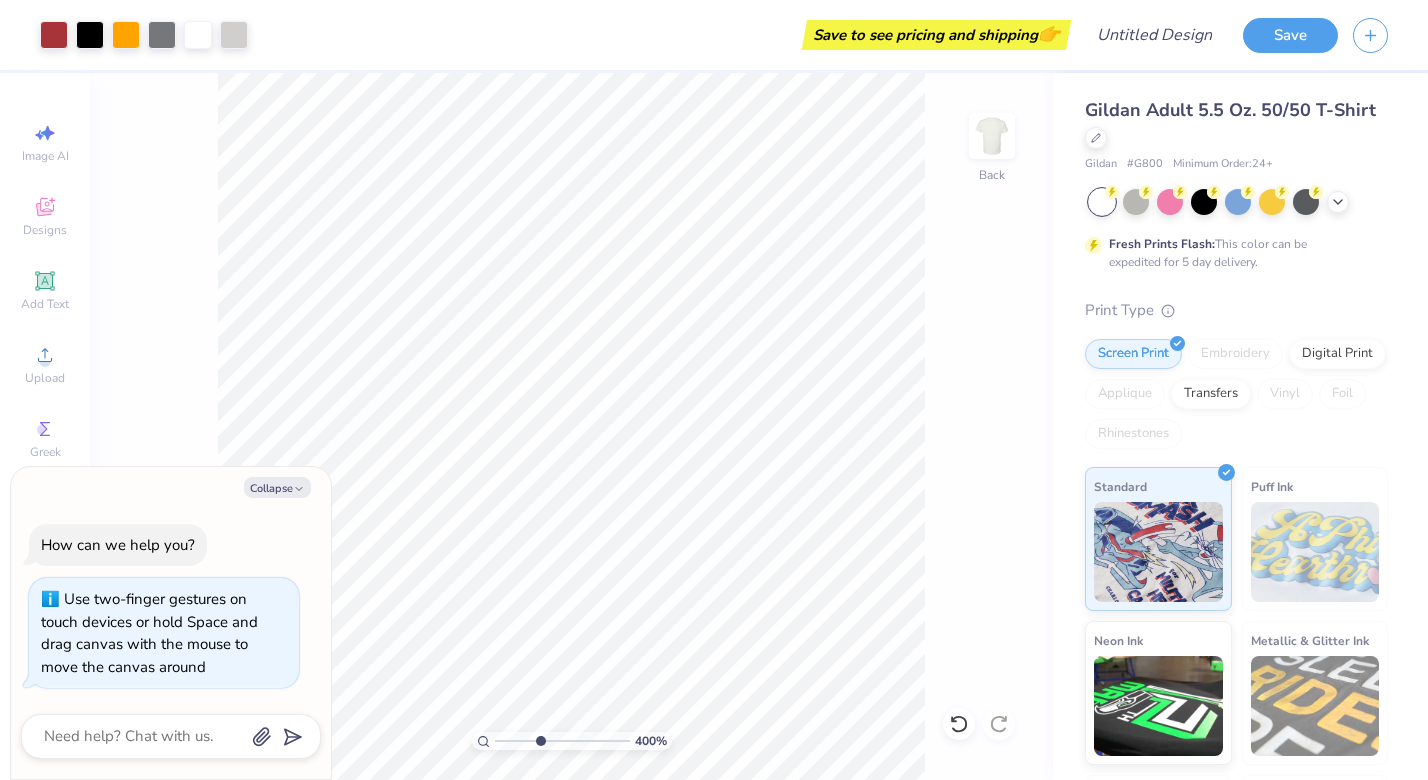 type on "4.13" 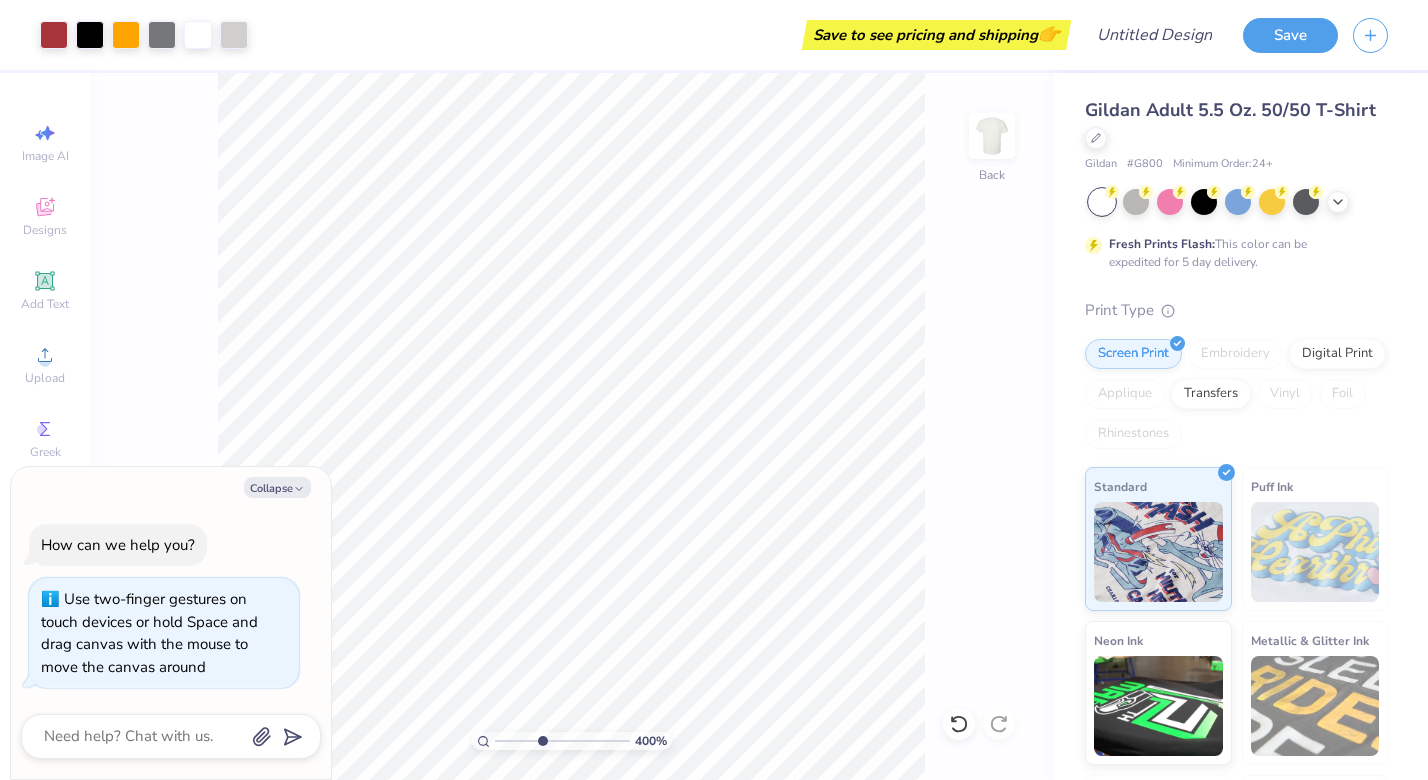 type on "4.21" 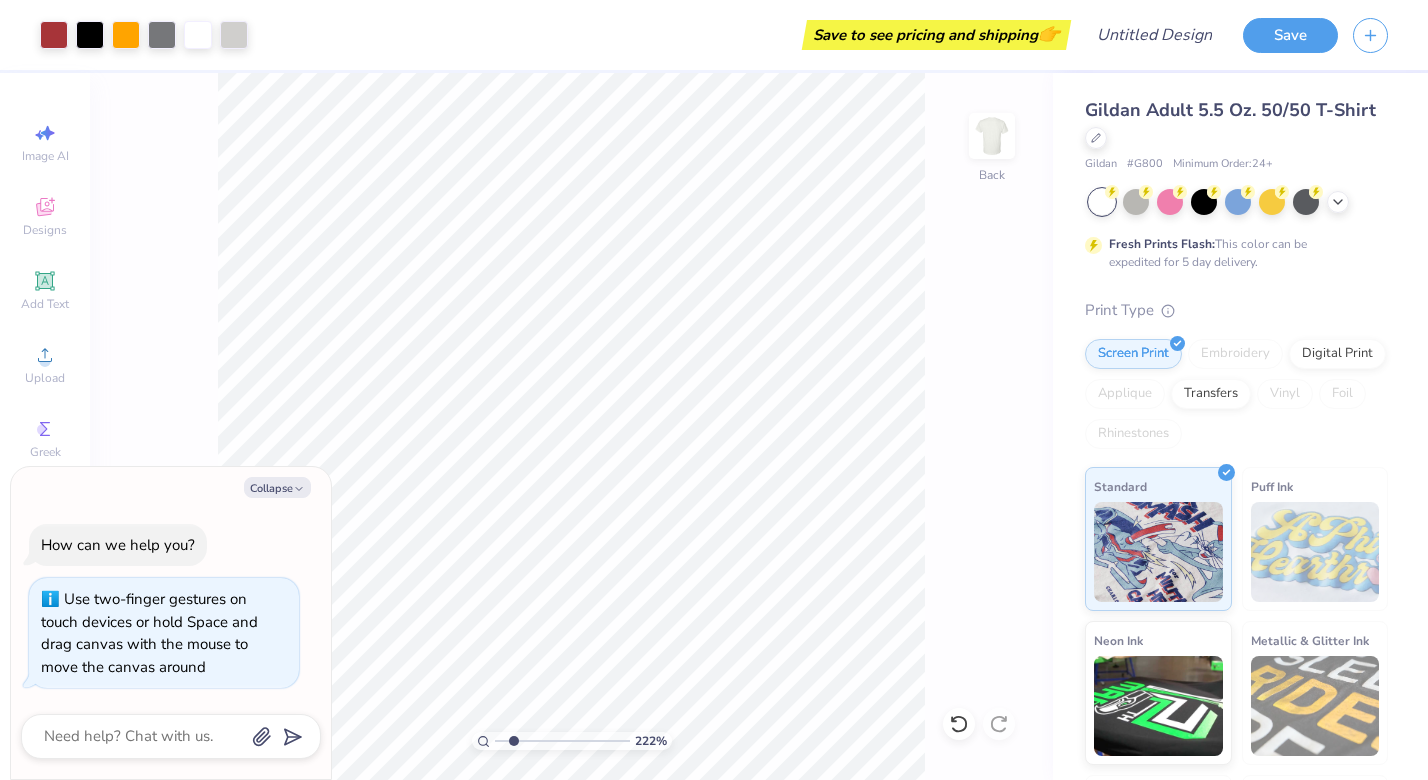 drag, startPoint x: 498, startPoint y: 743, endPoint x: 515, endPoint y: 735, distance: 18.788294 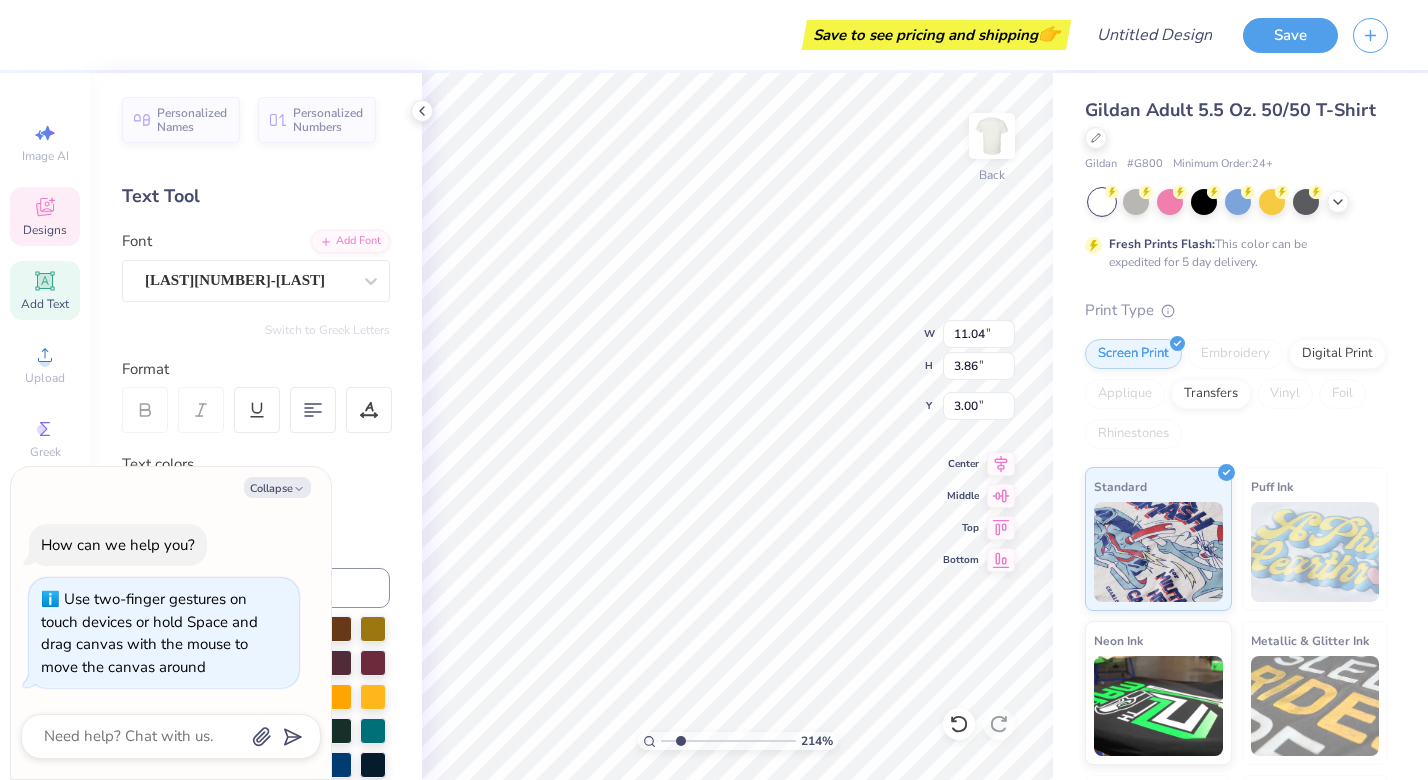 type on "x" 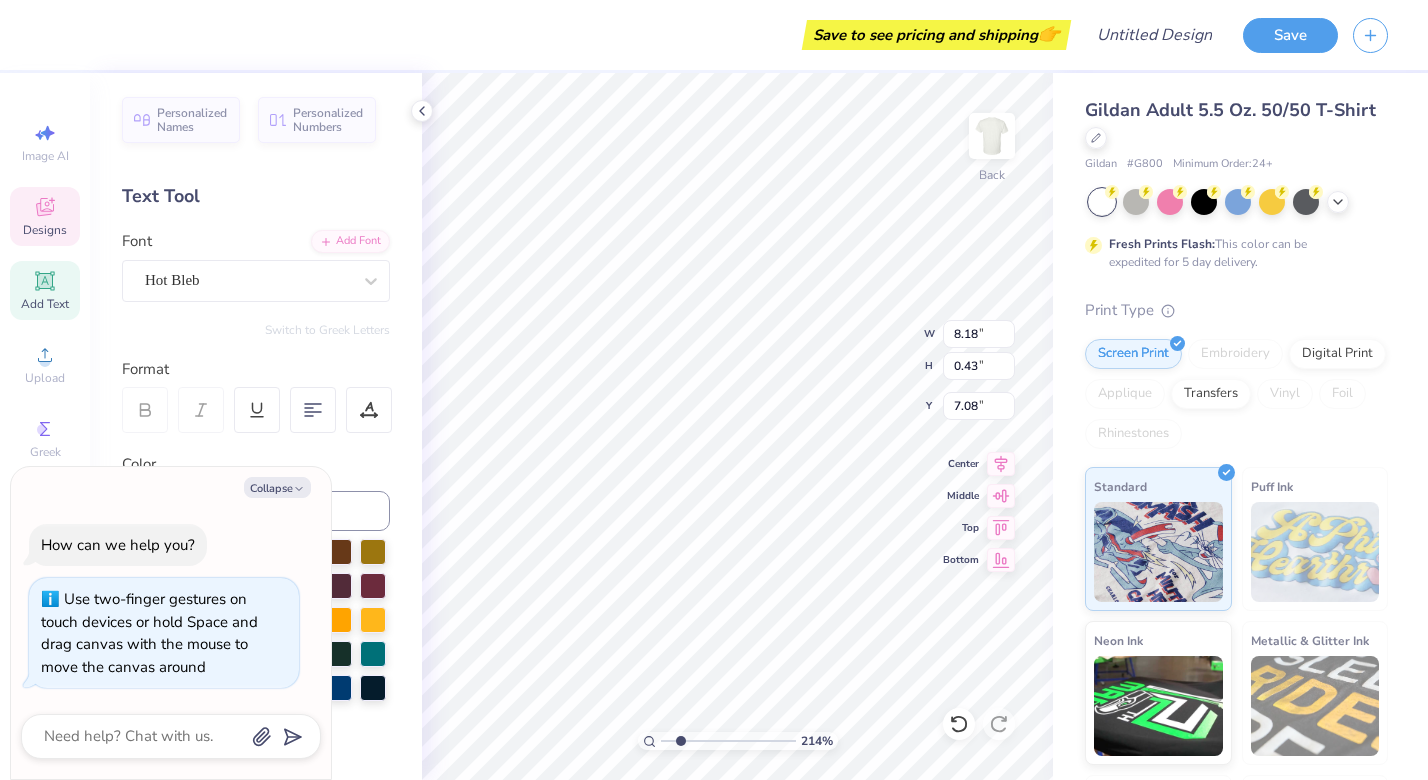 scroll, scrollTop: 0, scrollLeft: 5, axis: horizontal 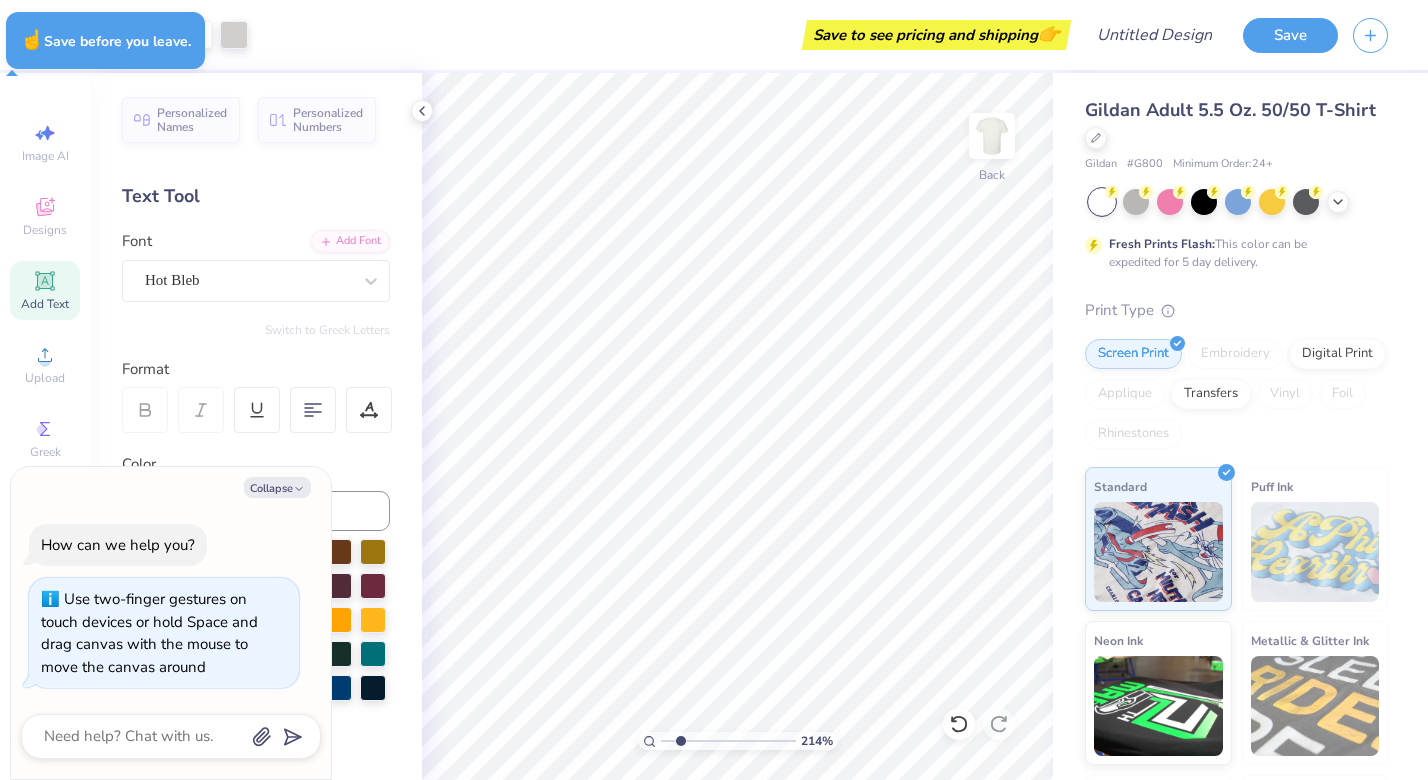 type on "x" 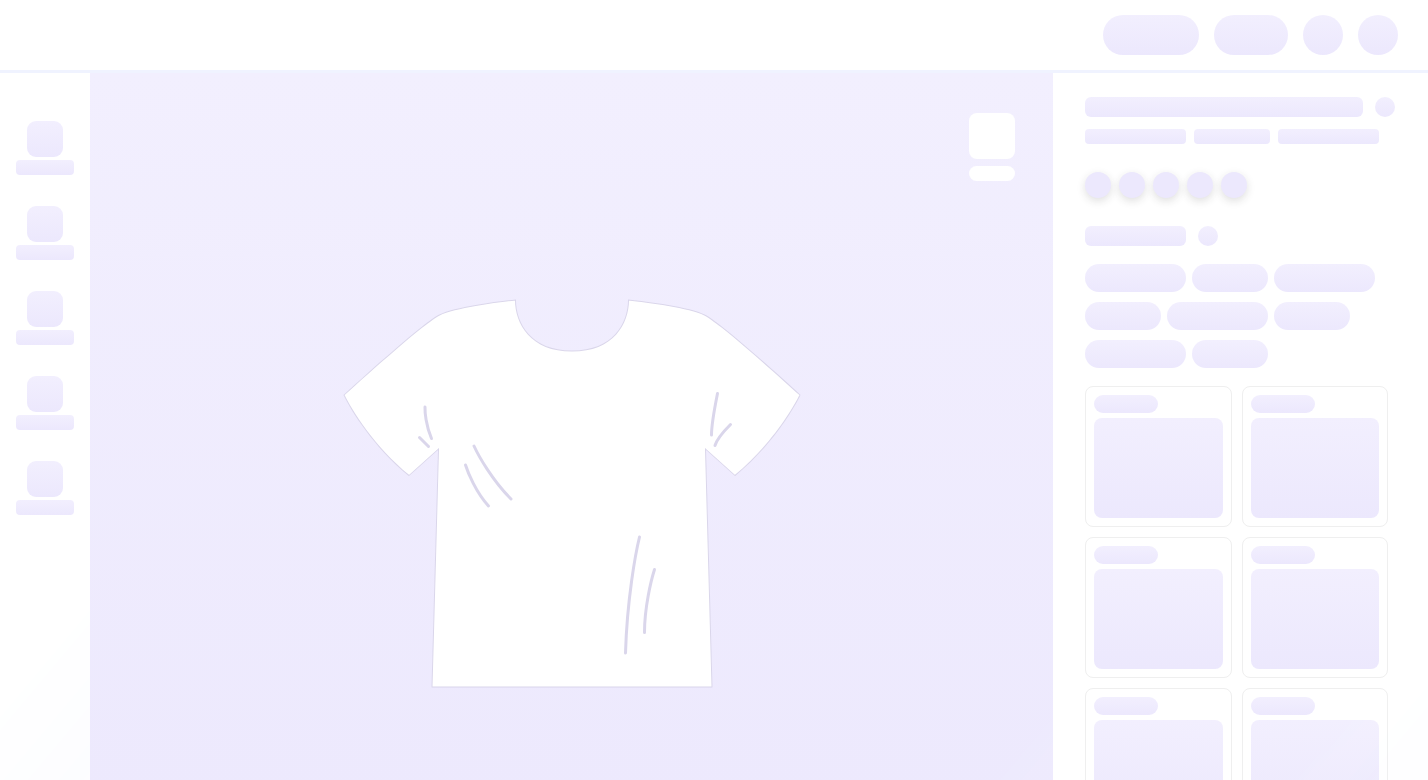 scroll, scrollTop: 0, scrollLeft: 0, axis: both 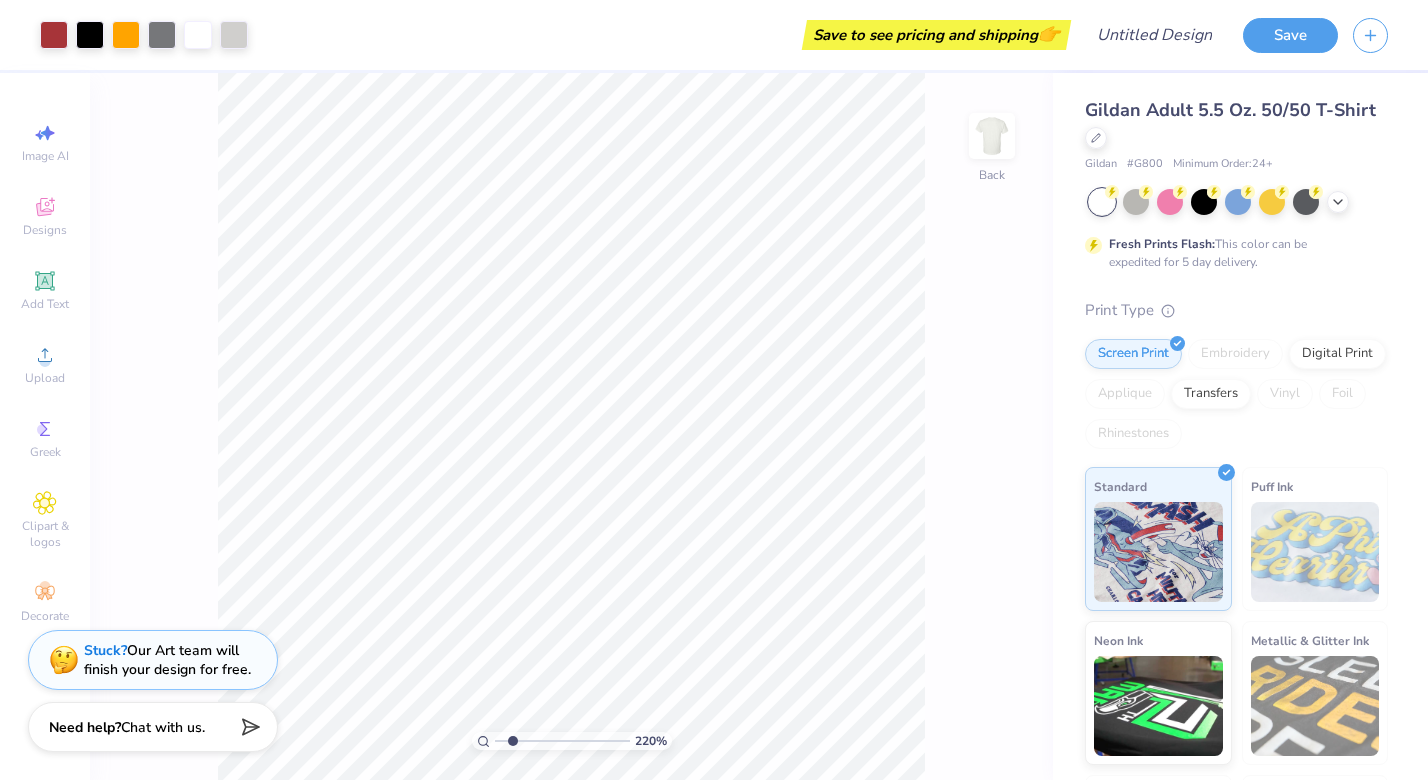 drag, startPoint x: 500, startPoint y: 742, endPoint x: 512, endPoint y: 734, distance: 14.422205 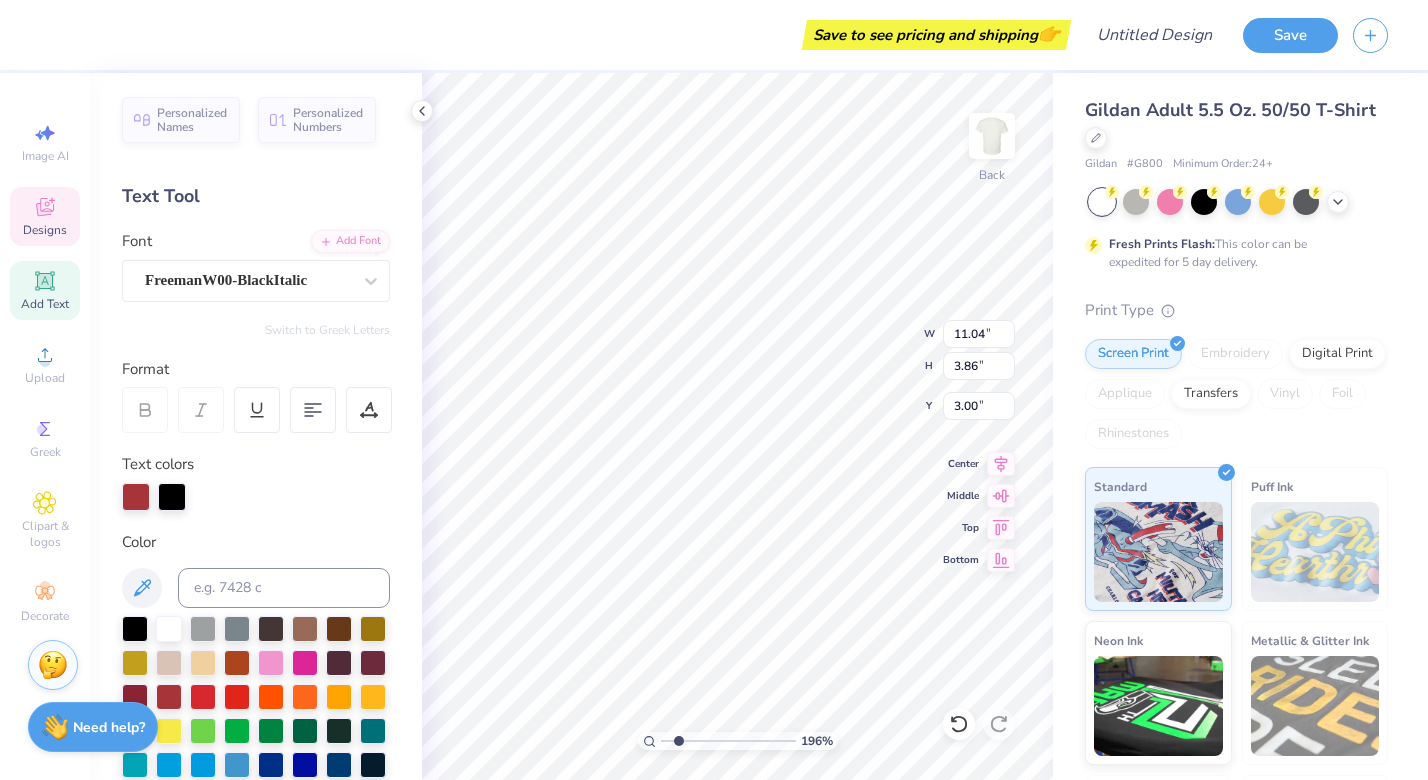 scroll, scrollTop: 0, scrollLeft: 2, axis: horizontal 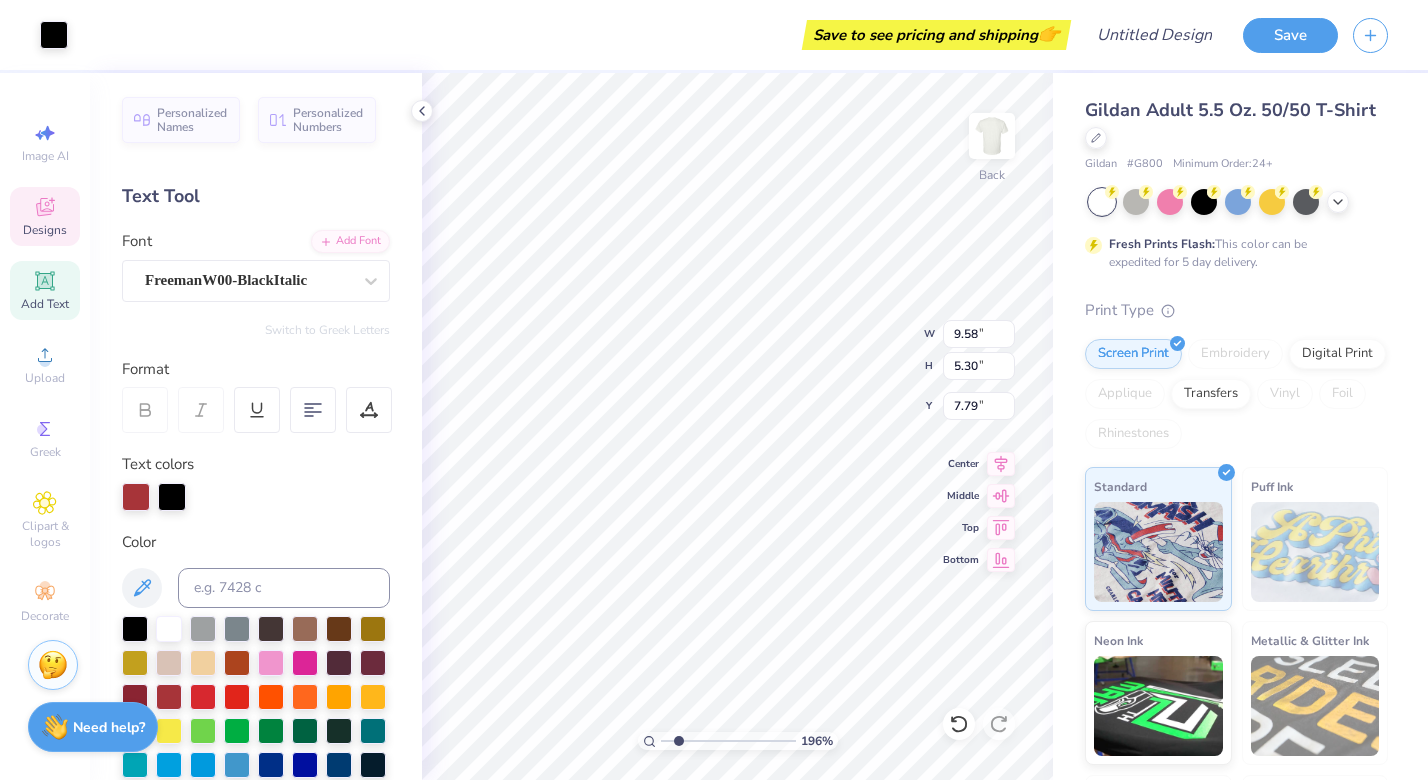 type on "9.58" 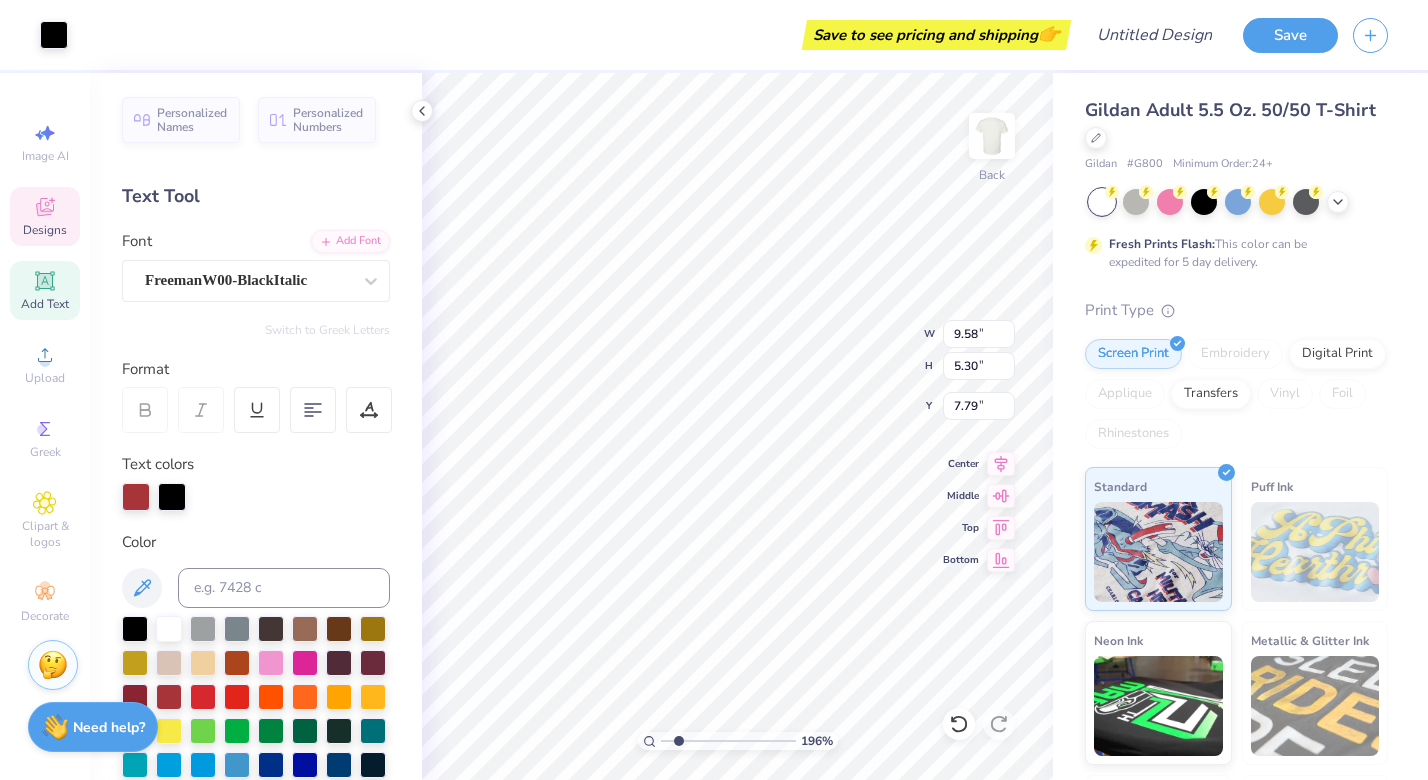type on "8.18" 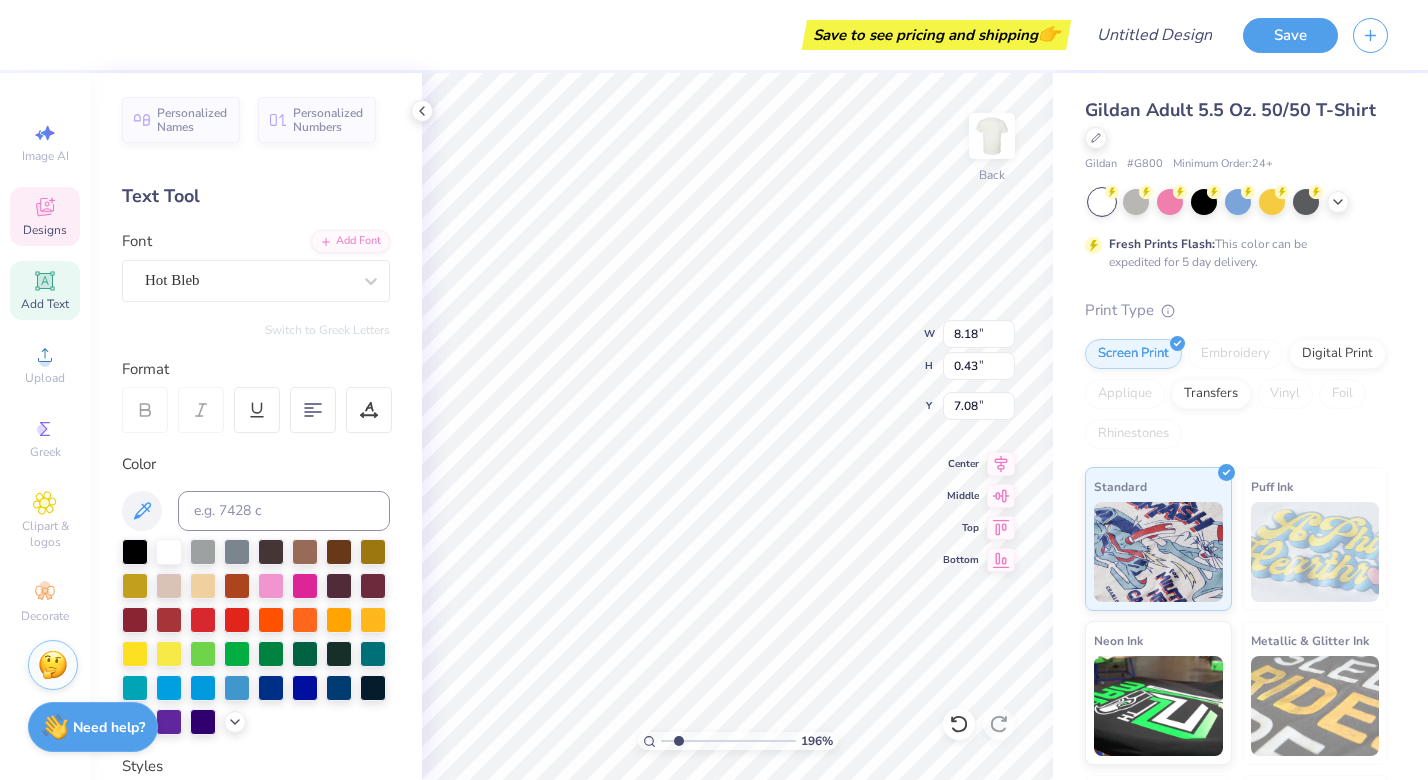 scroll, scrollTop: 0, scrollLeft: 0, axis: both 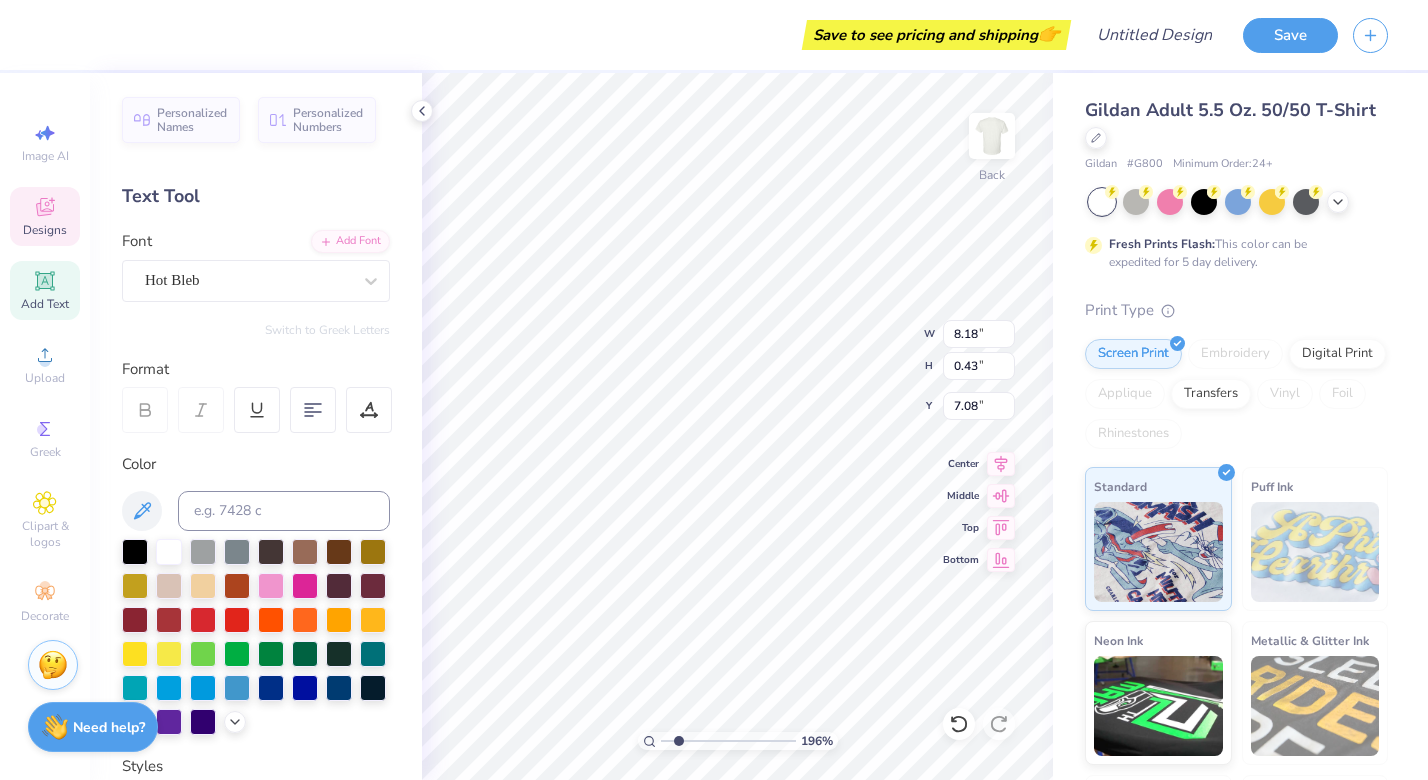 type on "P" 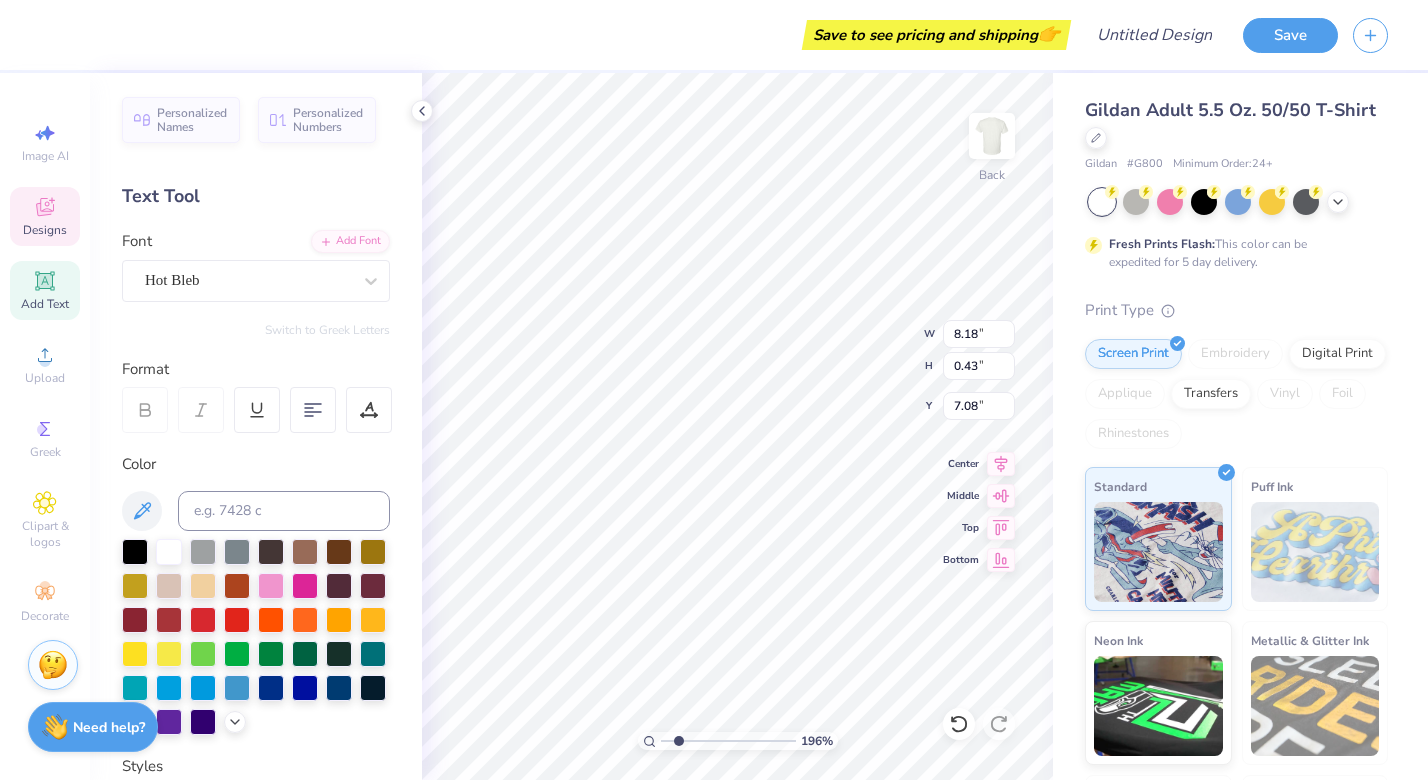 scroll, scrollTop: 0, scrollLeft: 3, axis: horizontal 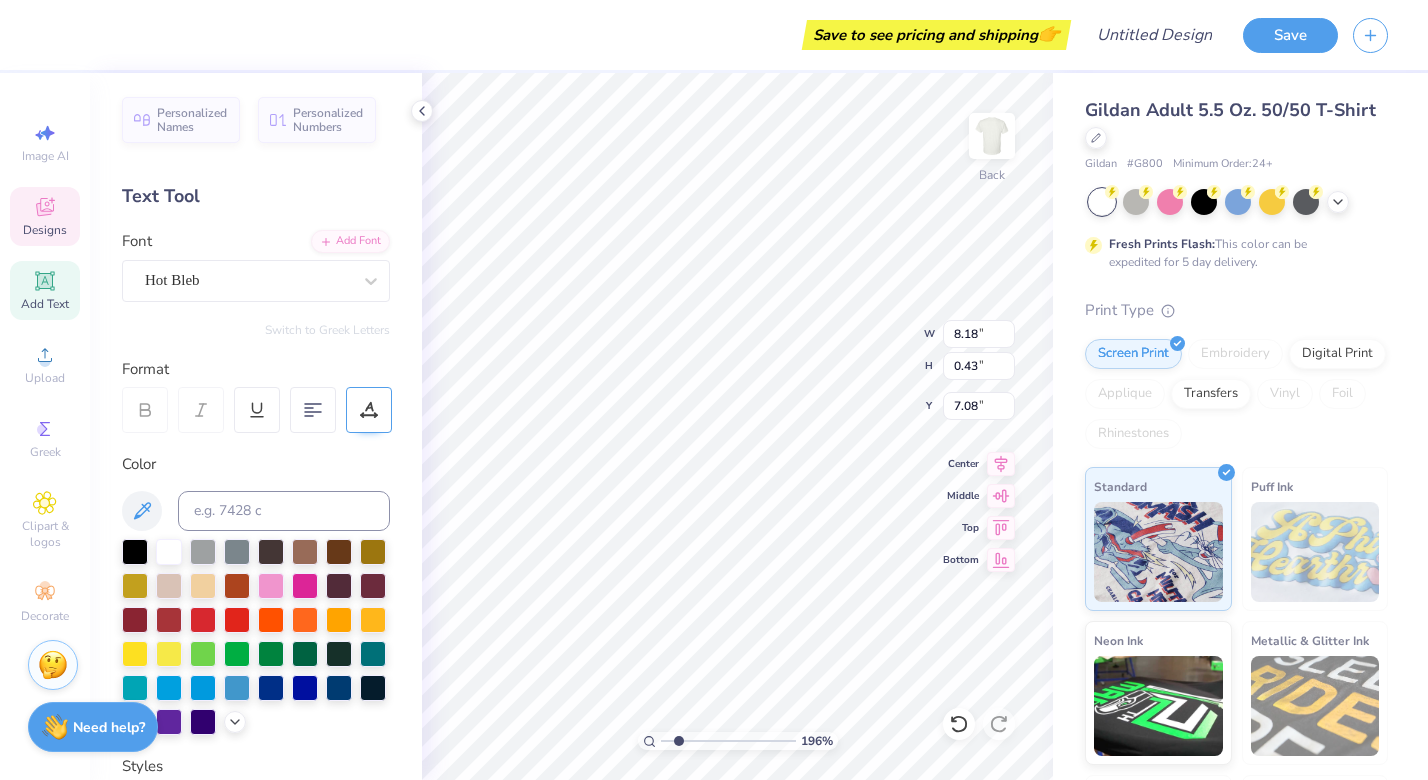 type on "FALL RUSH" 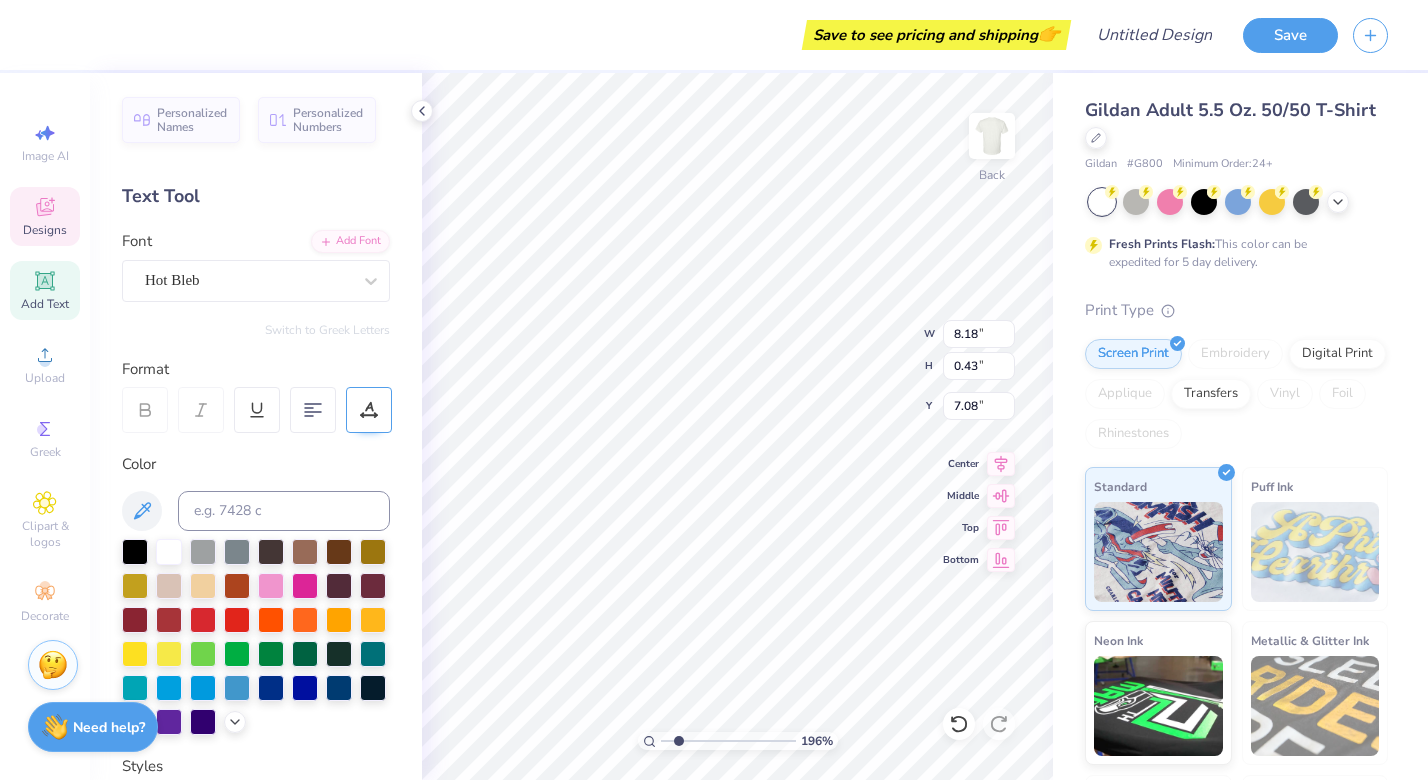 type on "9.70" 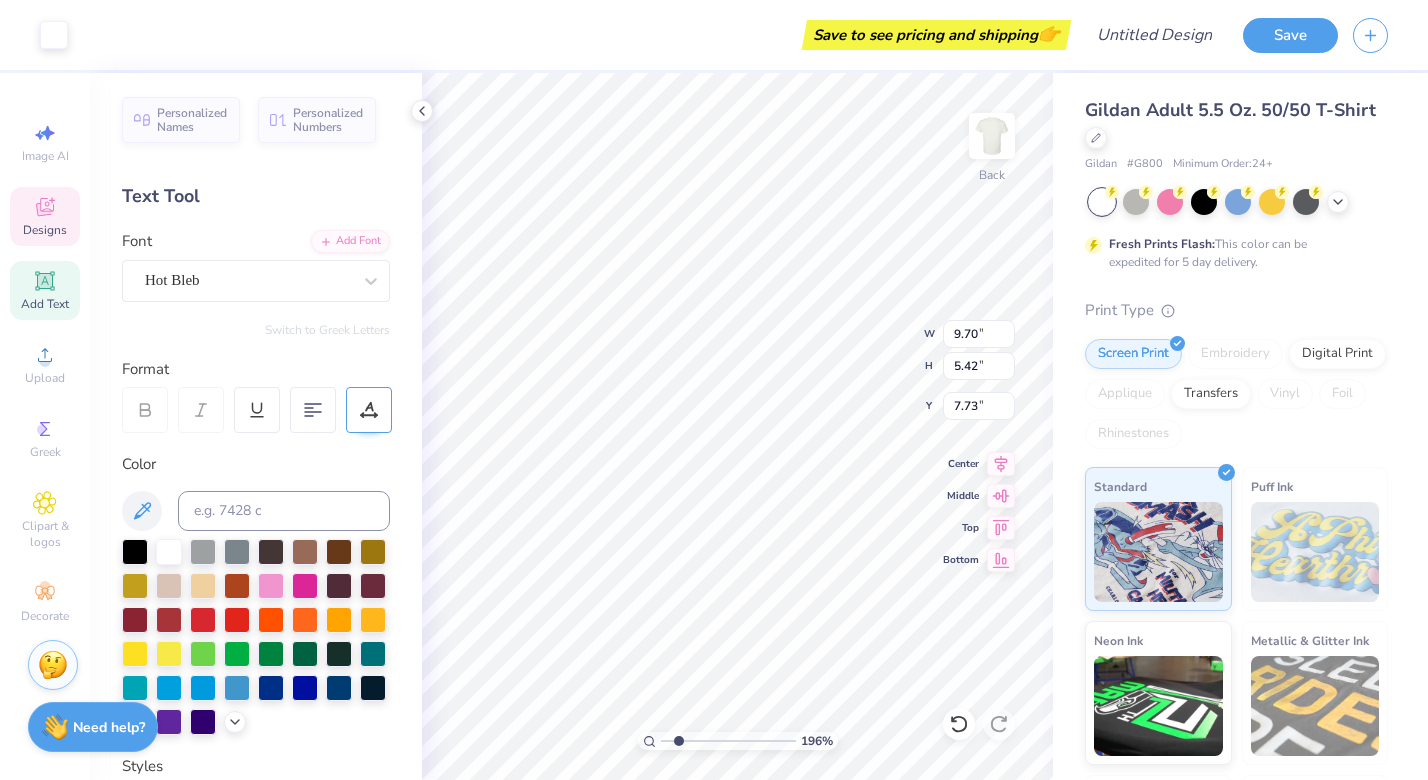 type on "4.29" 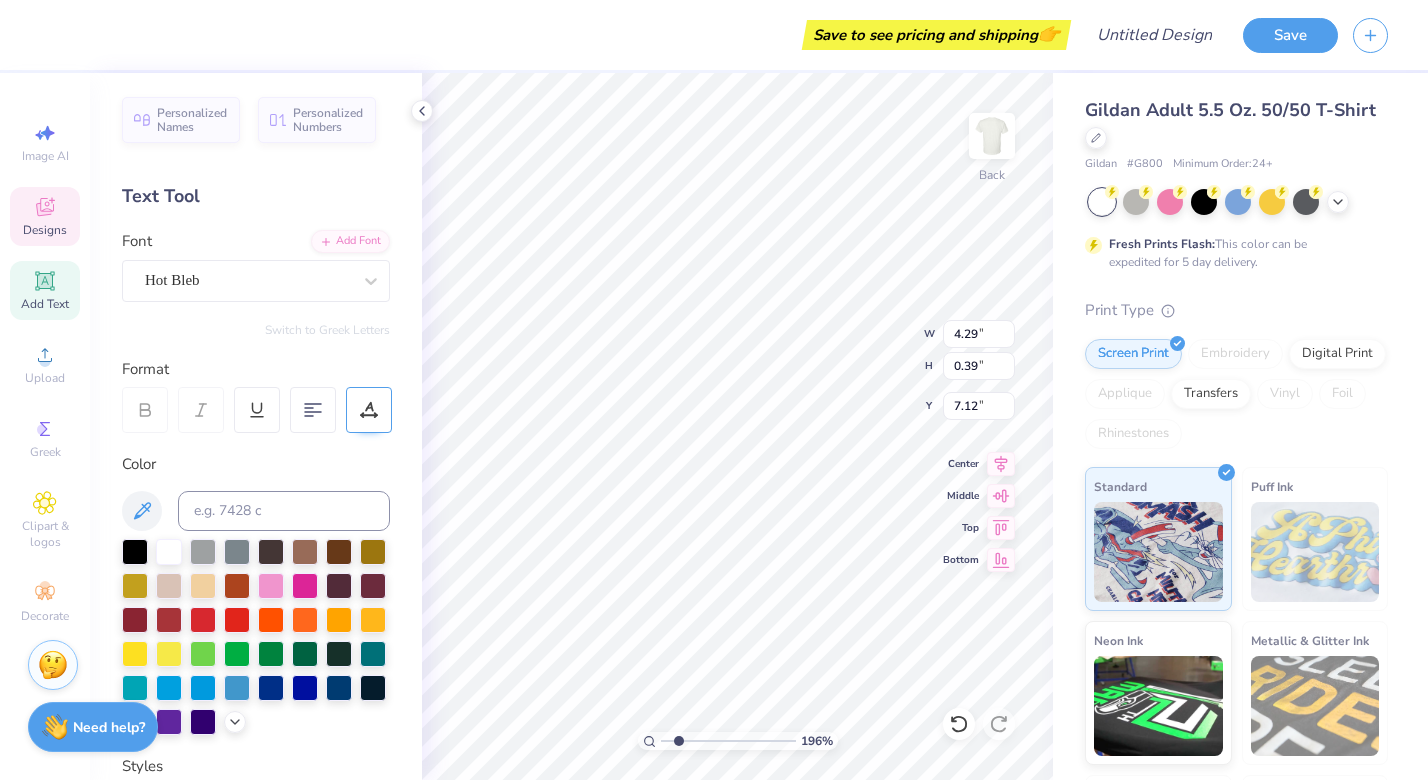type on "5.91" 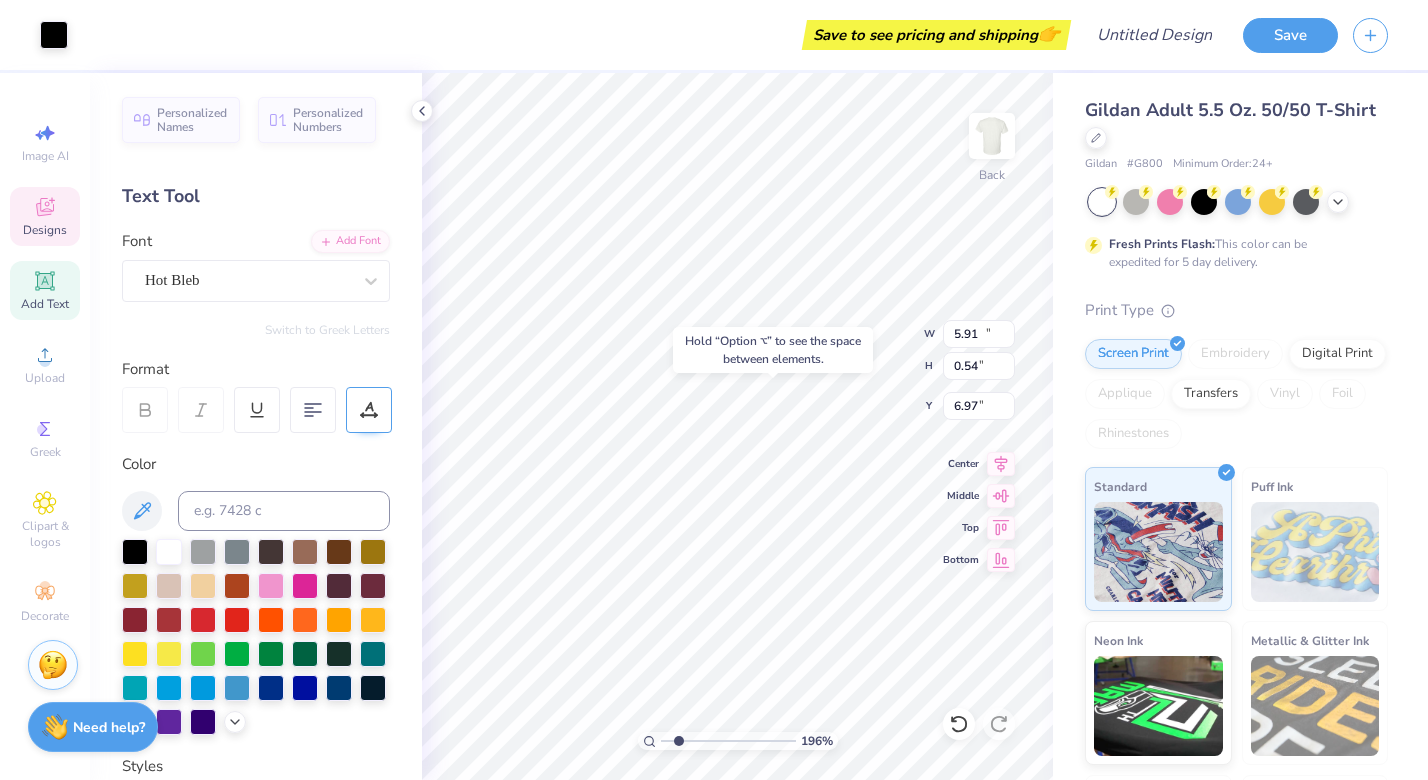 type on "11.50" 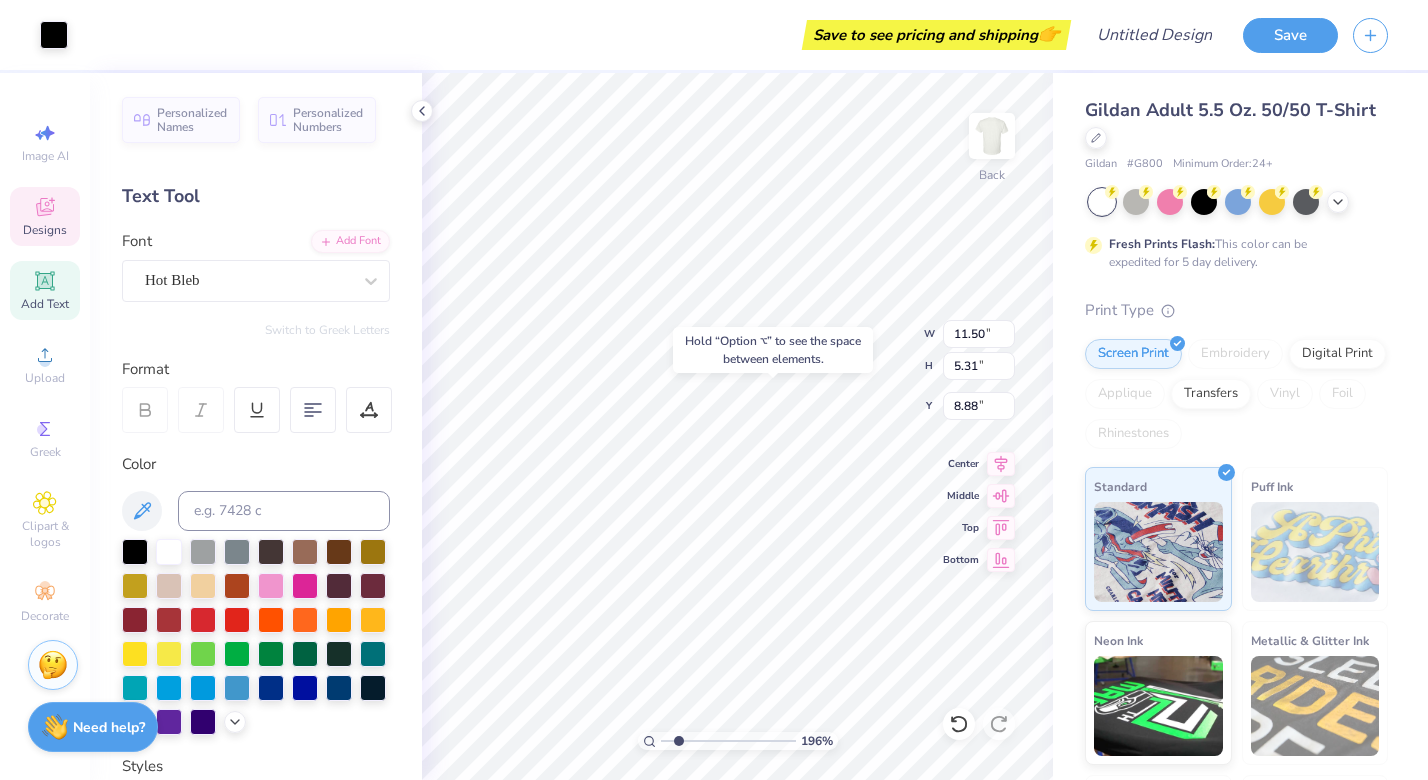 type on "11.76" 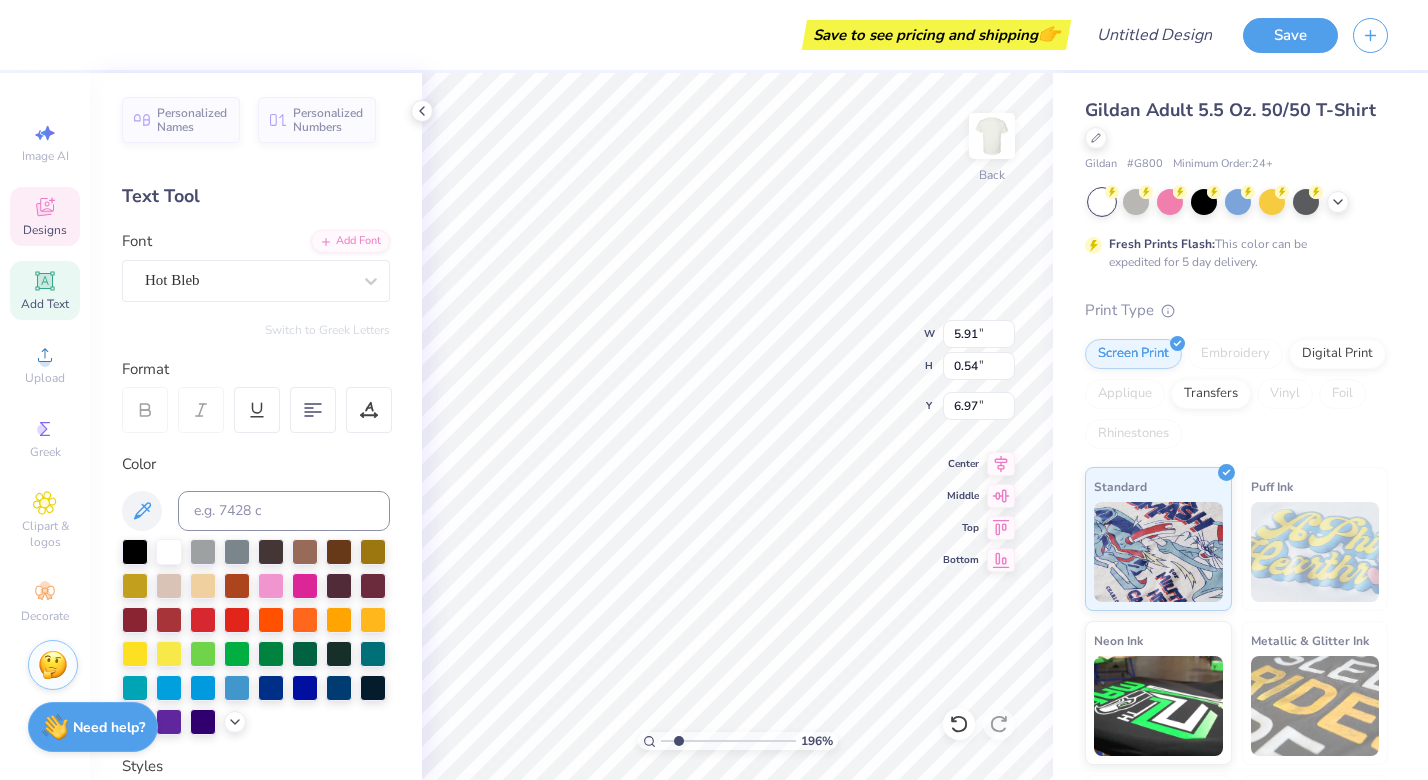 type on "9.63" 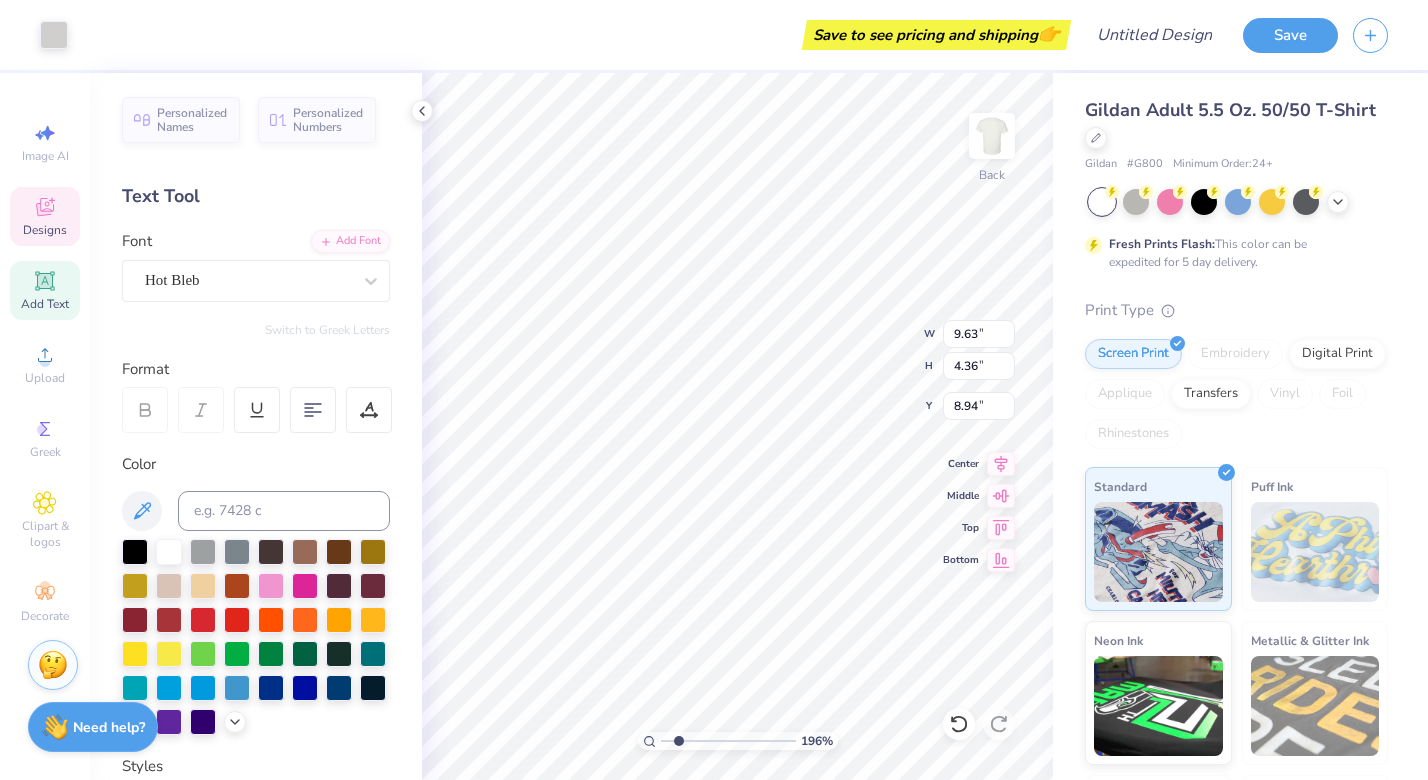 type on "9.70" 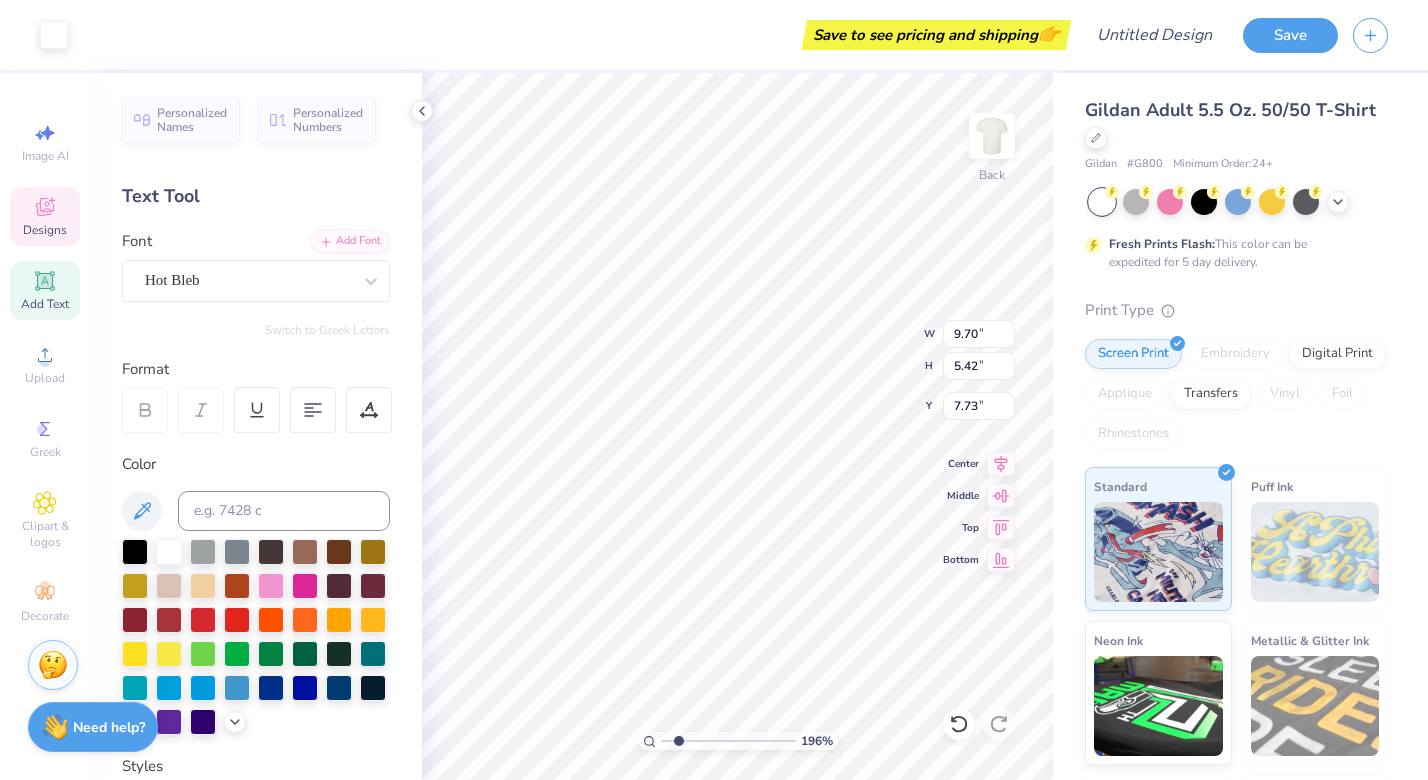 type on "7.67" 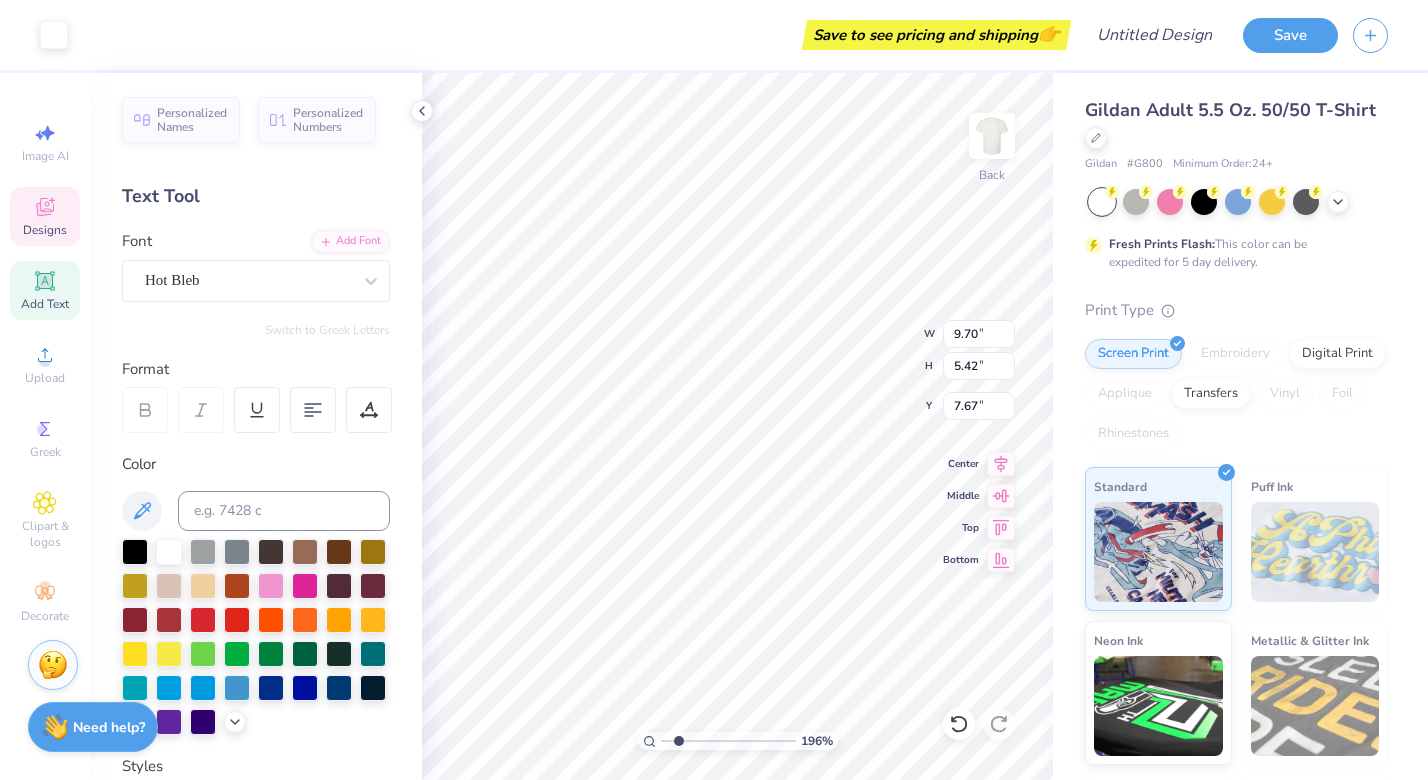 type on "5.91" 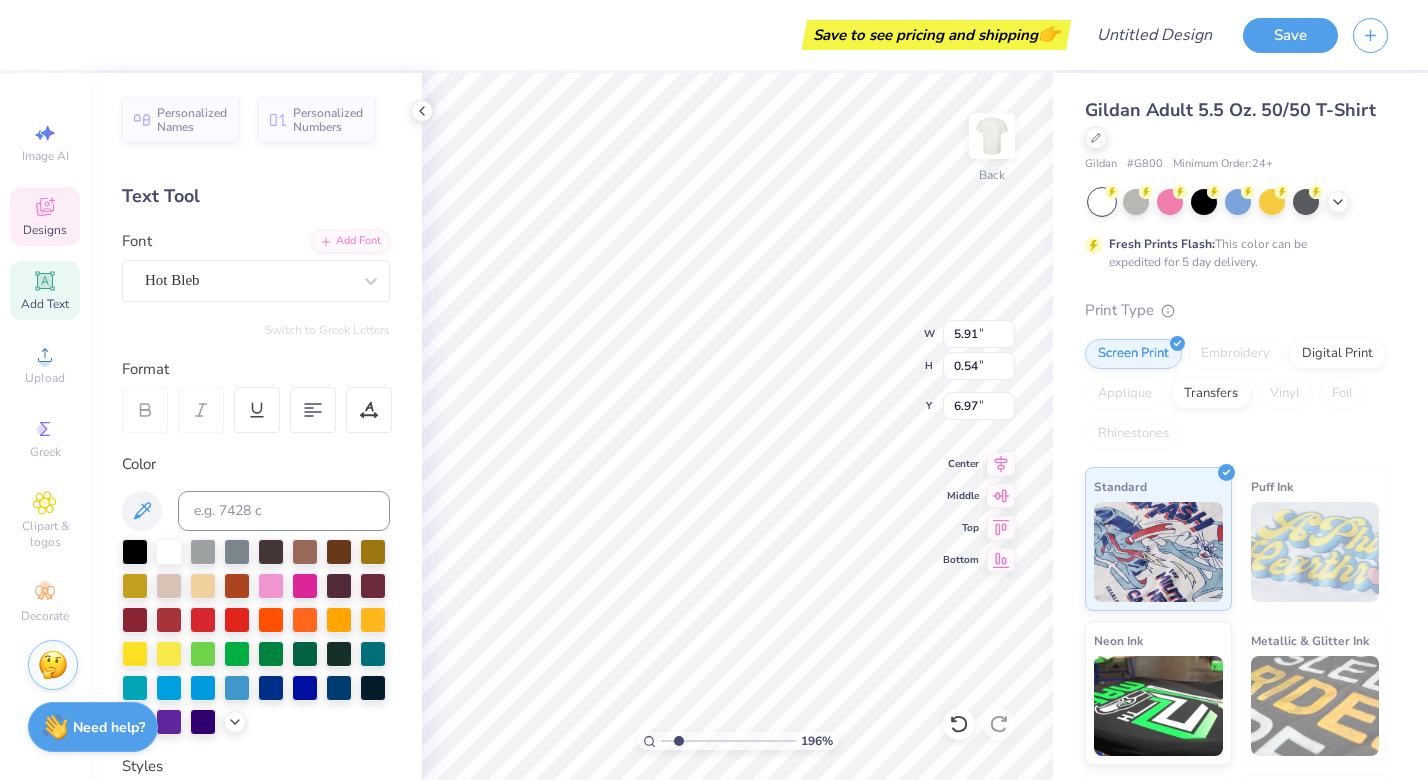 type on "11.50" 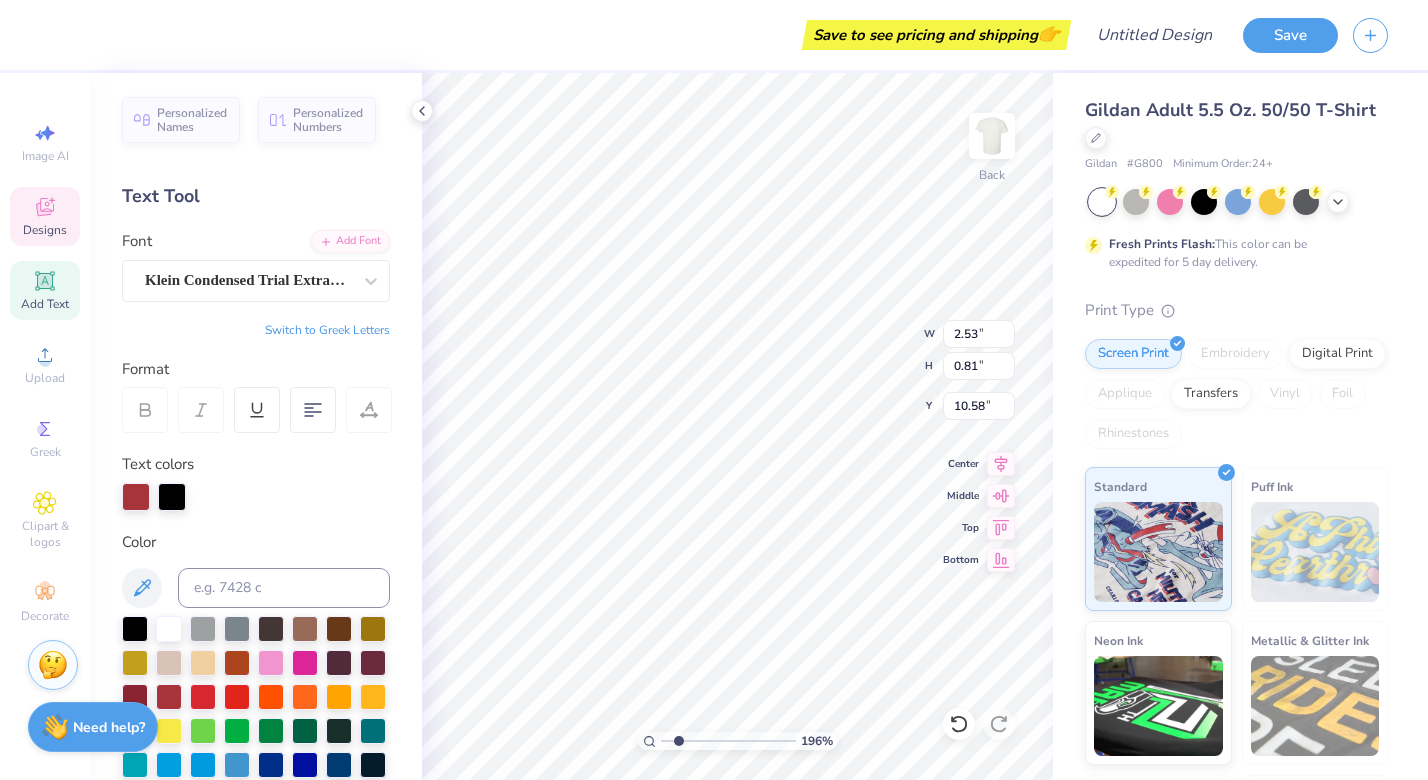 paste on "[GREEK]" 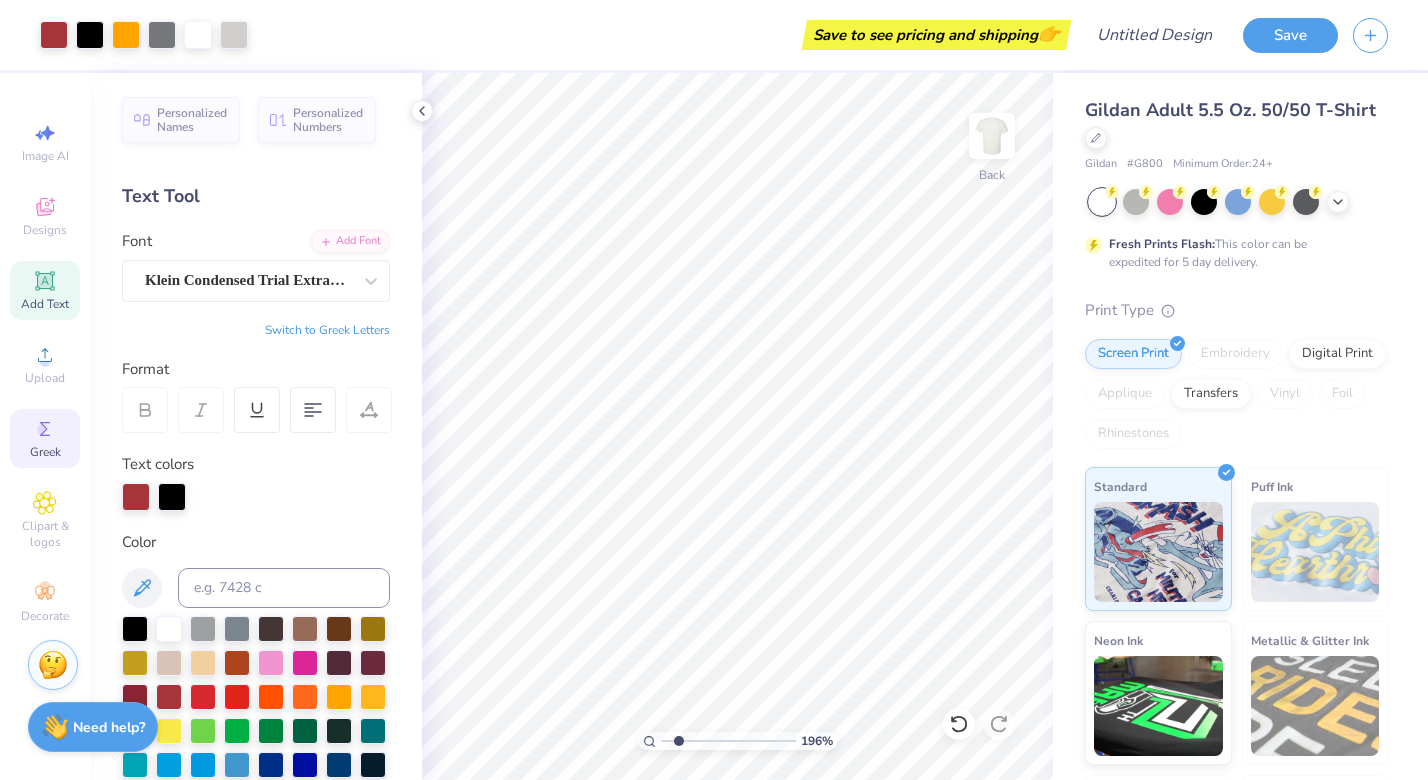 click 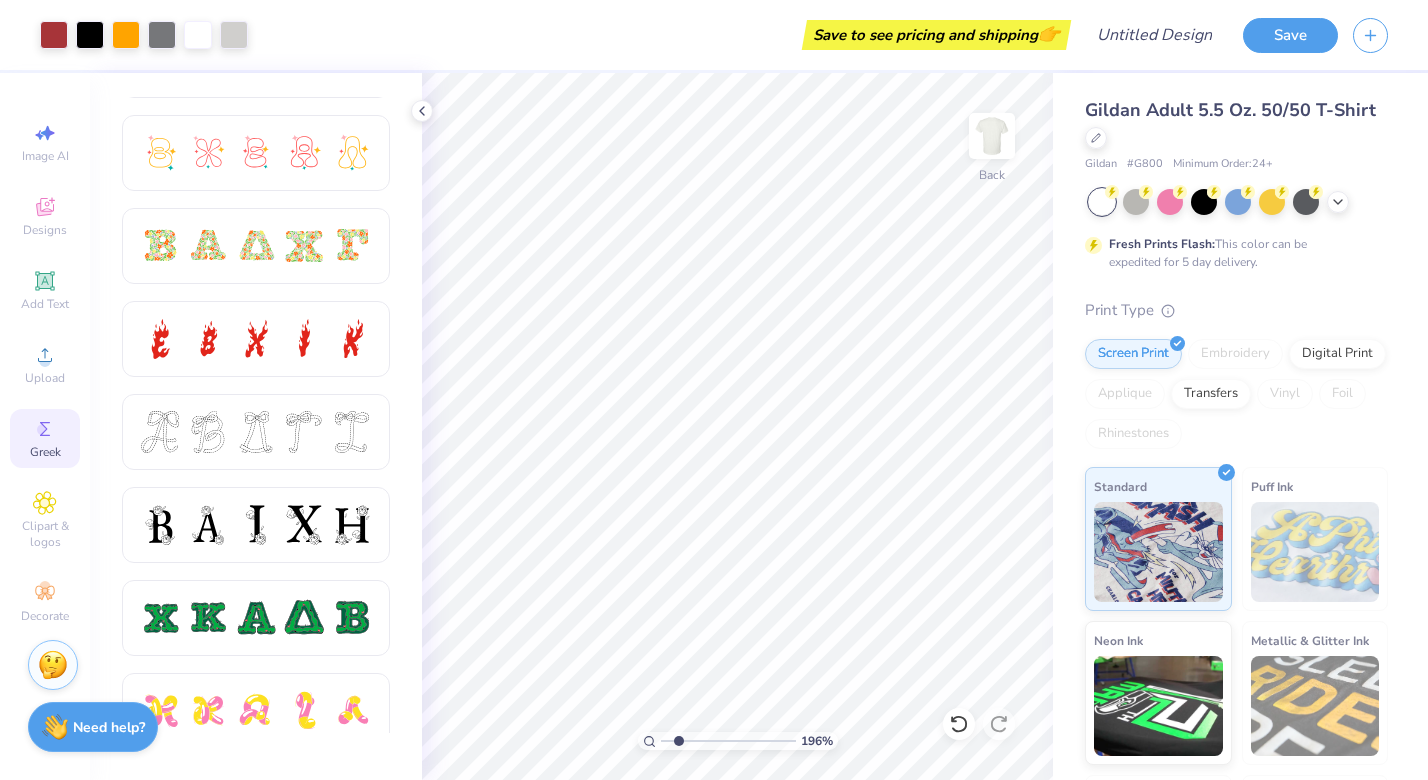 scroll, scrollTop: 542, scrollLeft: 0, axis: vertical 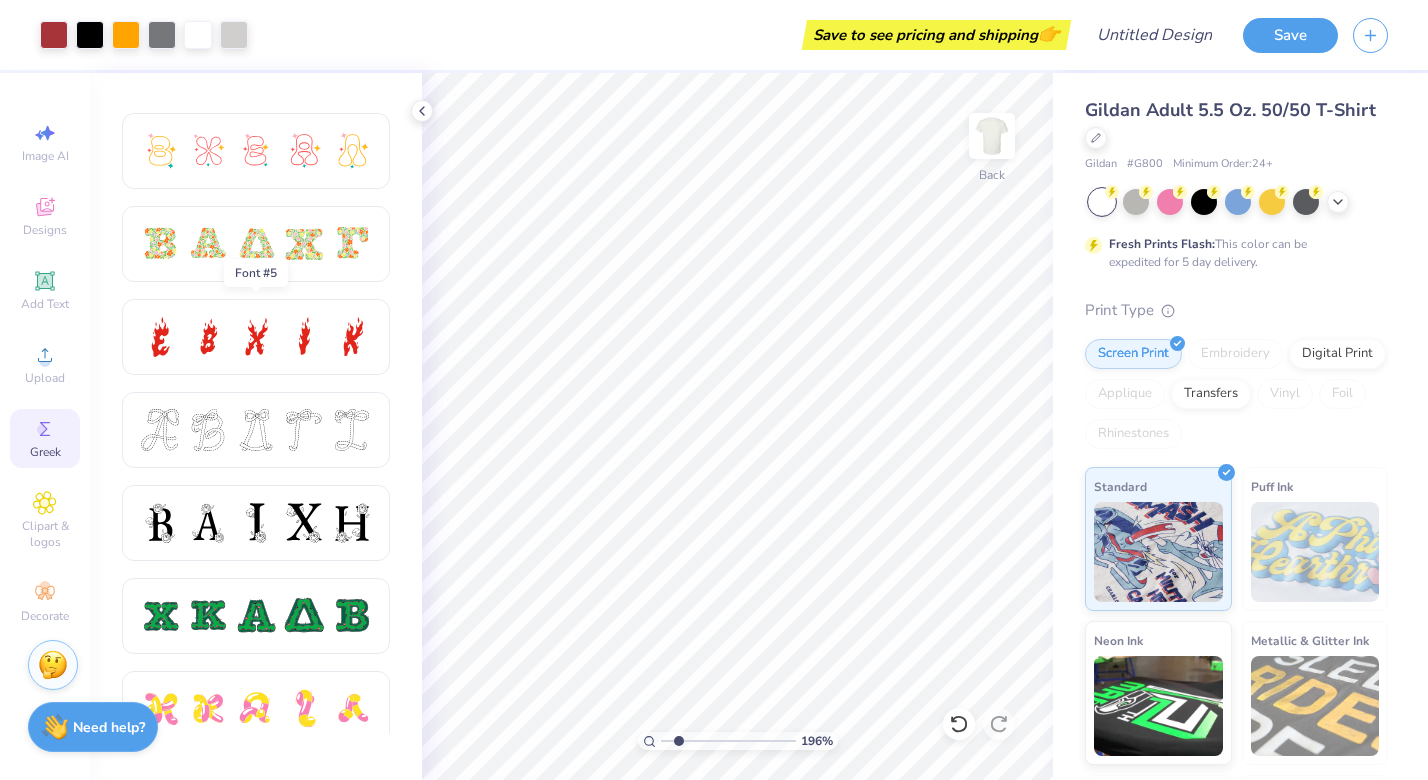 click at bounding box center (304, 337) 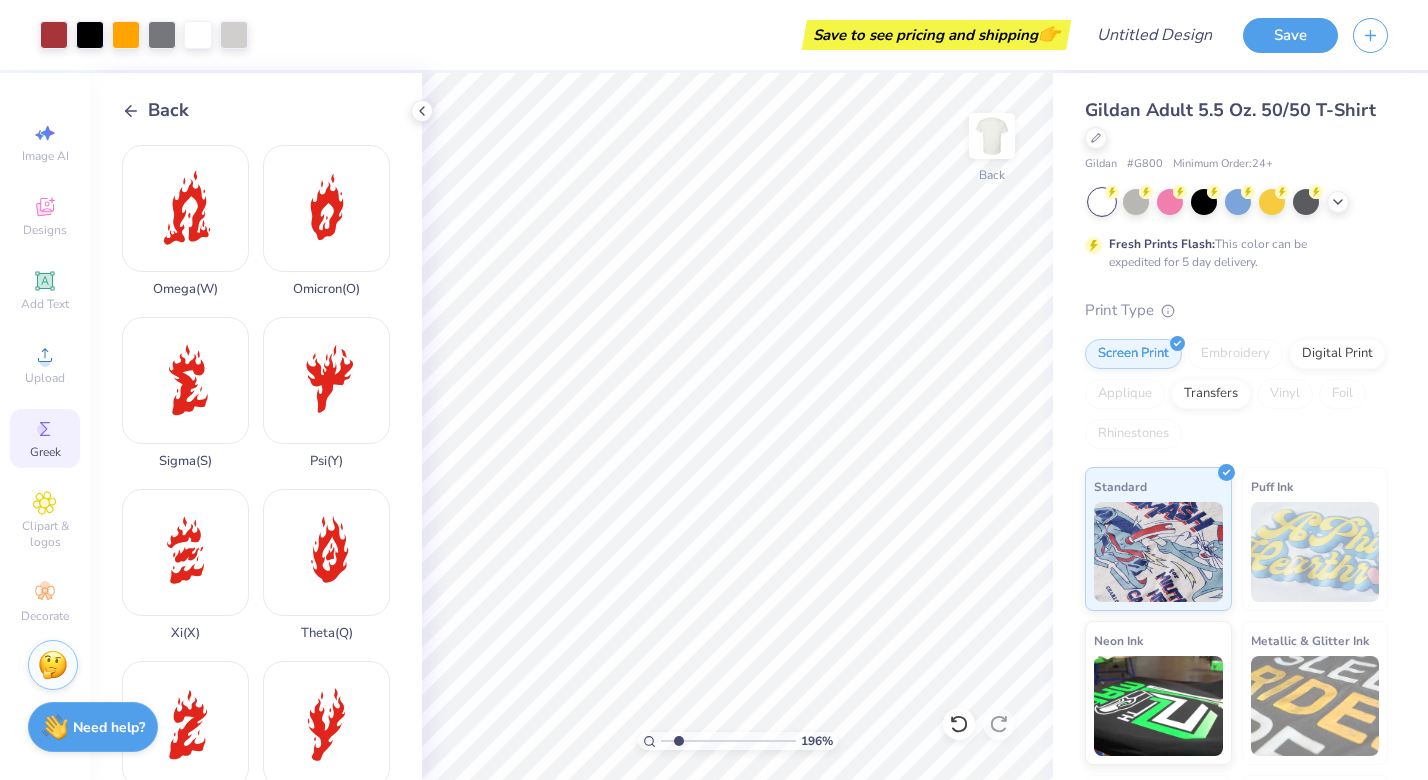 scroll, scrollTop: 1432, scrollLeft: 0, axis: vertical 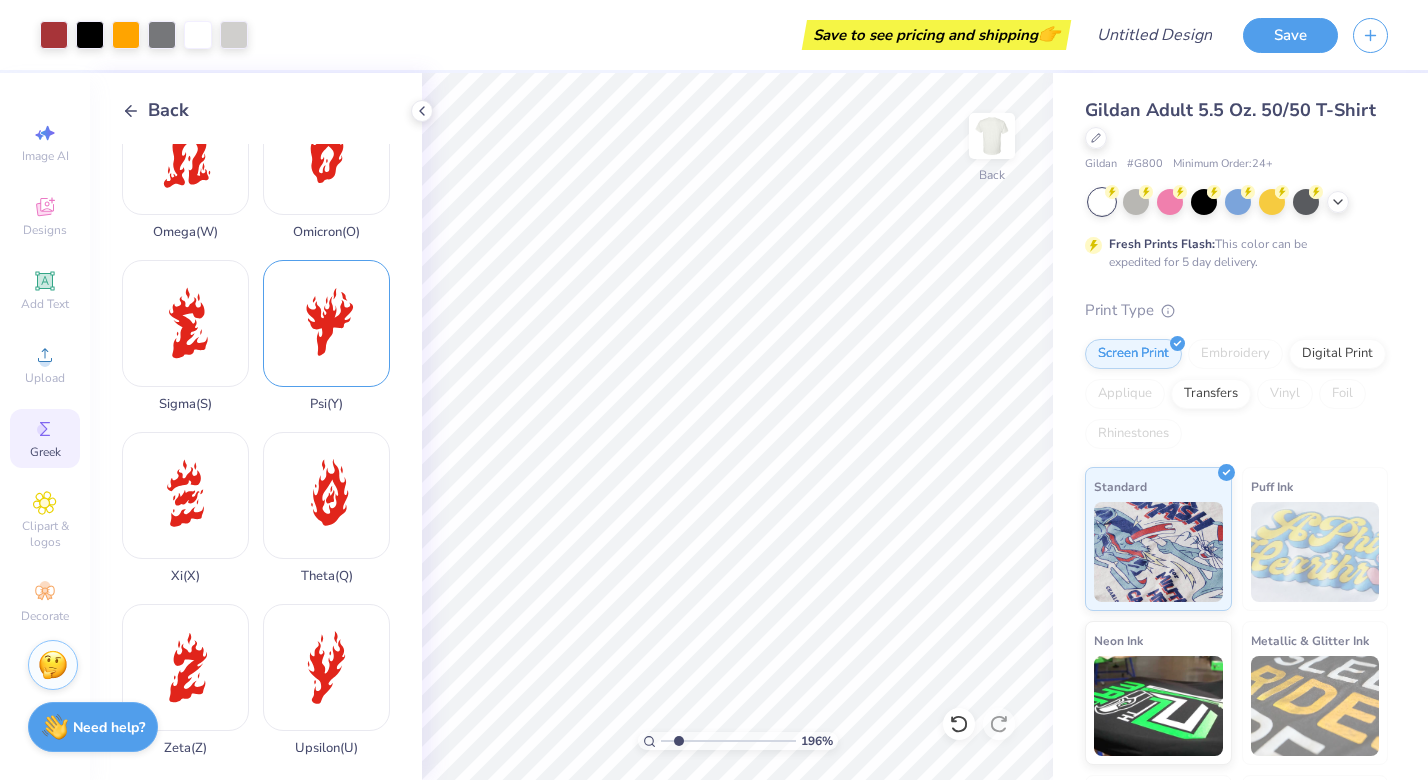 click on "[GREEK]  ( [GREEK] )" at bounding box center [326, 336] 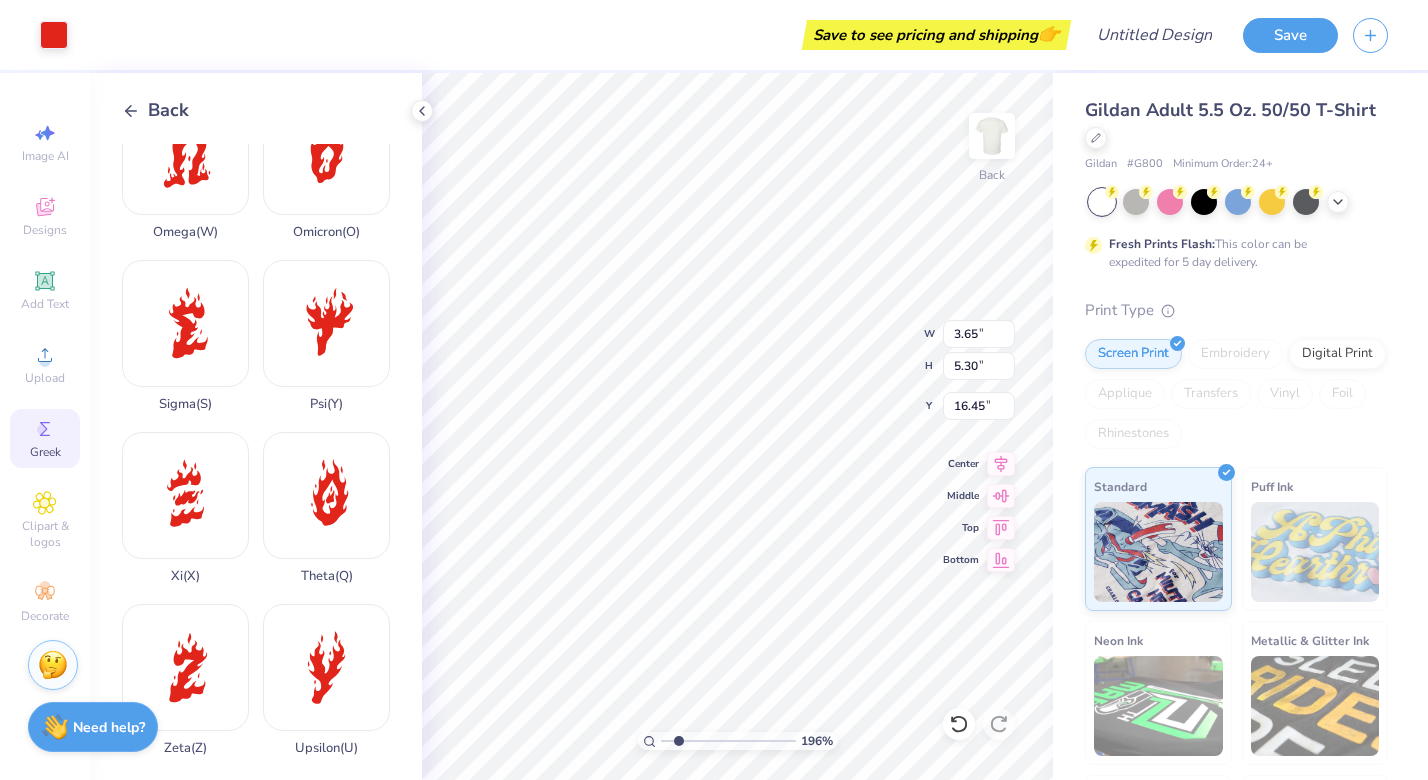 type on "3.65" 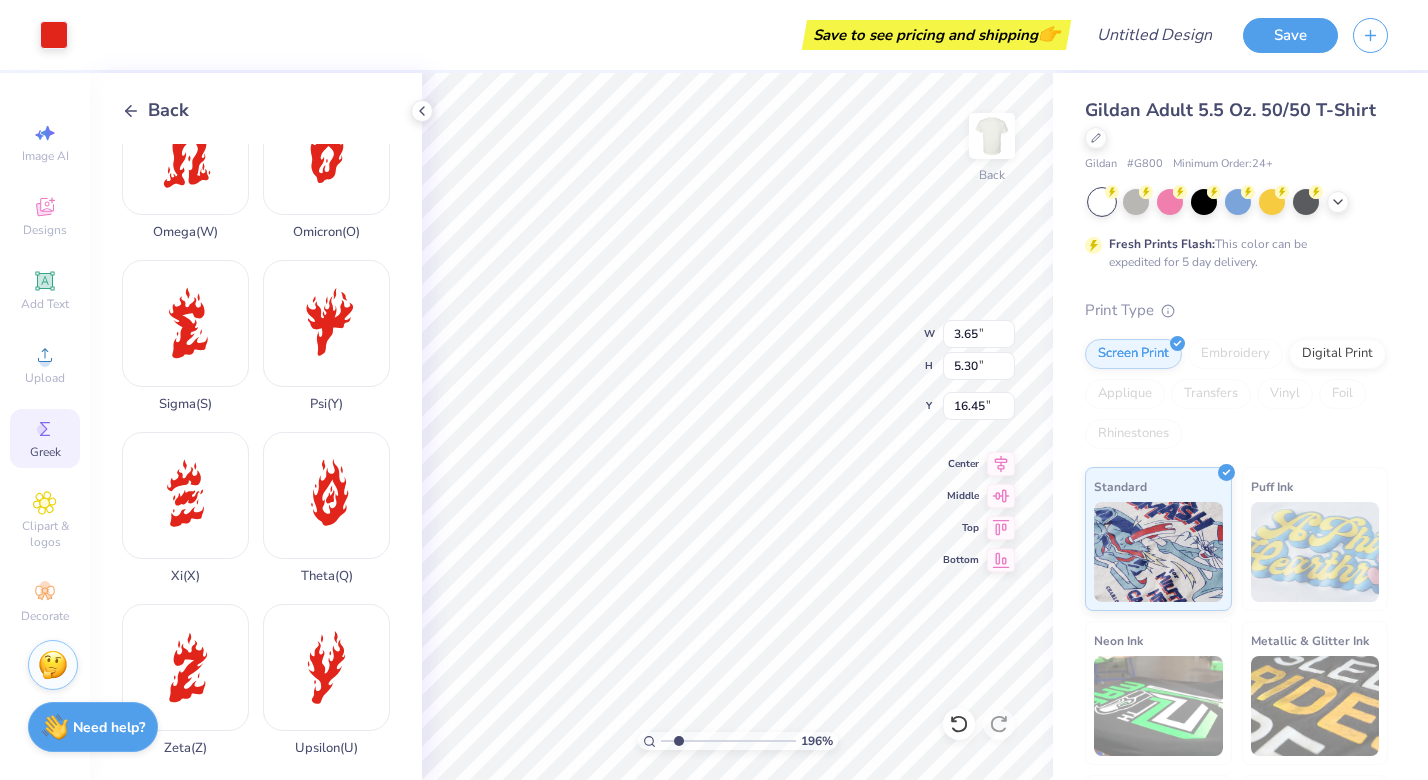 type on "7.45" 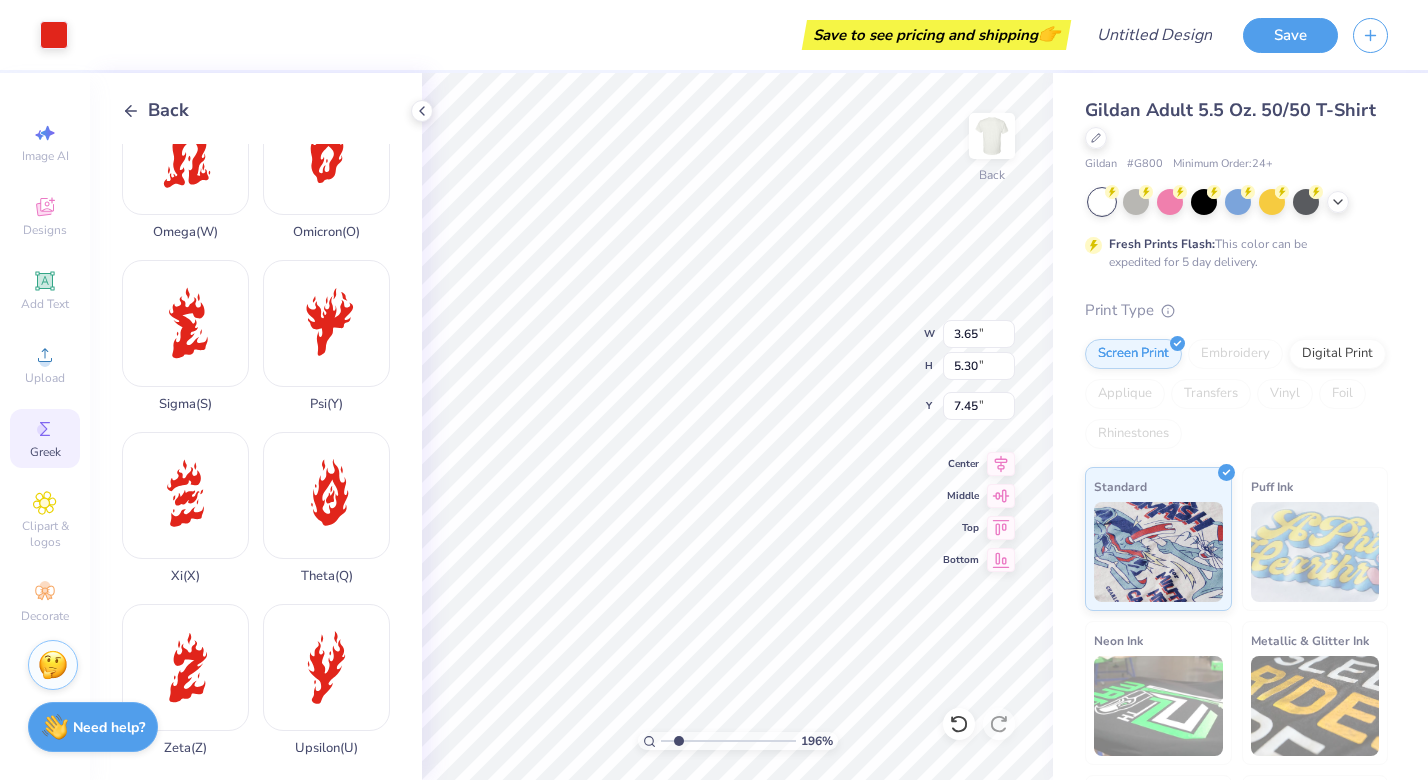 type on "0.97" 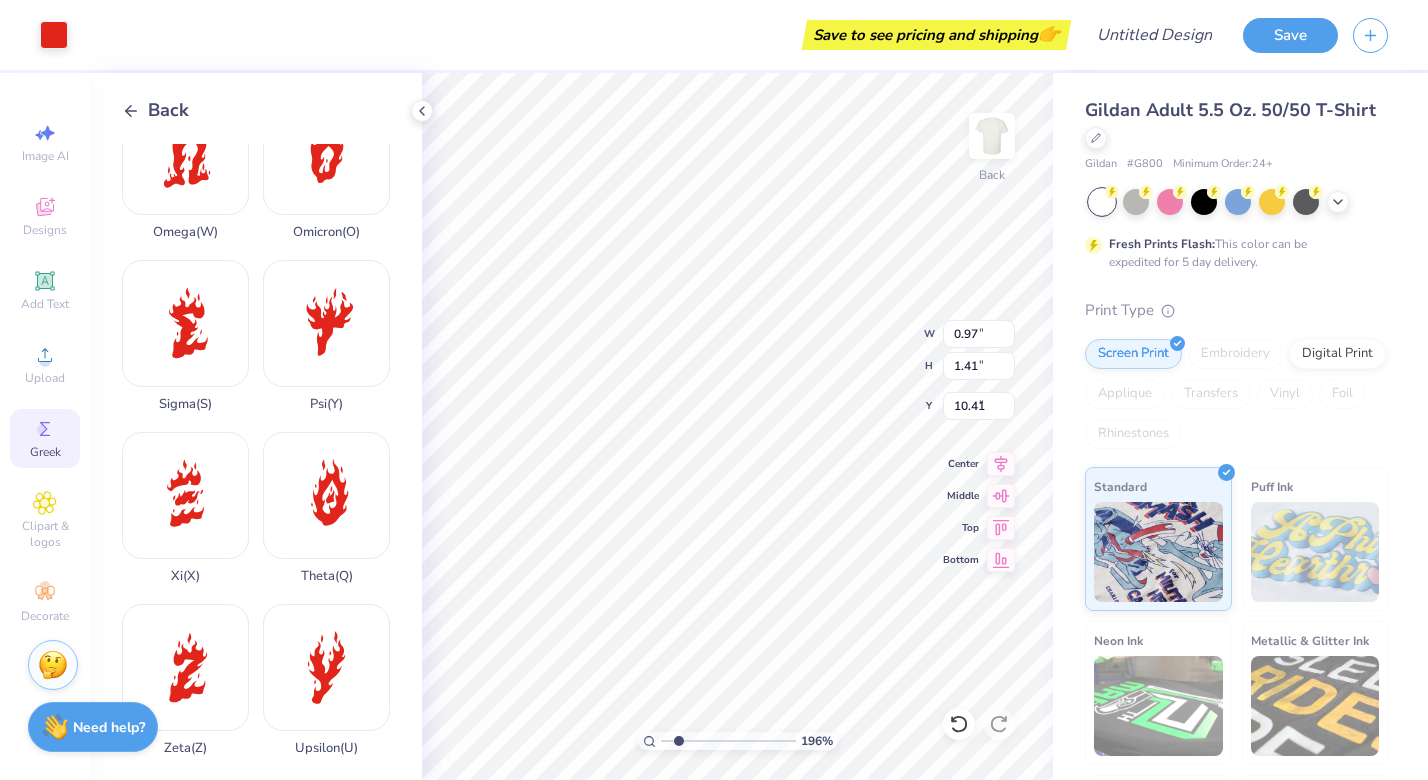 type on "9.71" 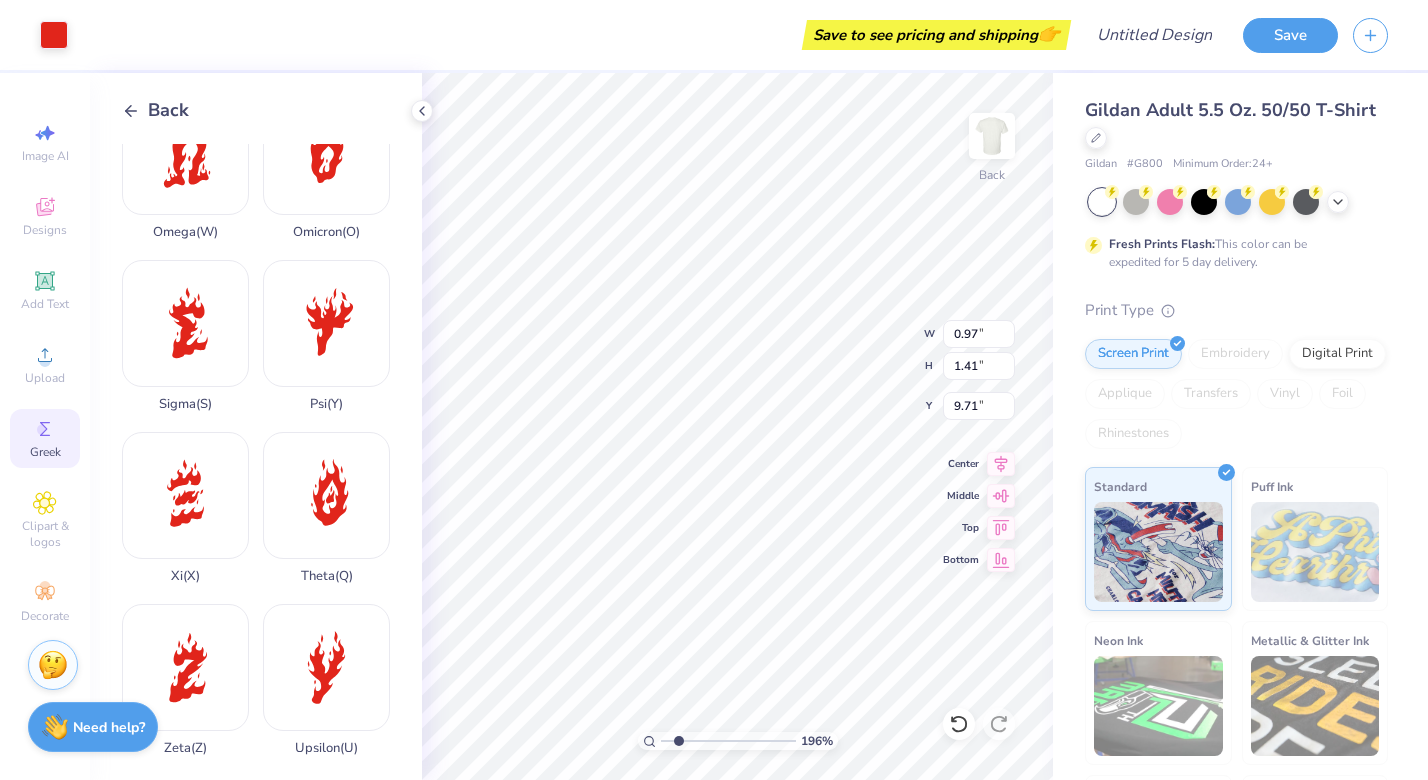 type on "0.95" 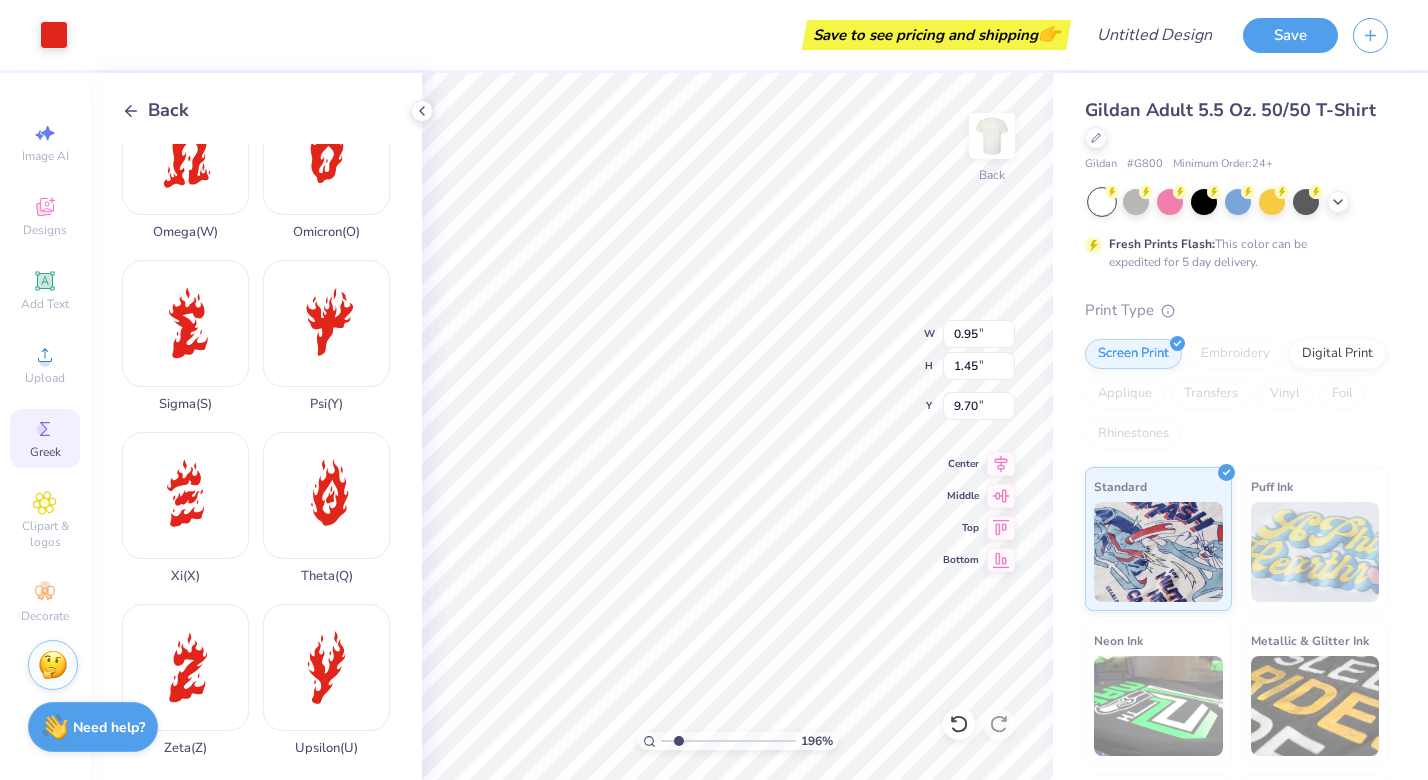 type on "0.51" 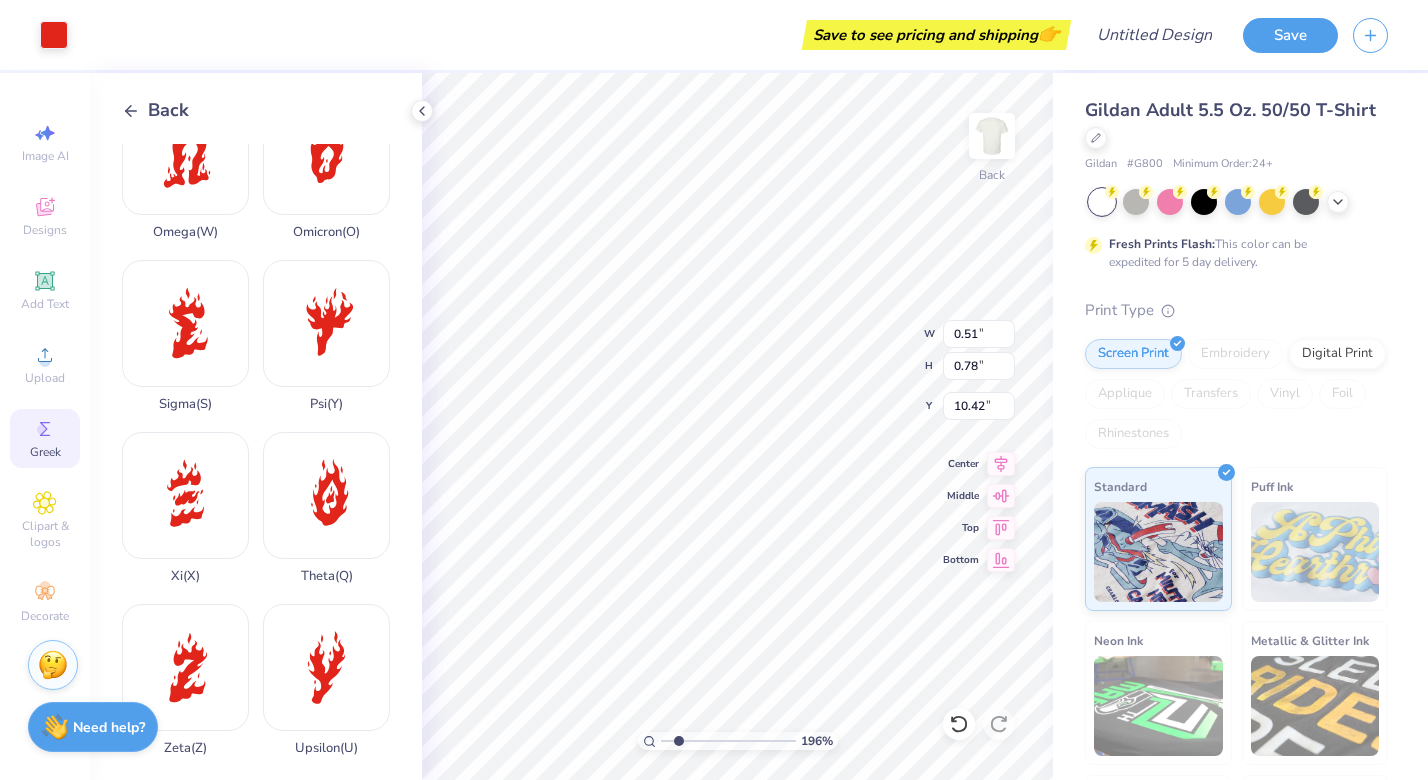 type on "10.70" 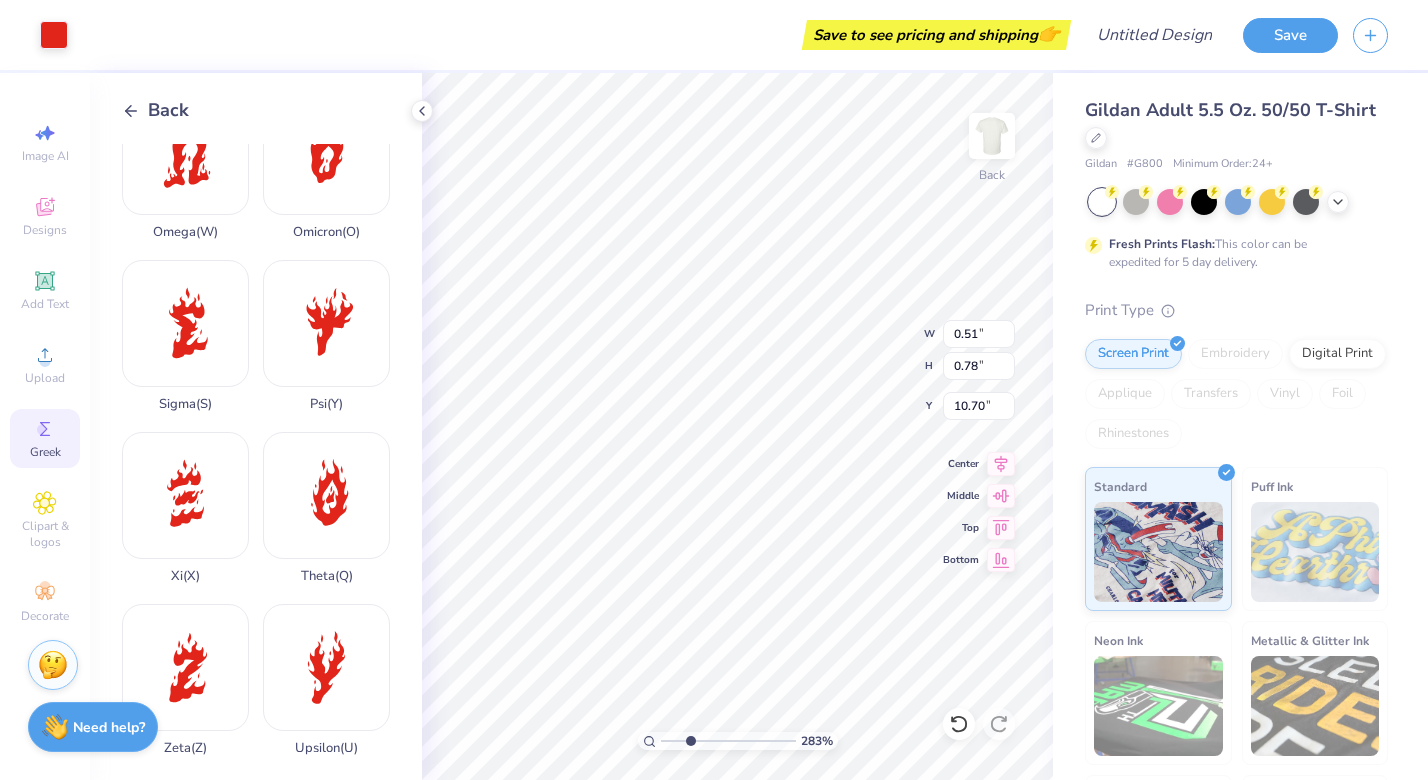 drag, startPoint x: 679, startPoint y: 741, endPoint x: 690, endPoint y: 741, distance: 11 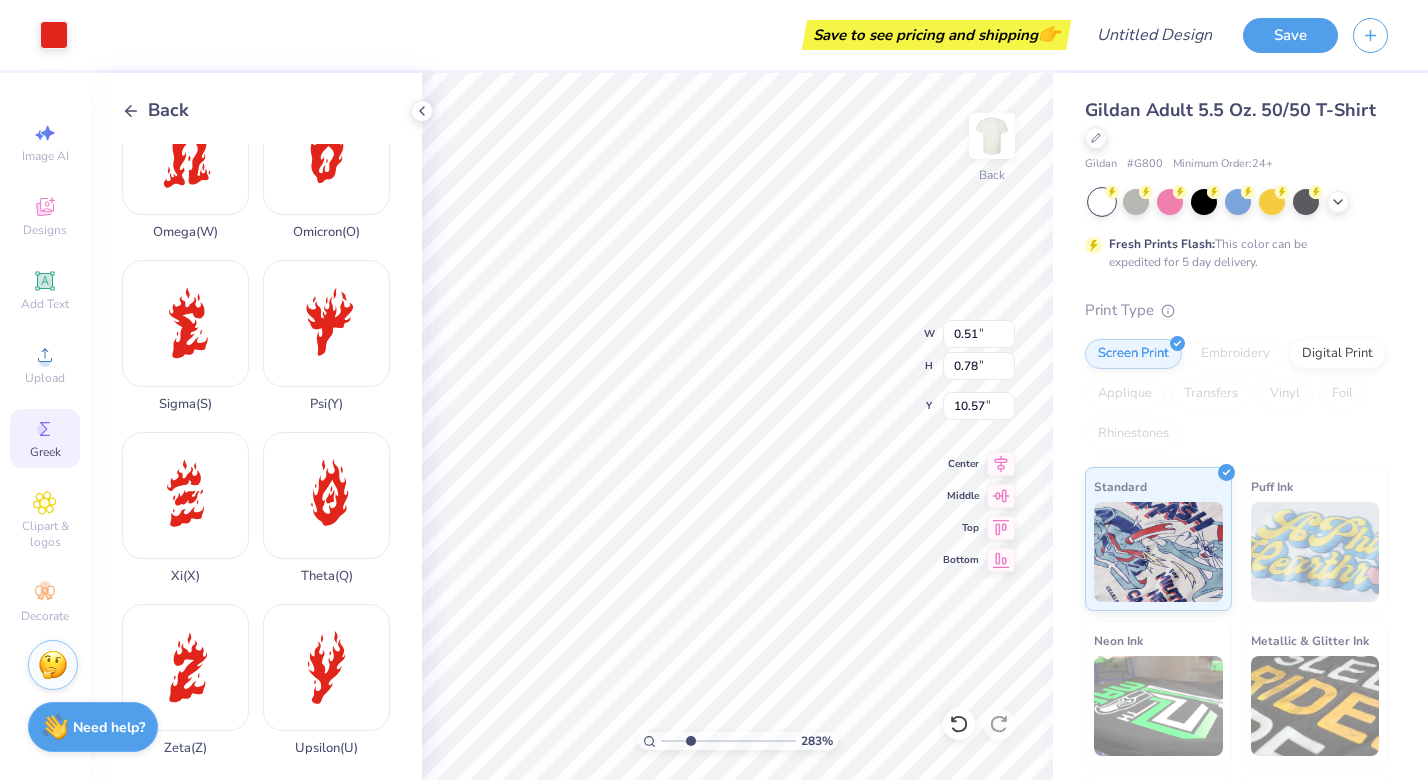 type on "10.56" 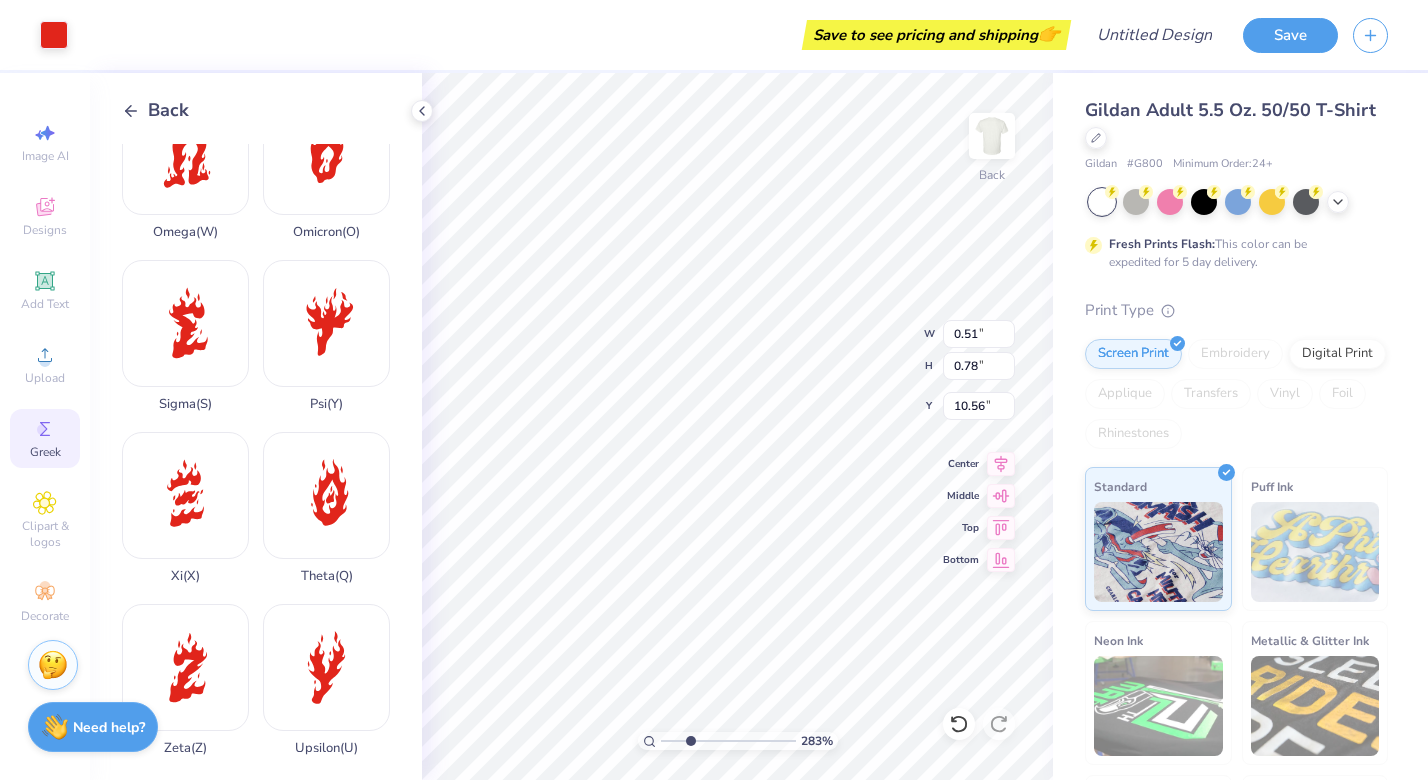 type on "0.44" 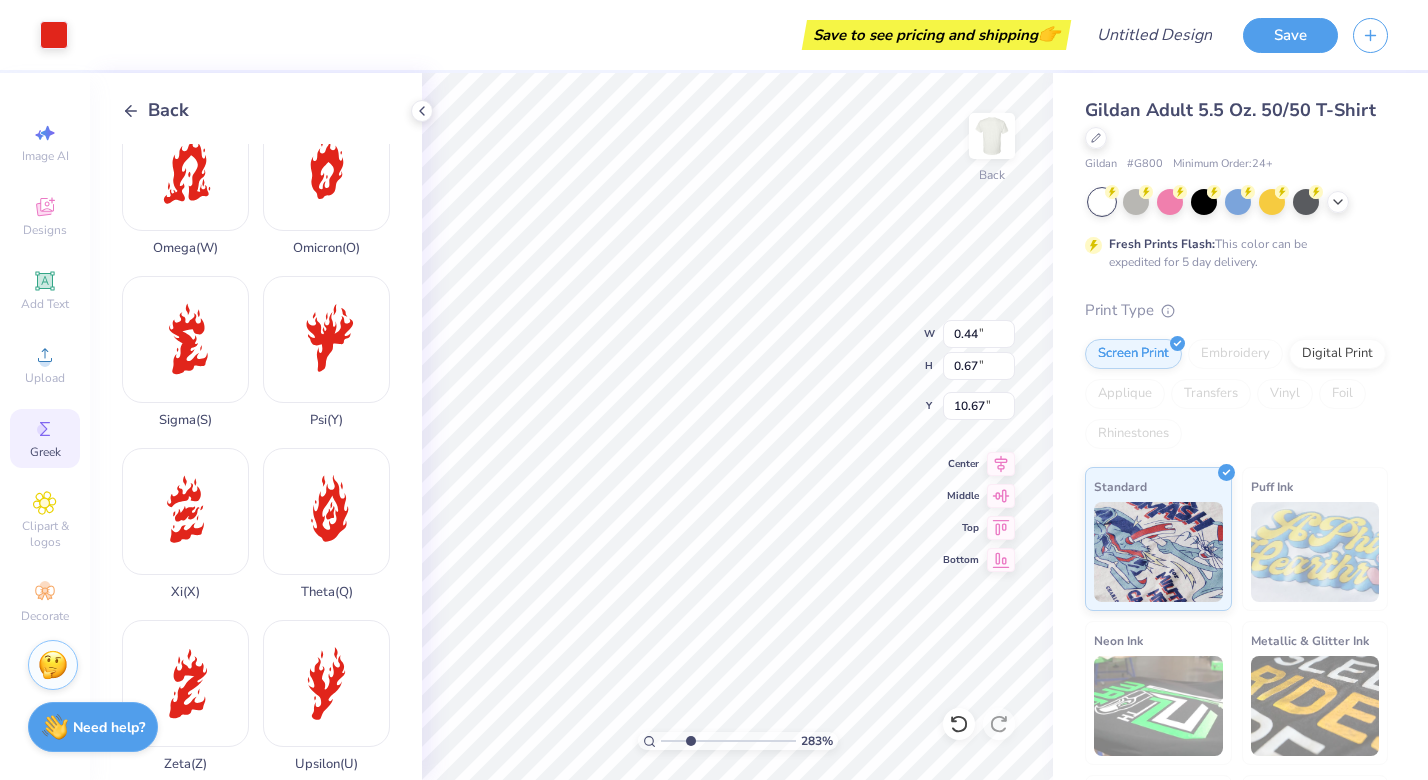 scroll, scrollTop: 1432, scrollLeft: 0, axis: vertical 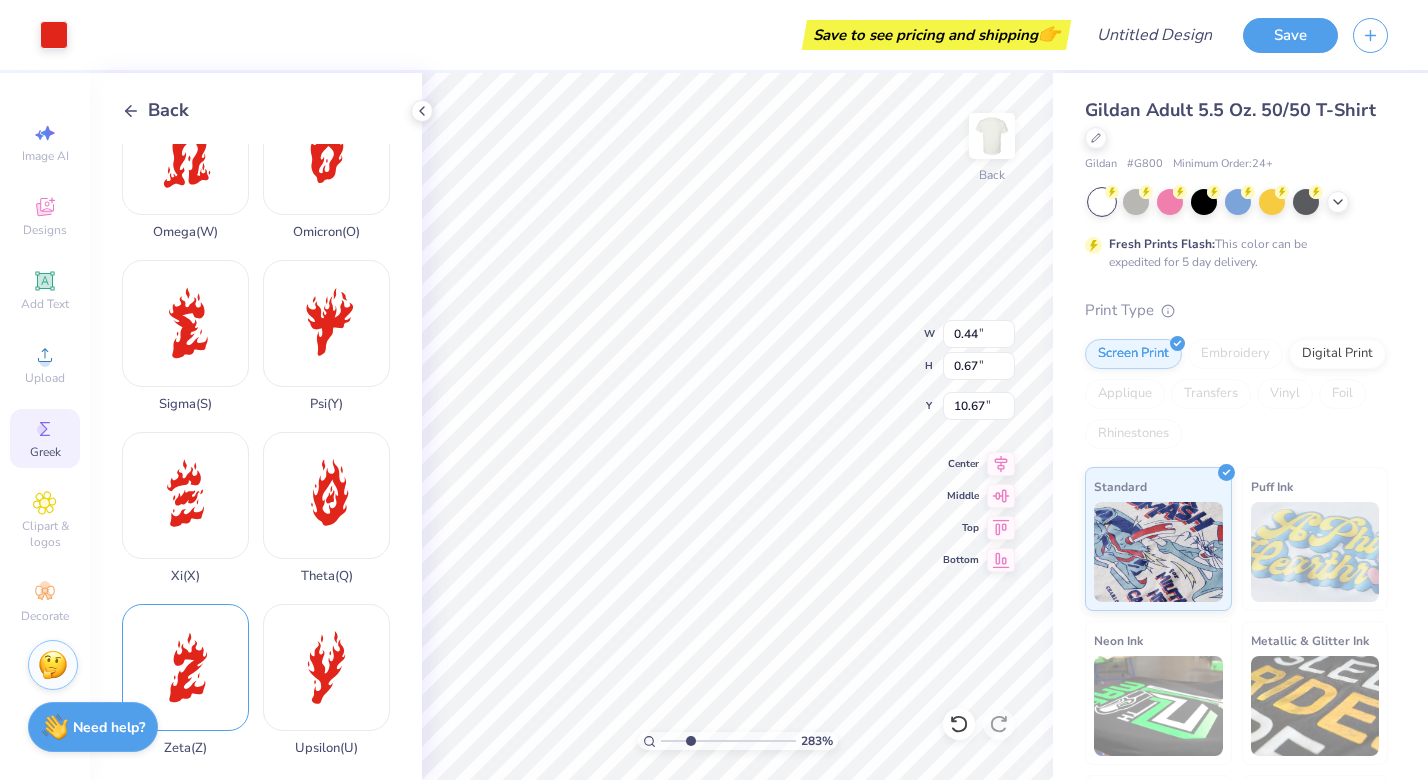 click on "Zeta  ( Z )" at bounding box center (185, 680) 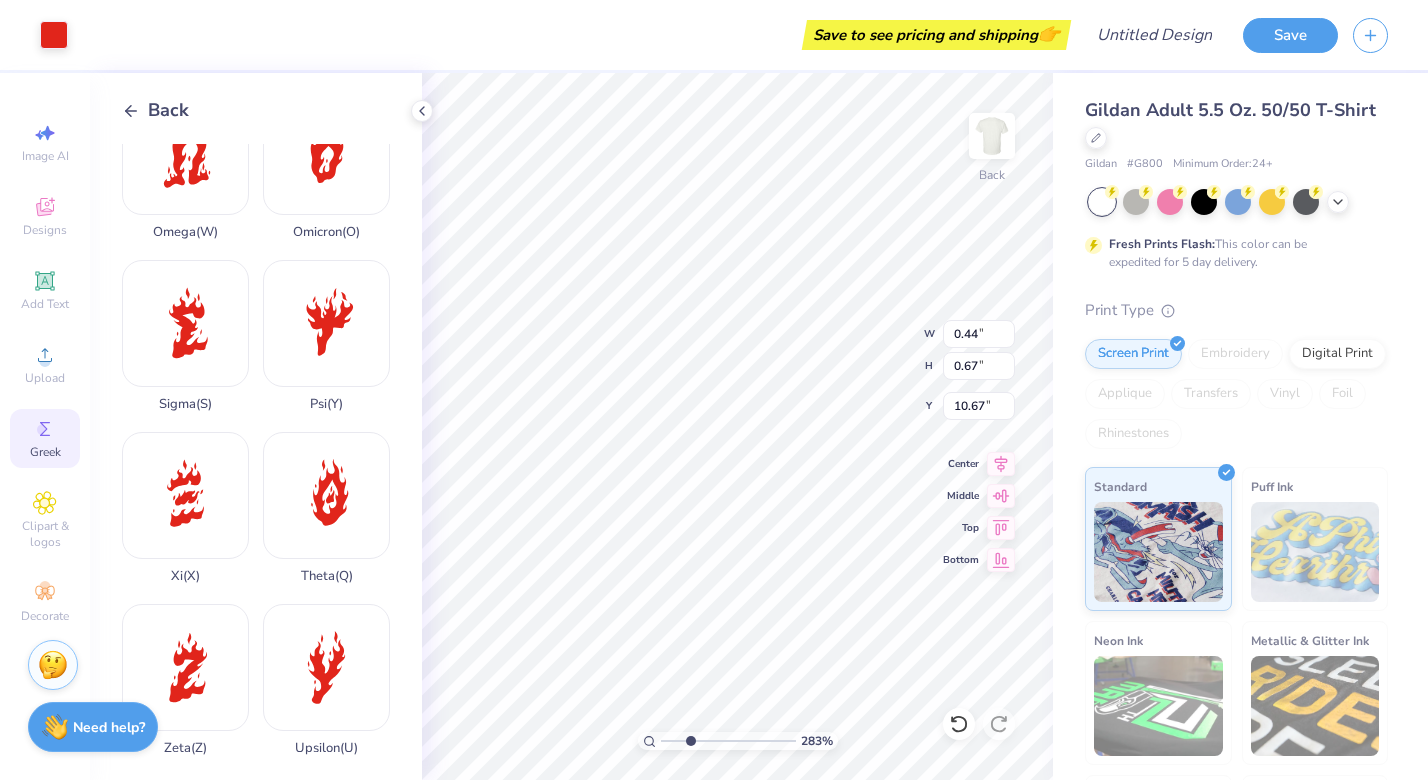 type on "9.75" 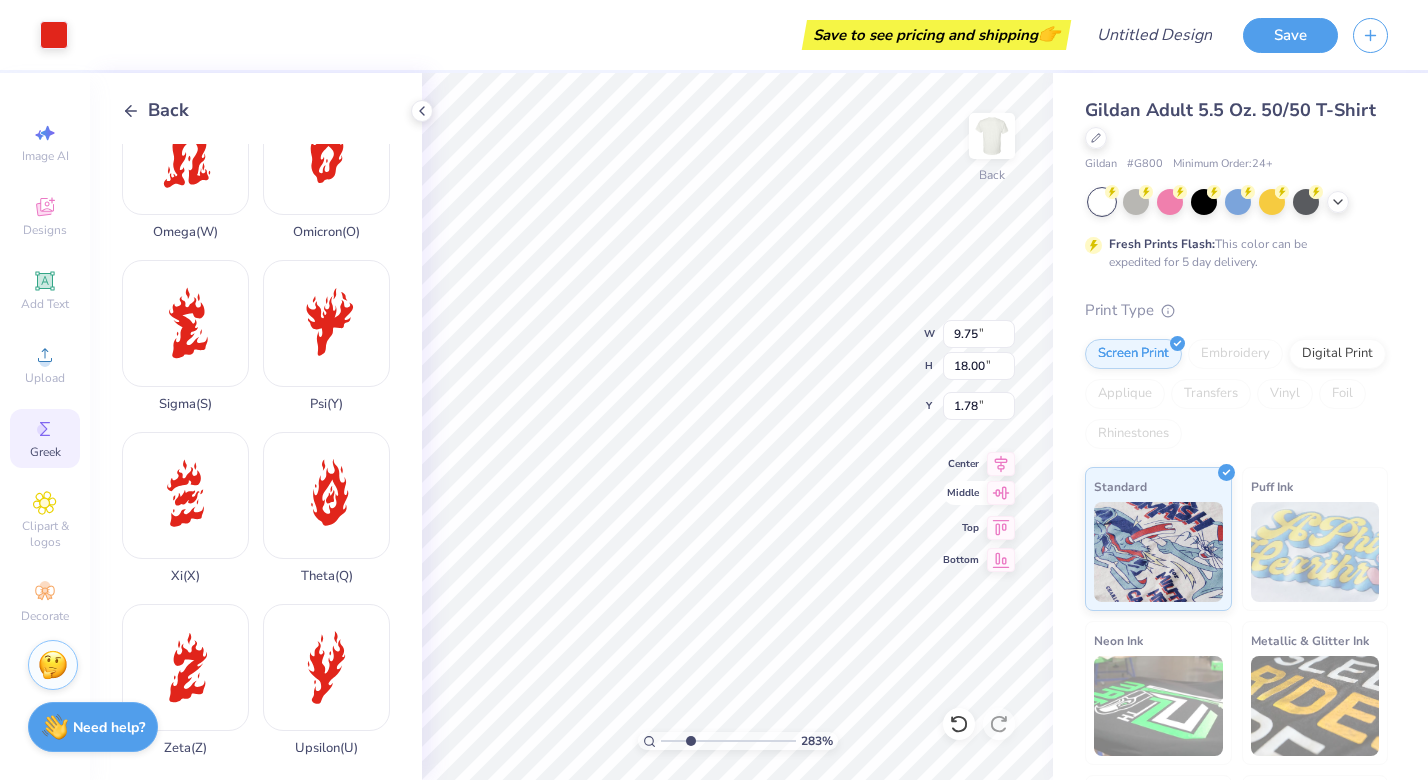 type on "4.81" 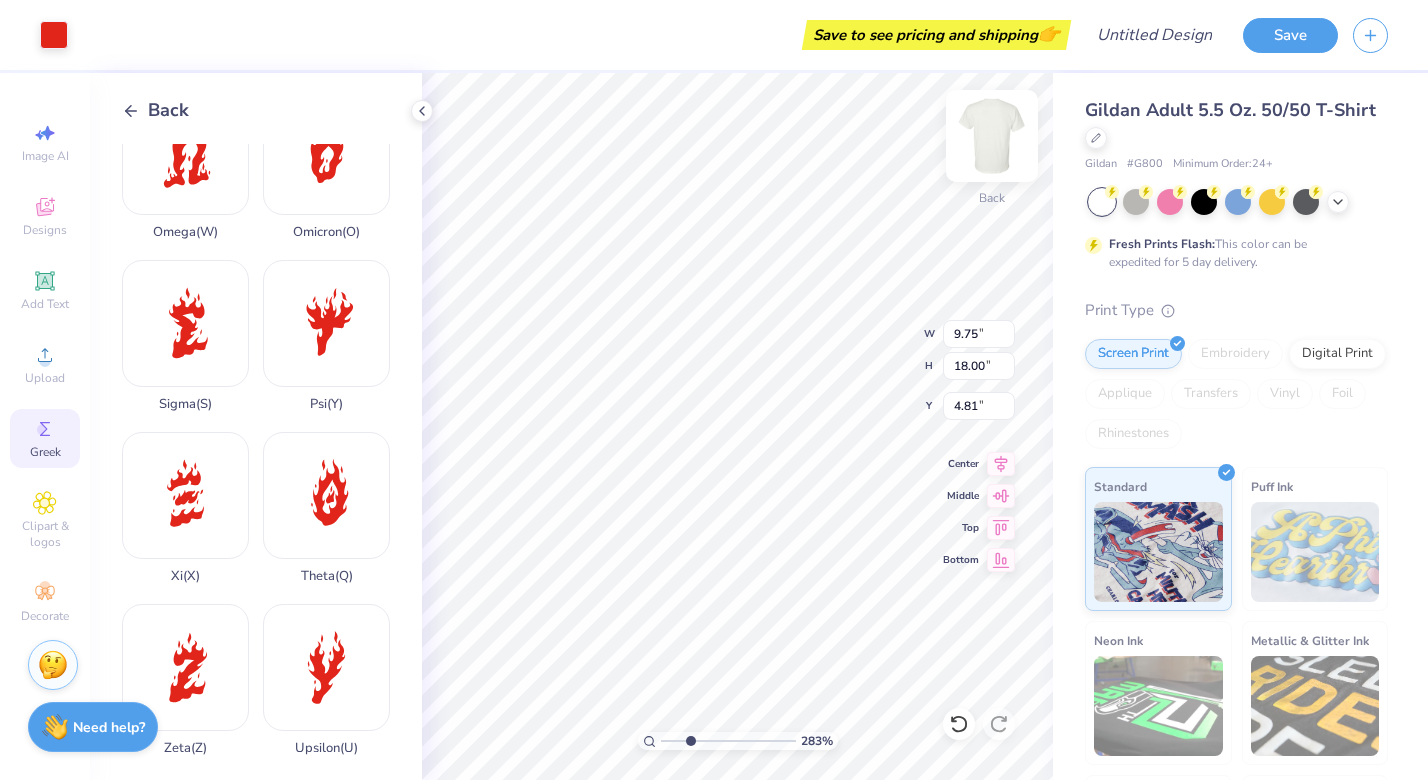 type on "6.42" 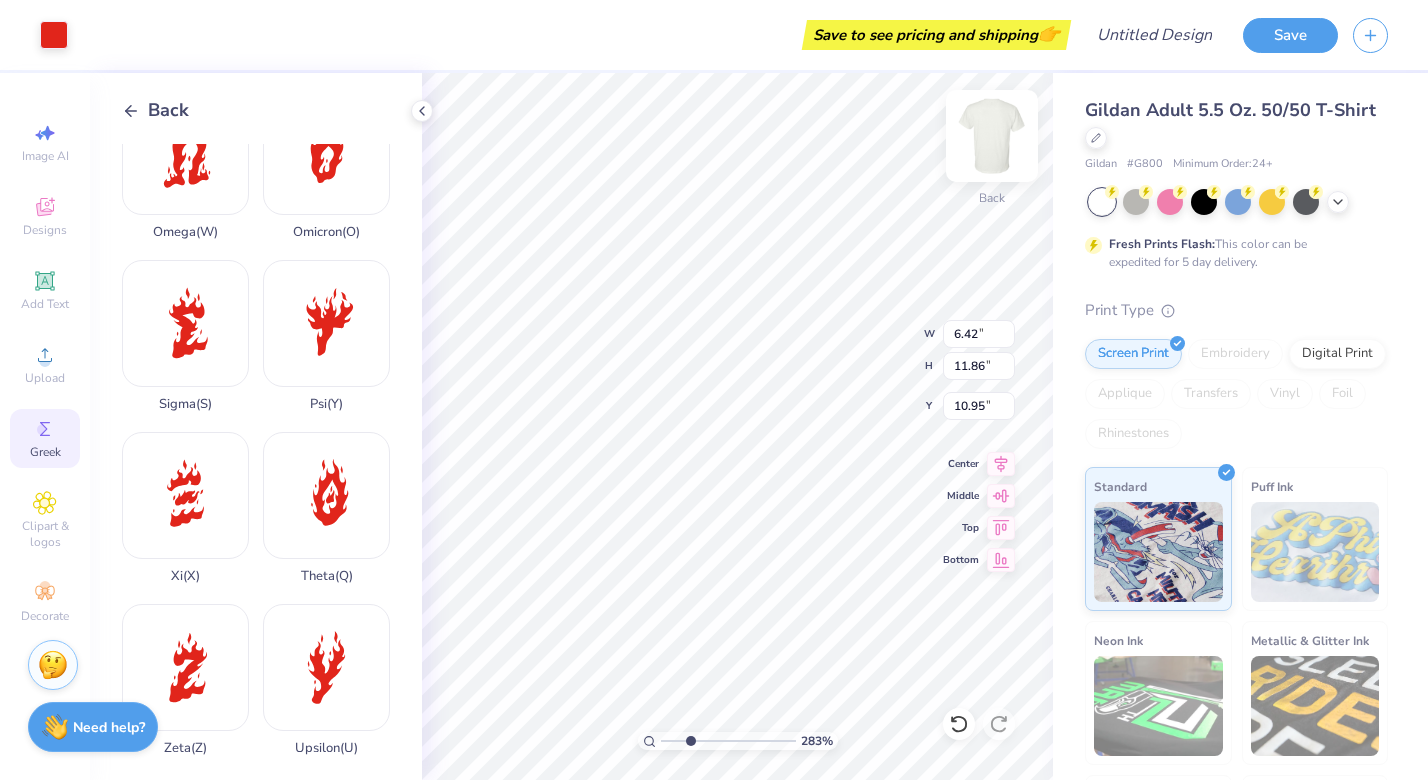 type on "7.37" 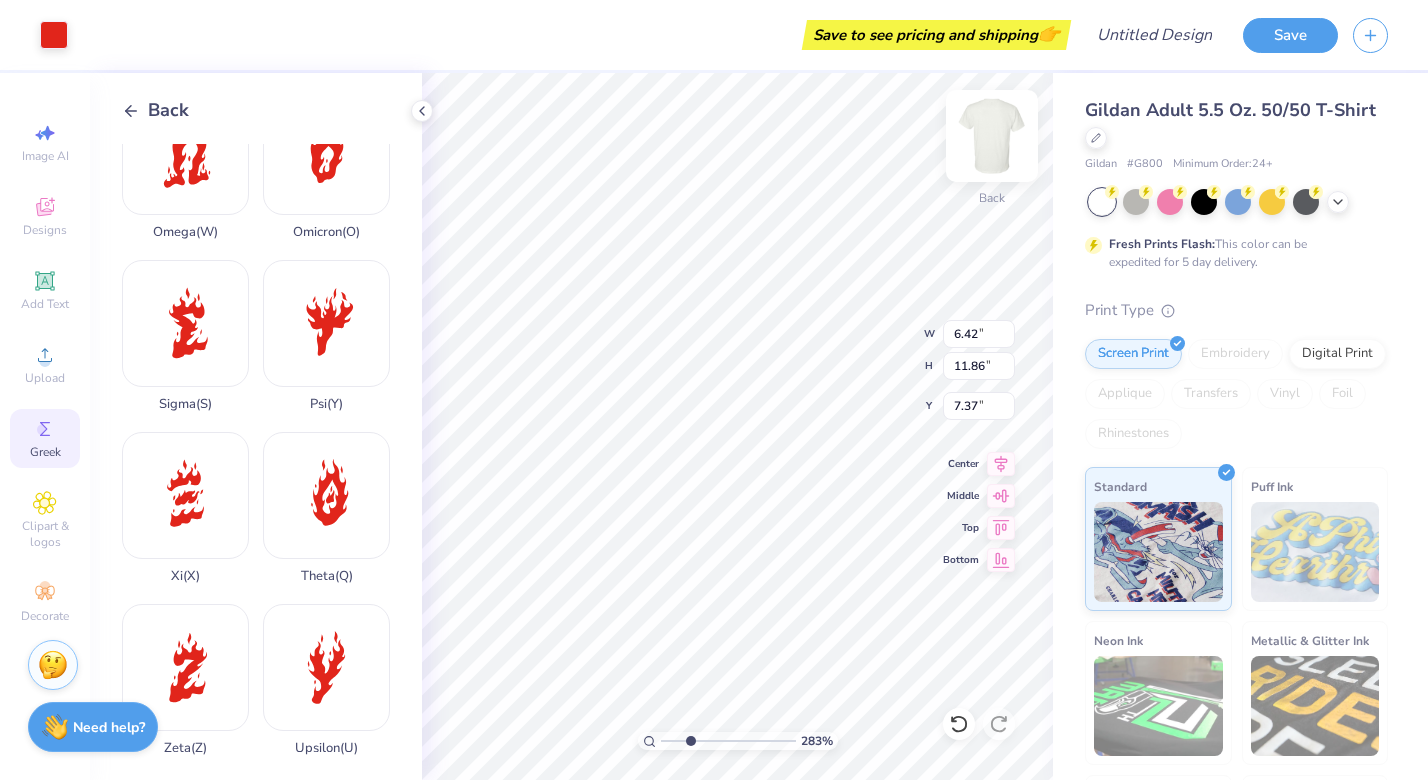 type on "3.76" 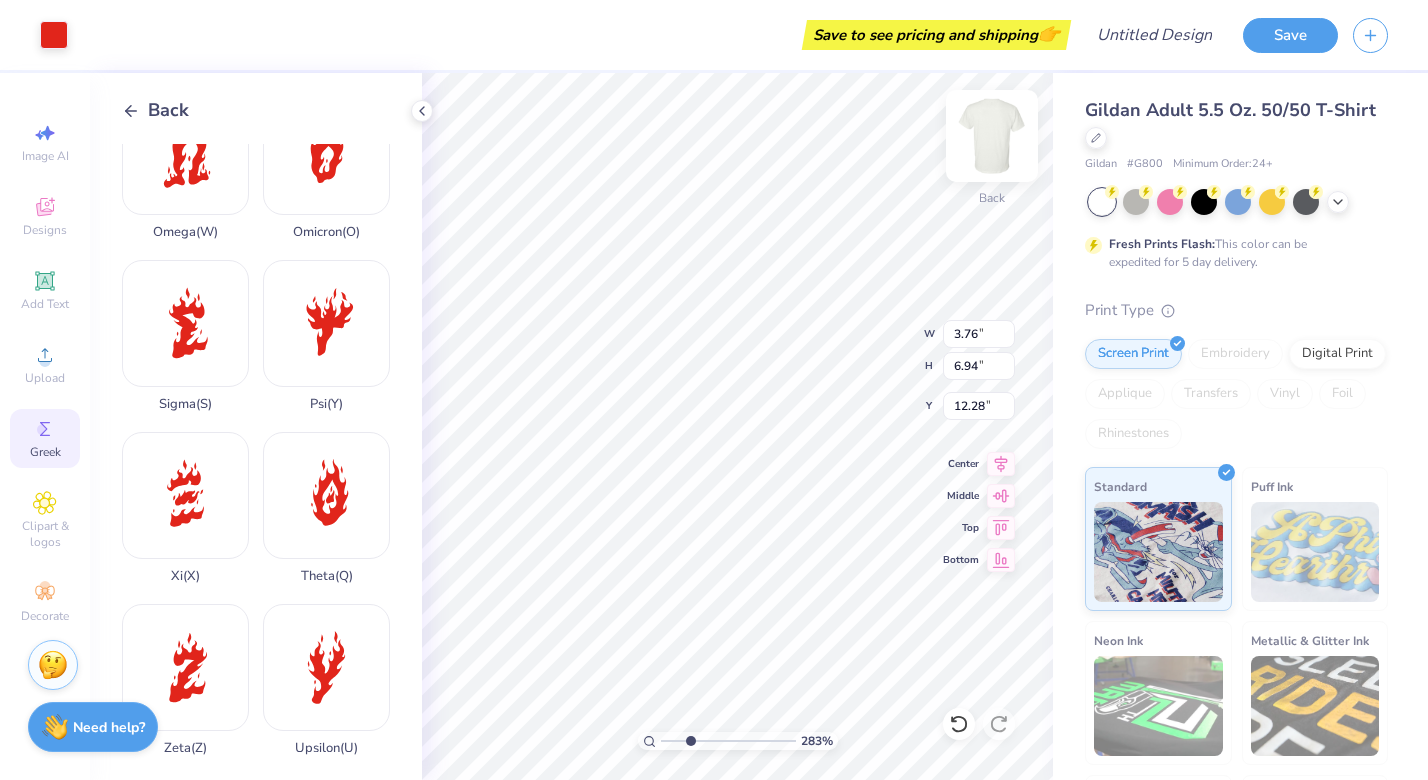 type on "6.47" 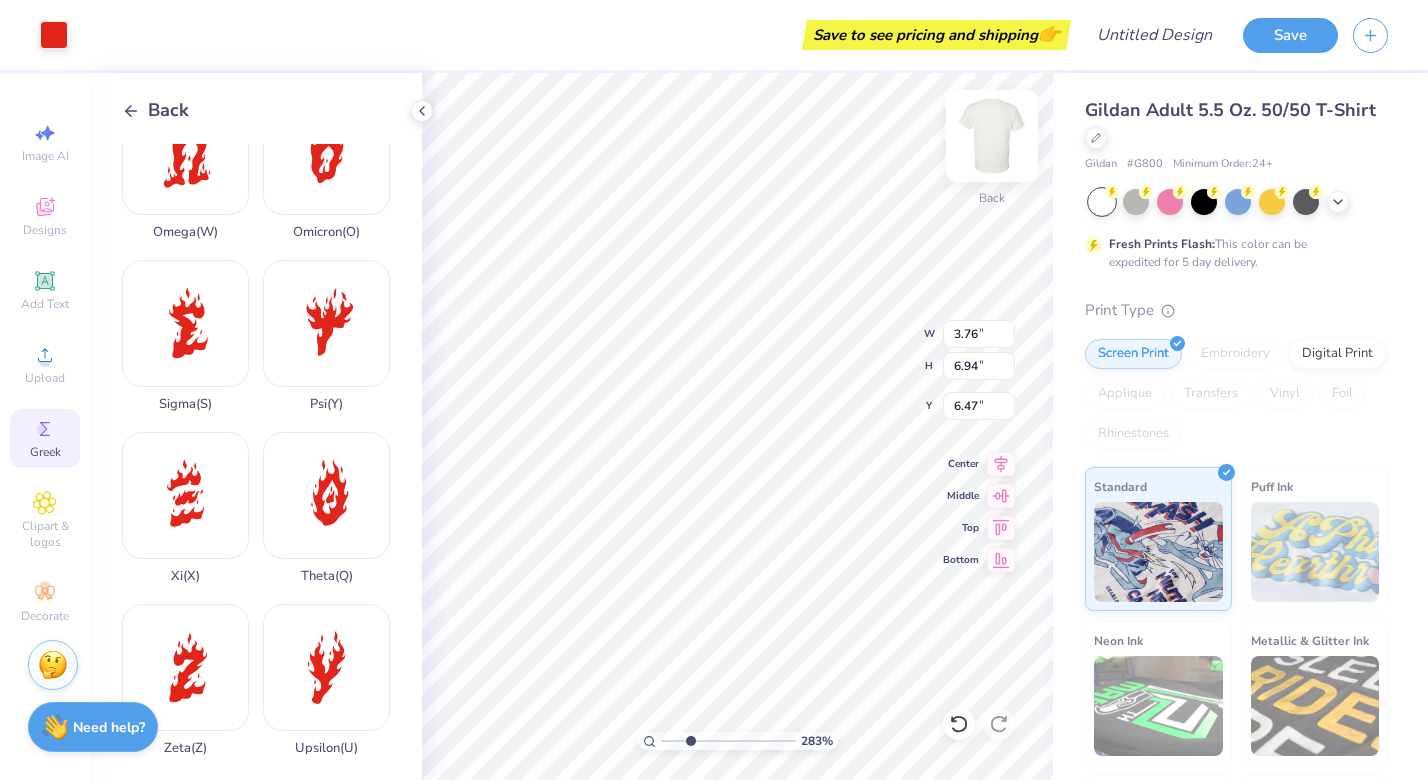type on "0.53" 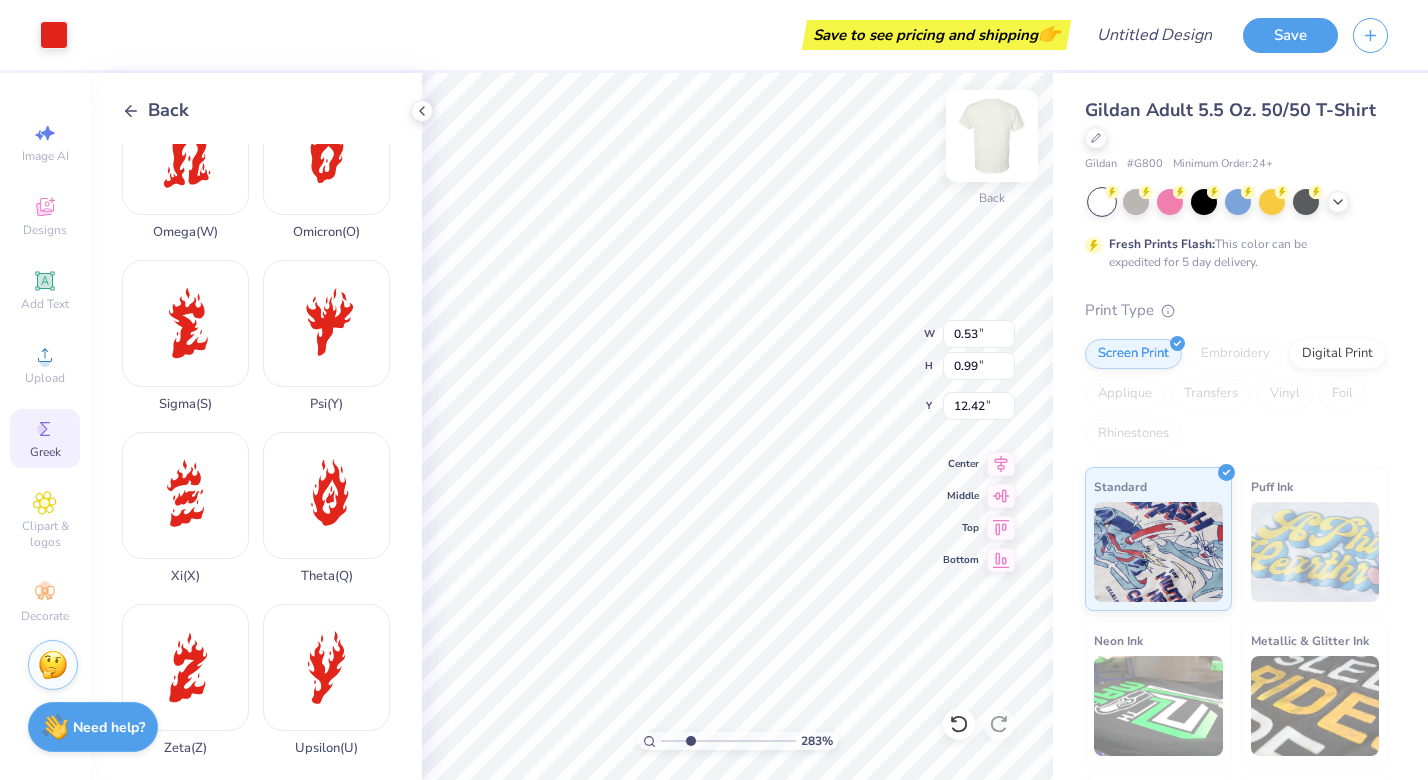 type on "10.52" 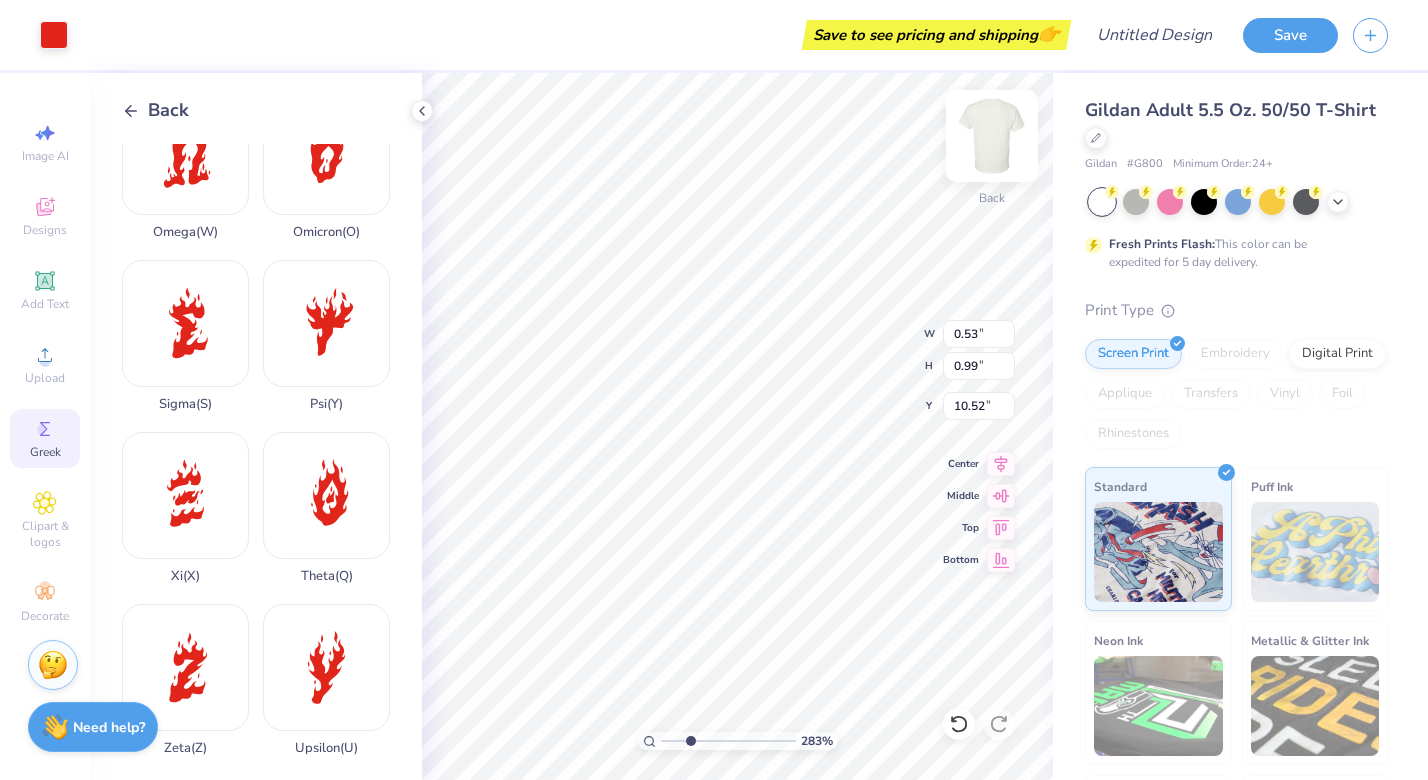 type on "0.44" 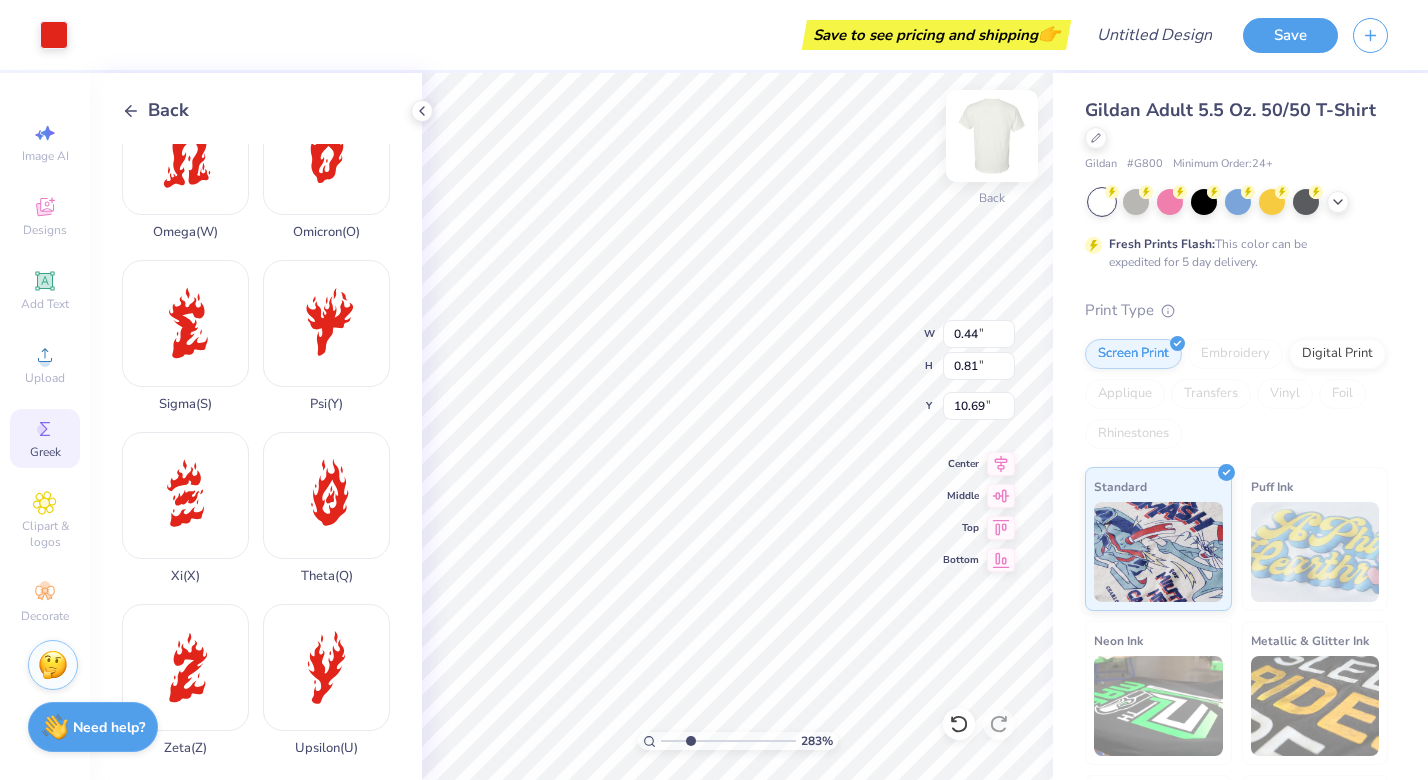 type on "0.41" 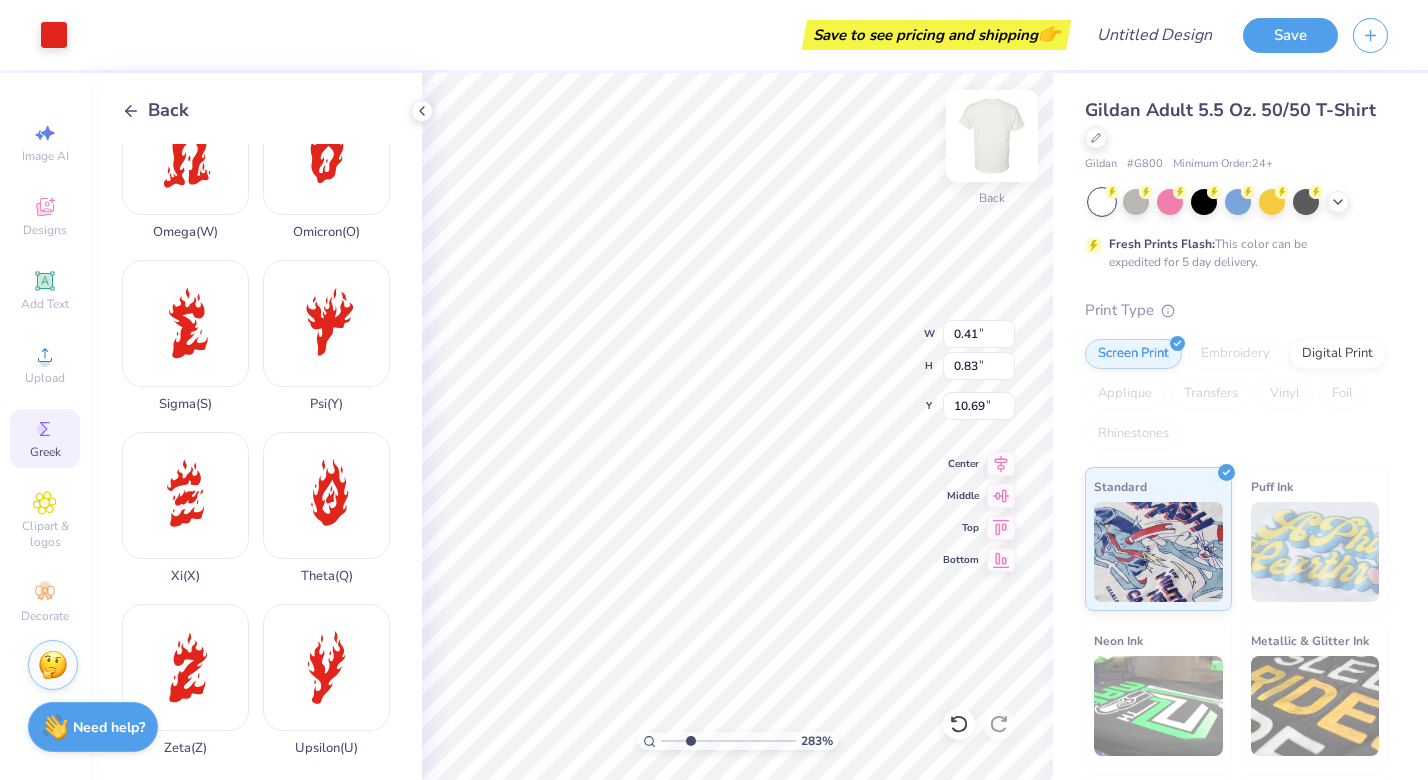 type on "0.44" 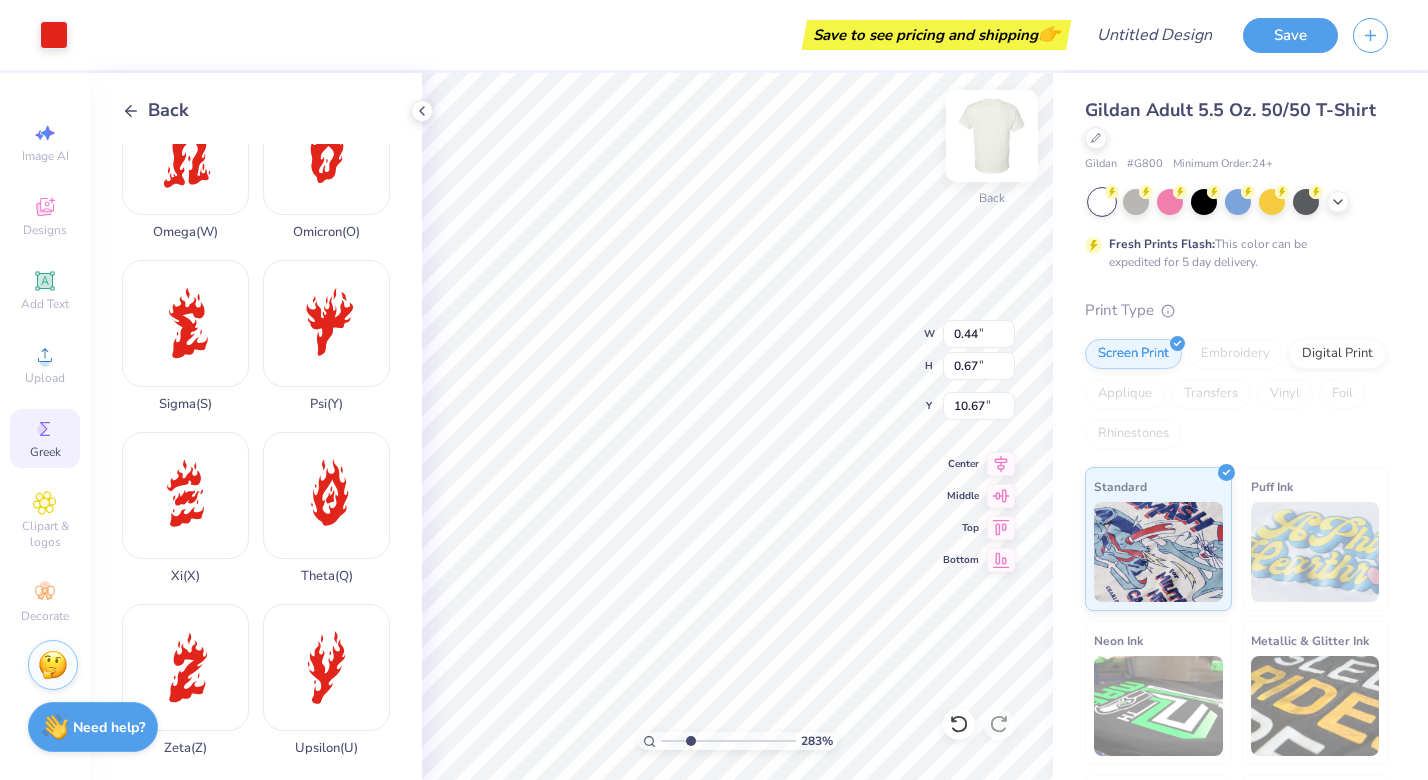 type on "0.41" 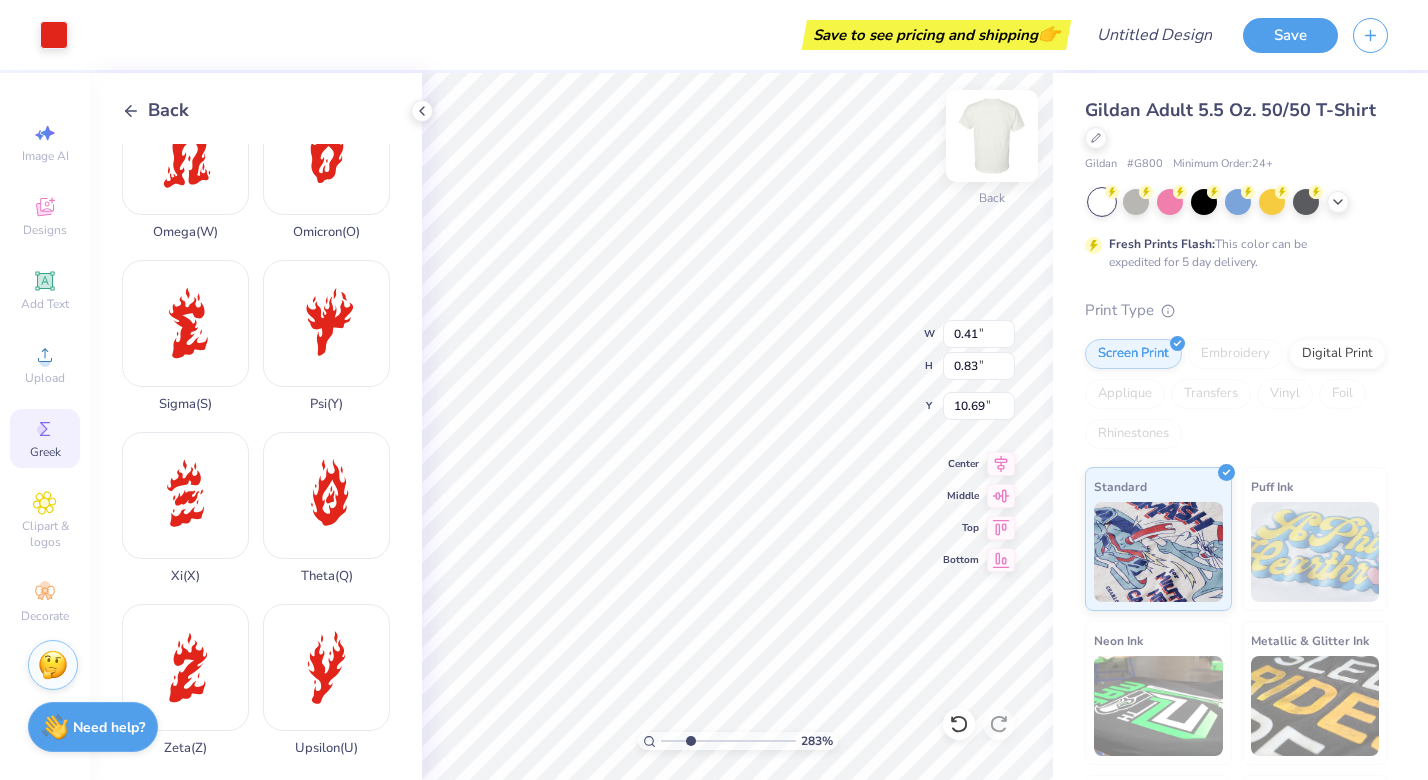 type on "0.82" 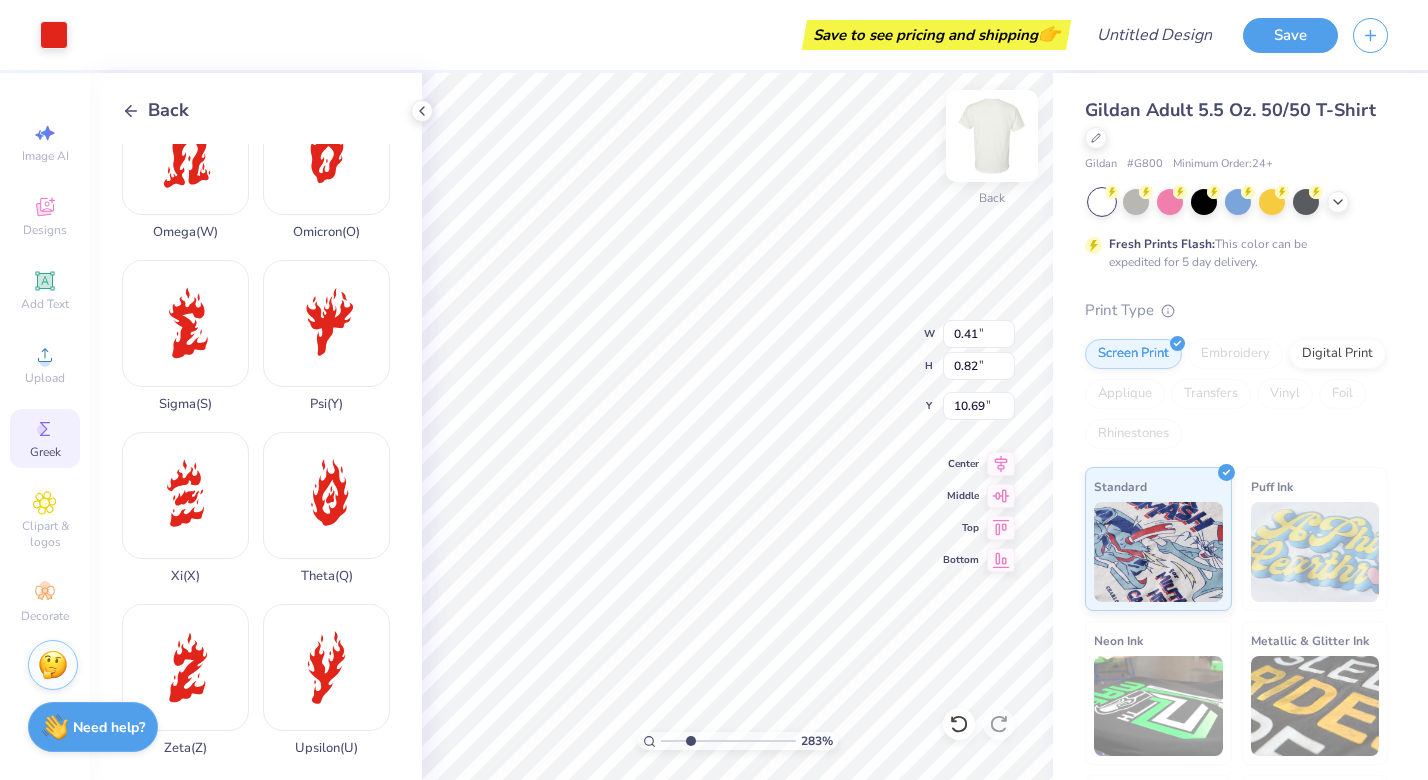 type on "10.52" 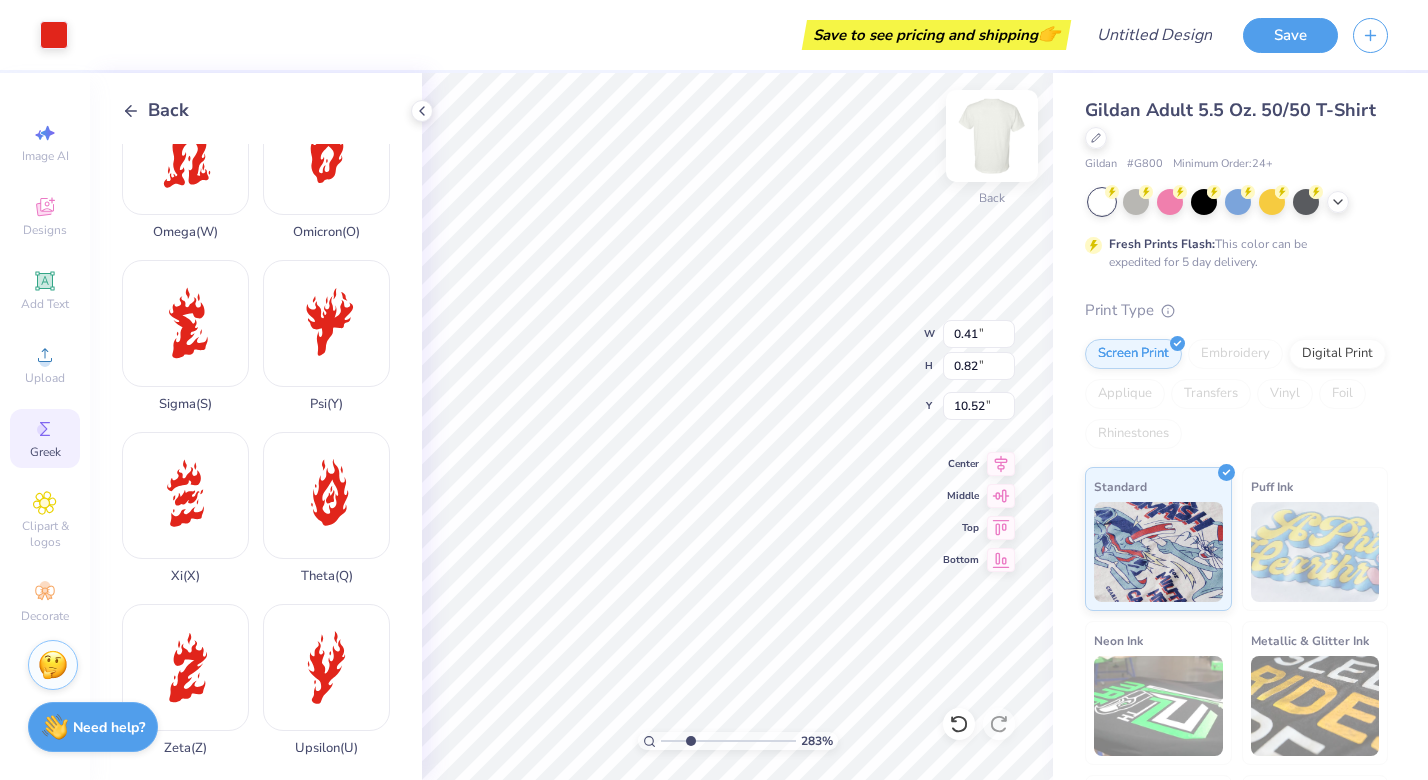 type on "11.50" 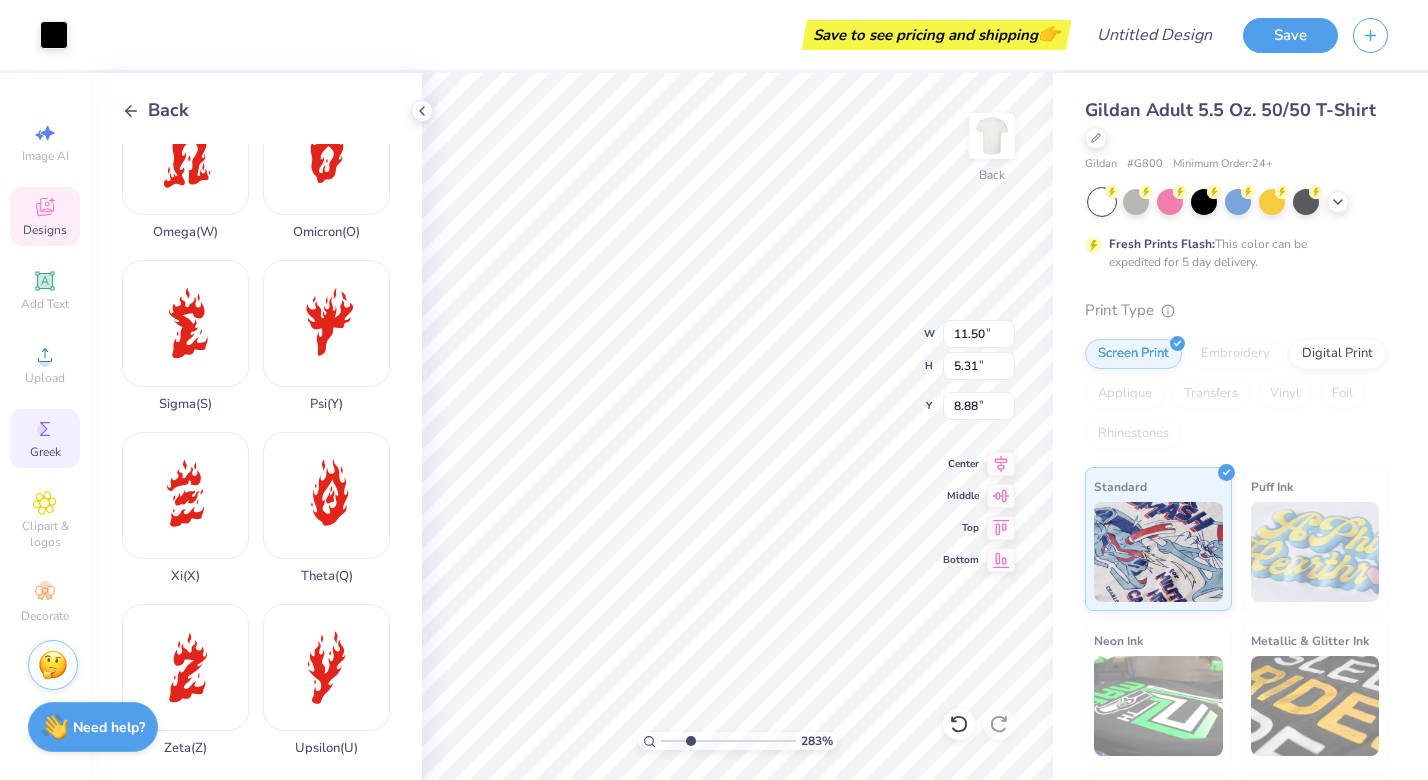 type on "9.70" 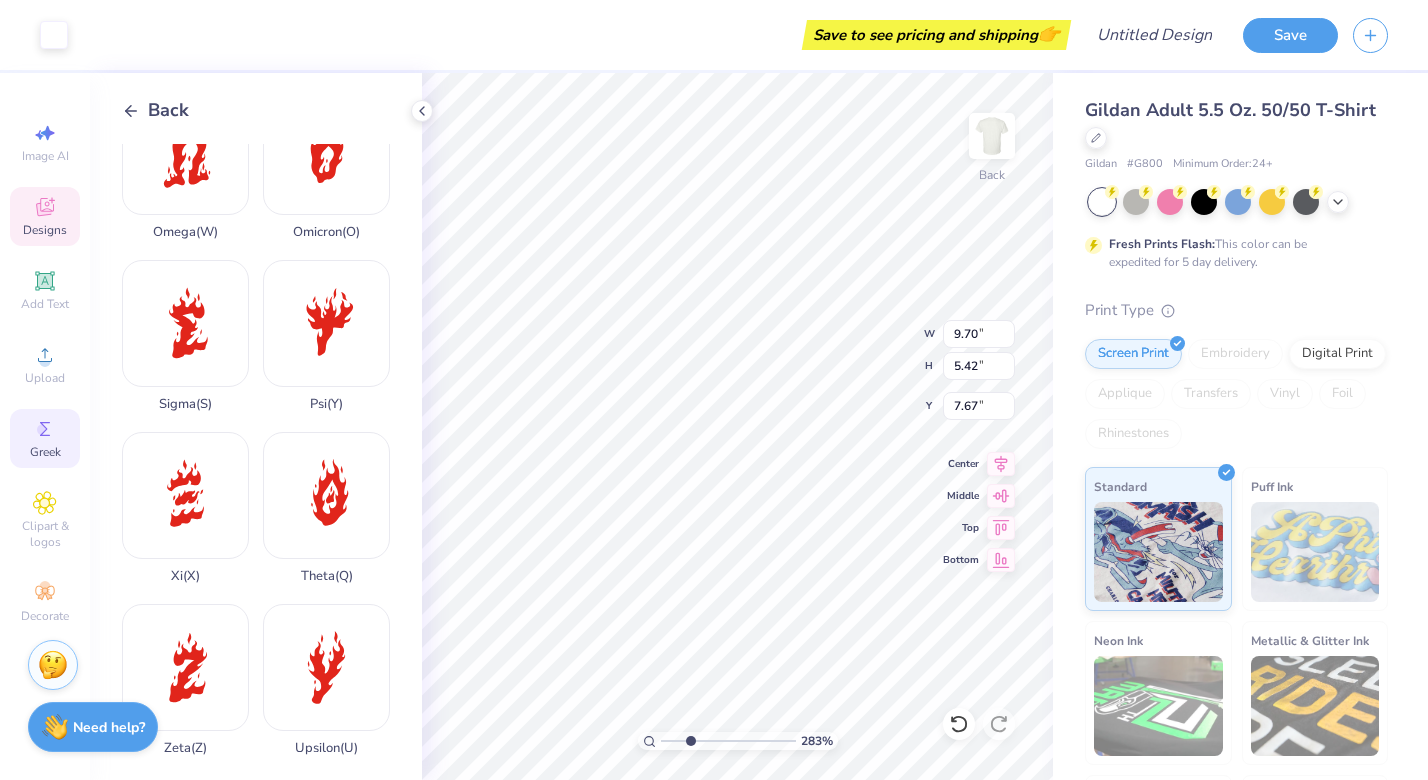 type on "10.98" 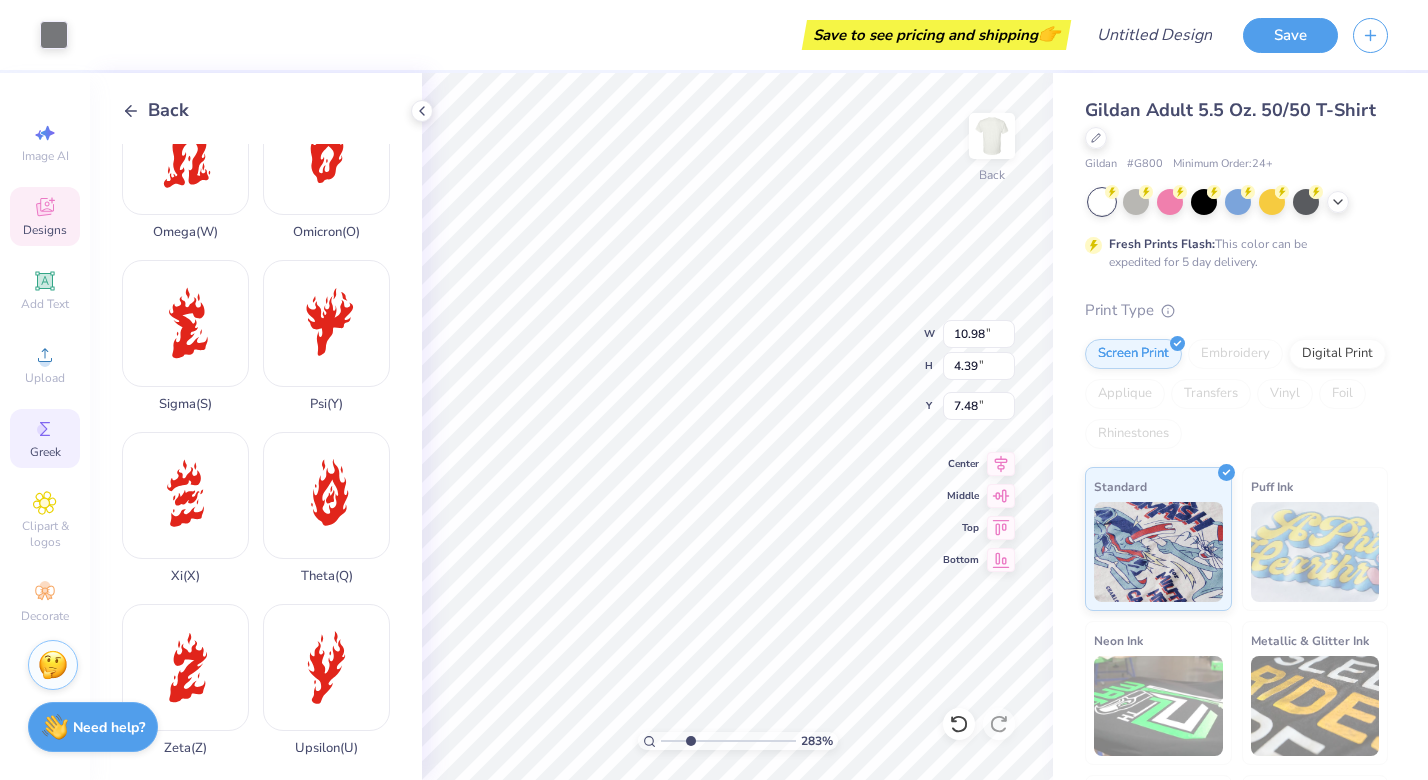 type on "7.51" 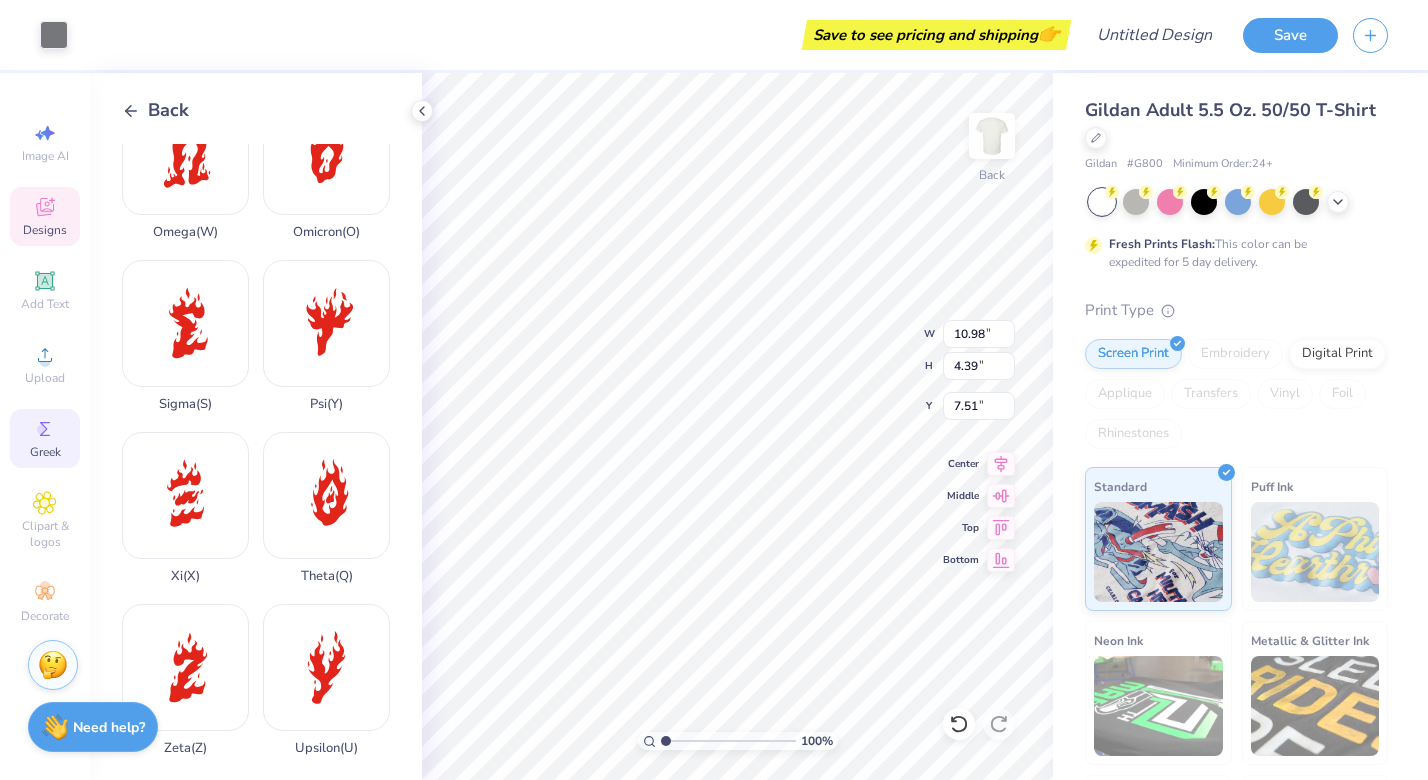 drag, startPoint x: 693, startPoint y: 739, endPoint x: 657, endPoint y: 739, distance: 36 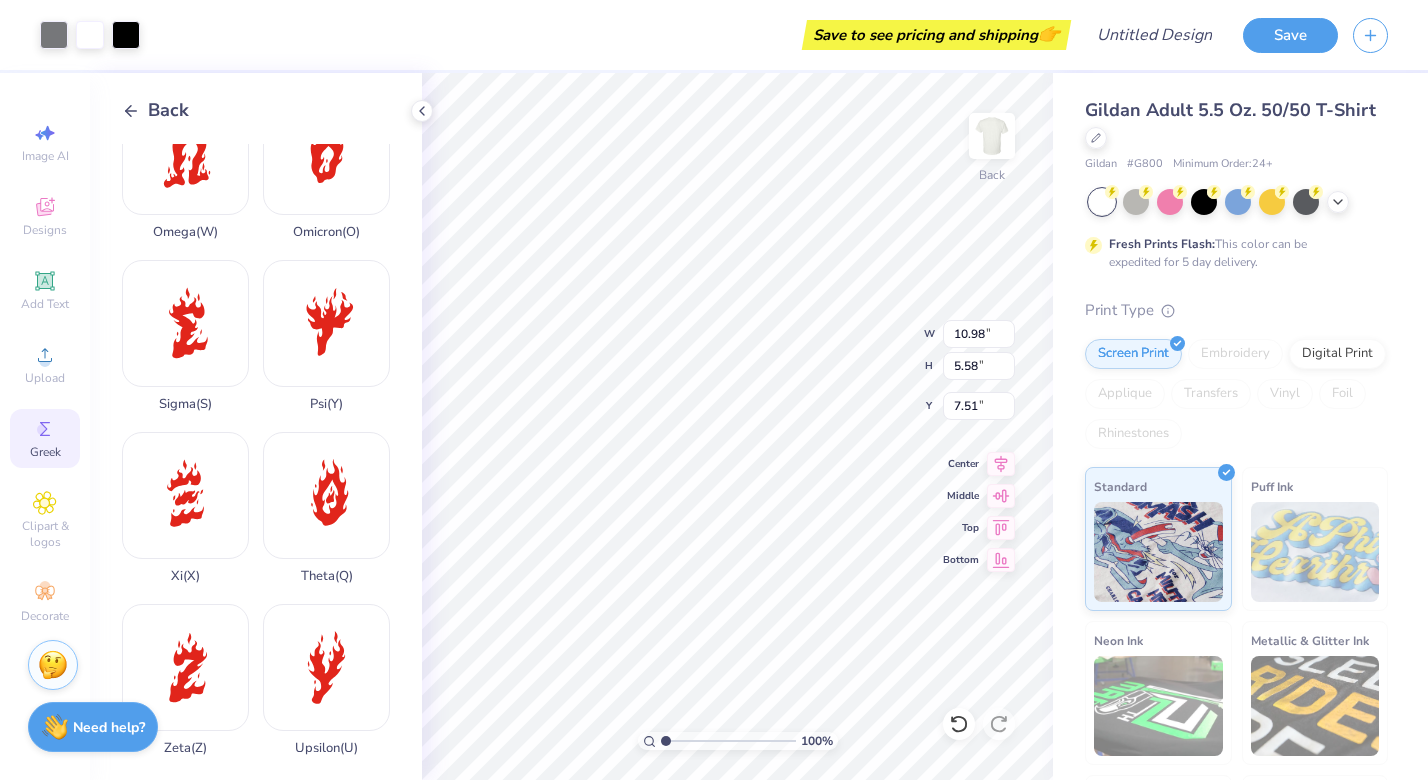 type on "7.50" 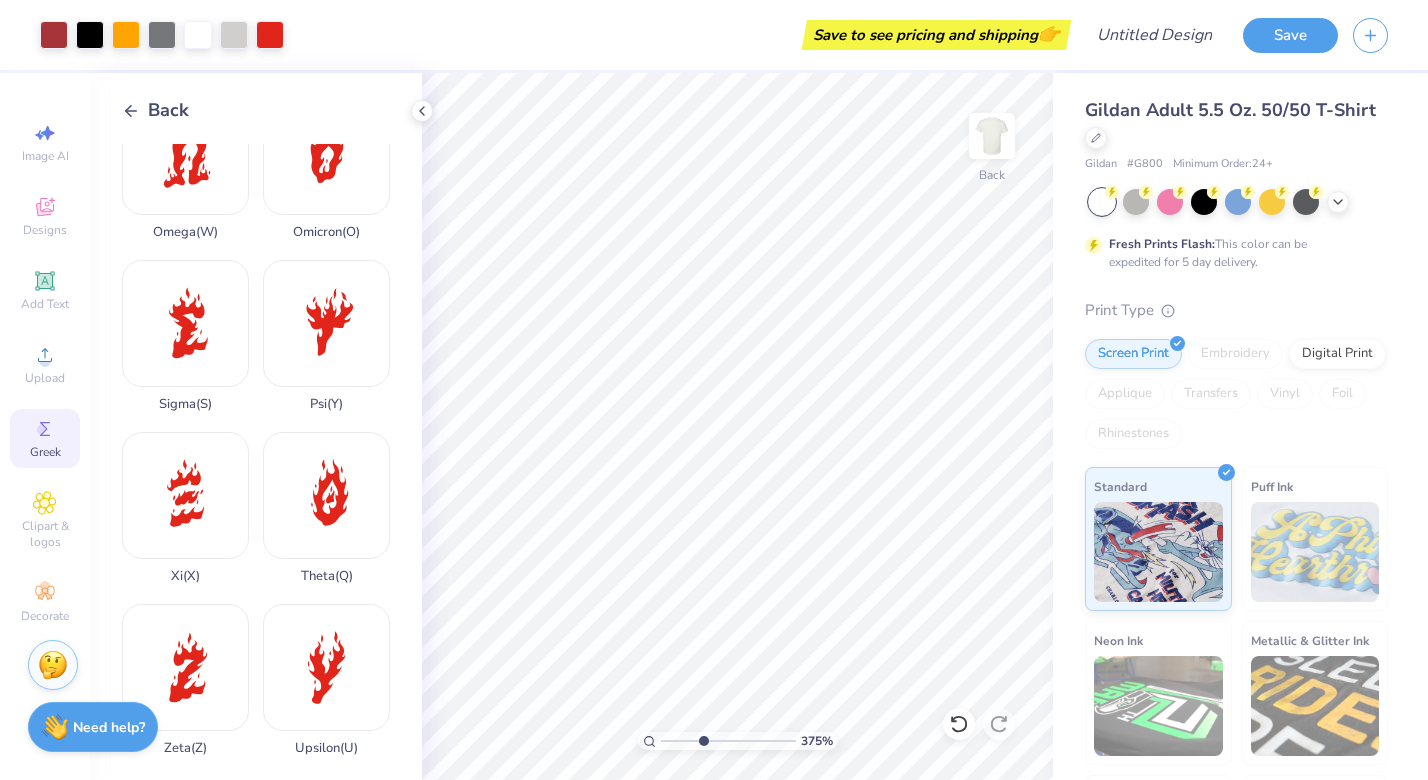 drag, startPoint x: 669, startPoint y: 741, endPoint x: 702, endPoint y: 740, distance: 33.01515 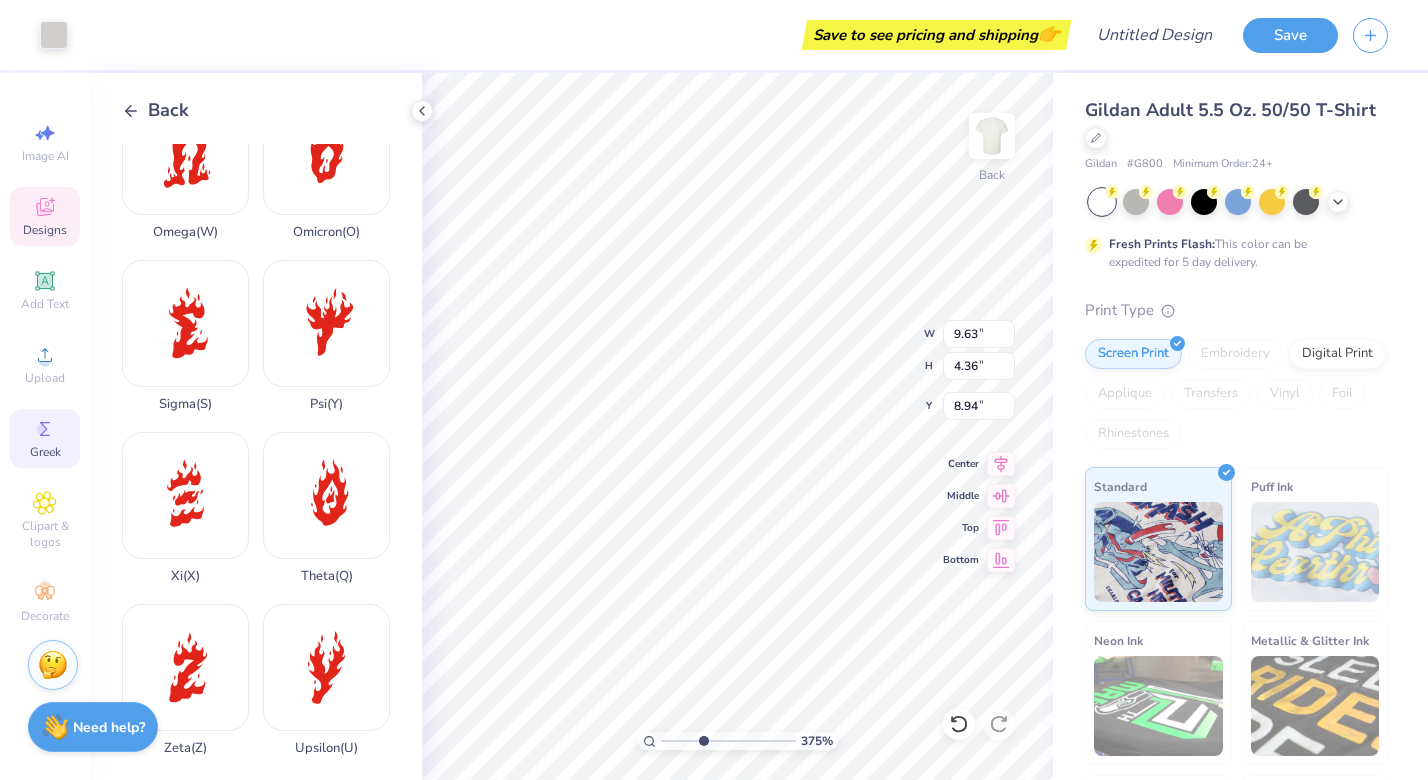 type on "11.50" 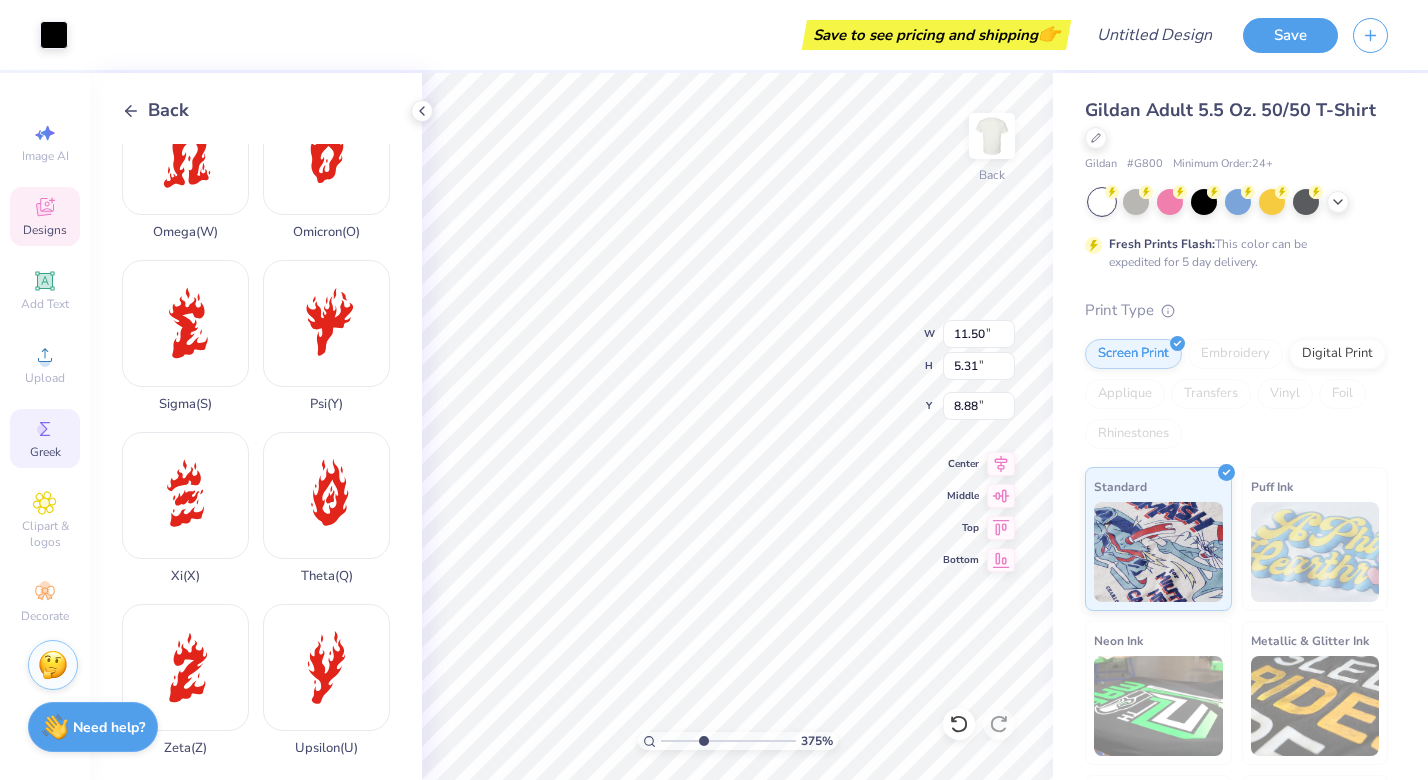type on "0.41" 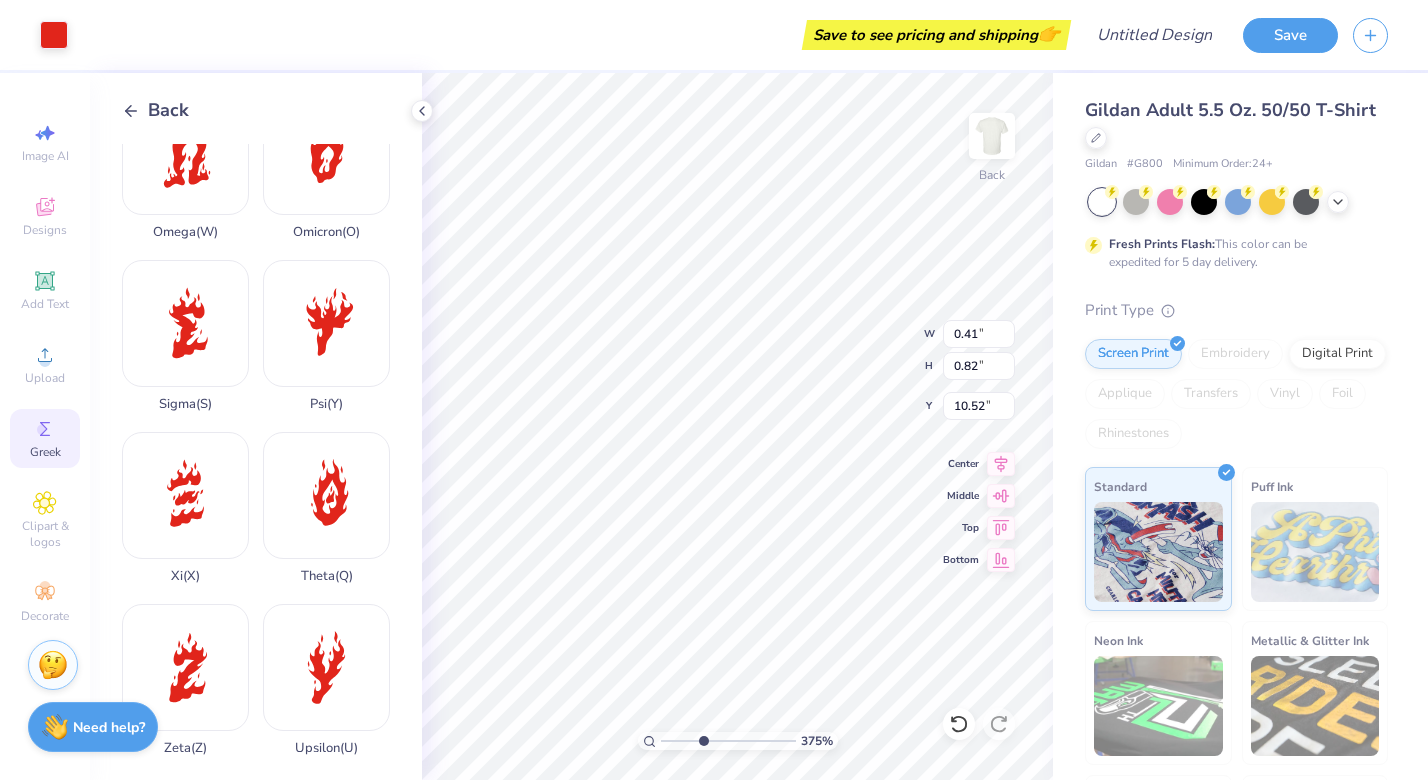 type on "0.50" 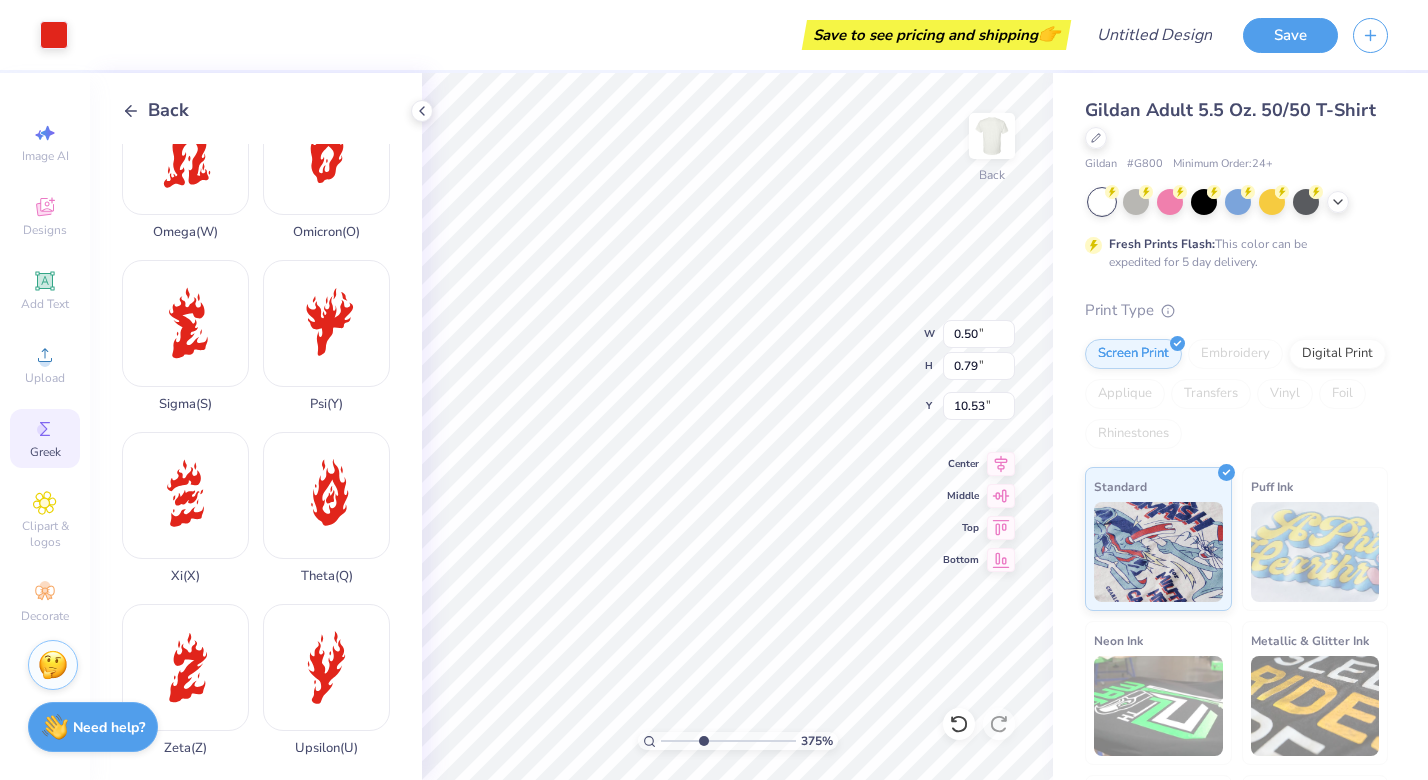 type on "0.42" 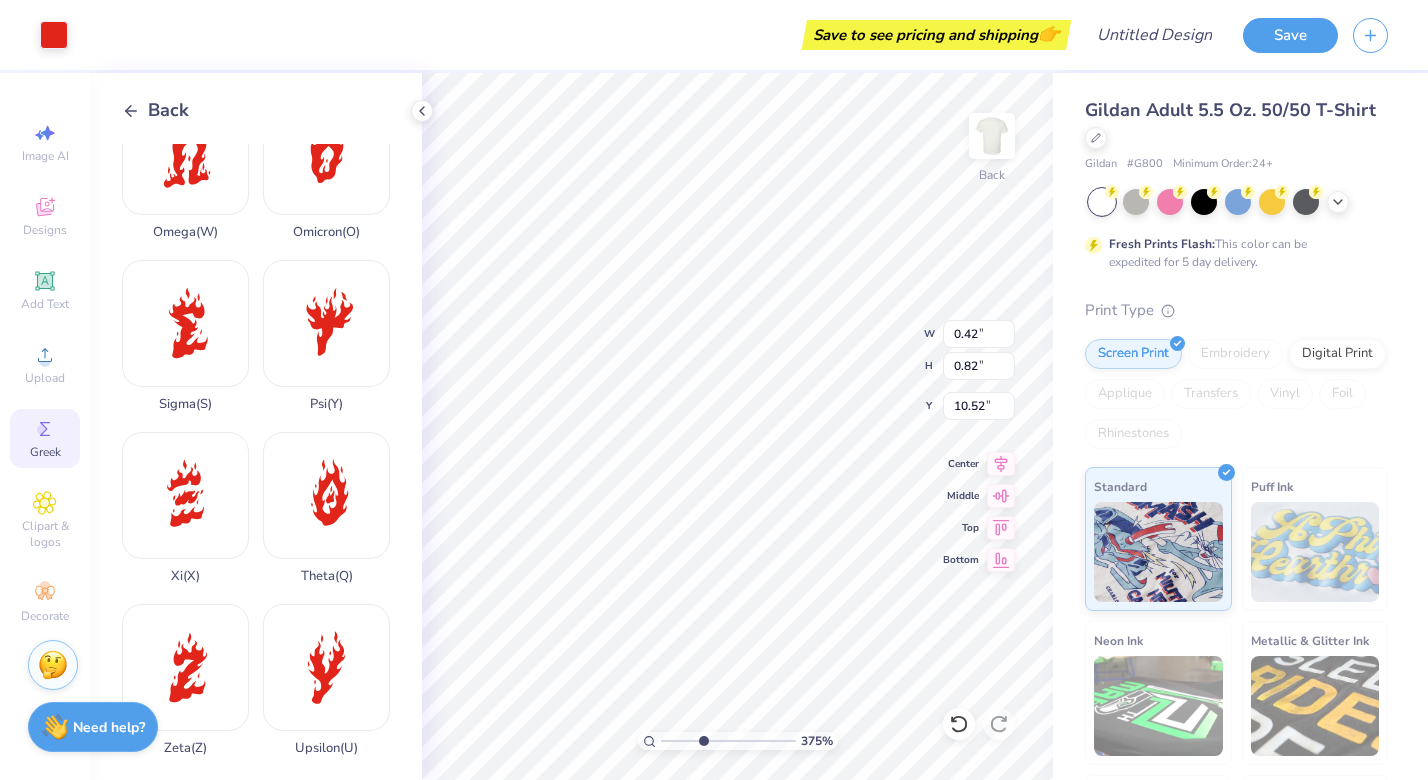 type on "0.83" 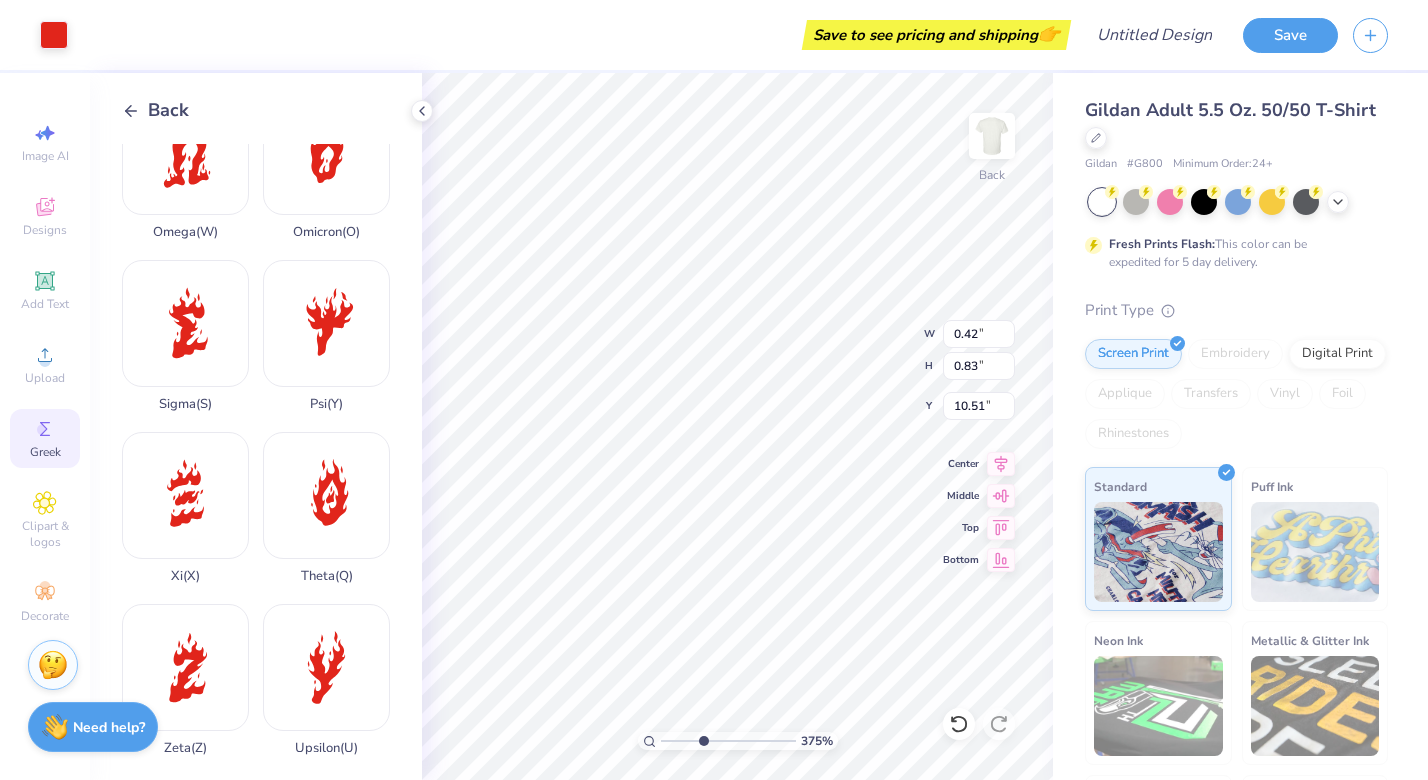 type on "0.44" 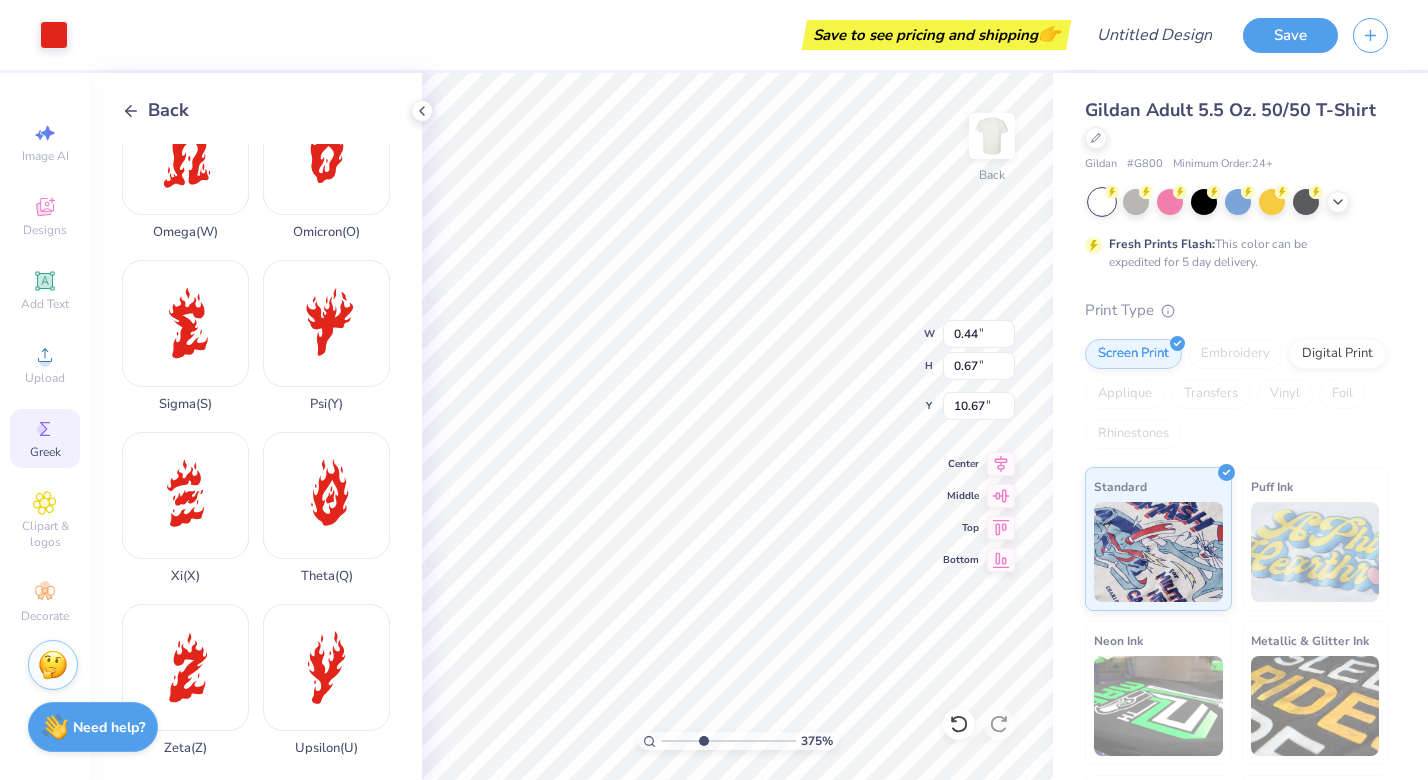 type on "10.59" 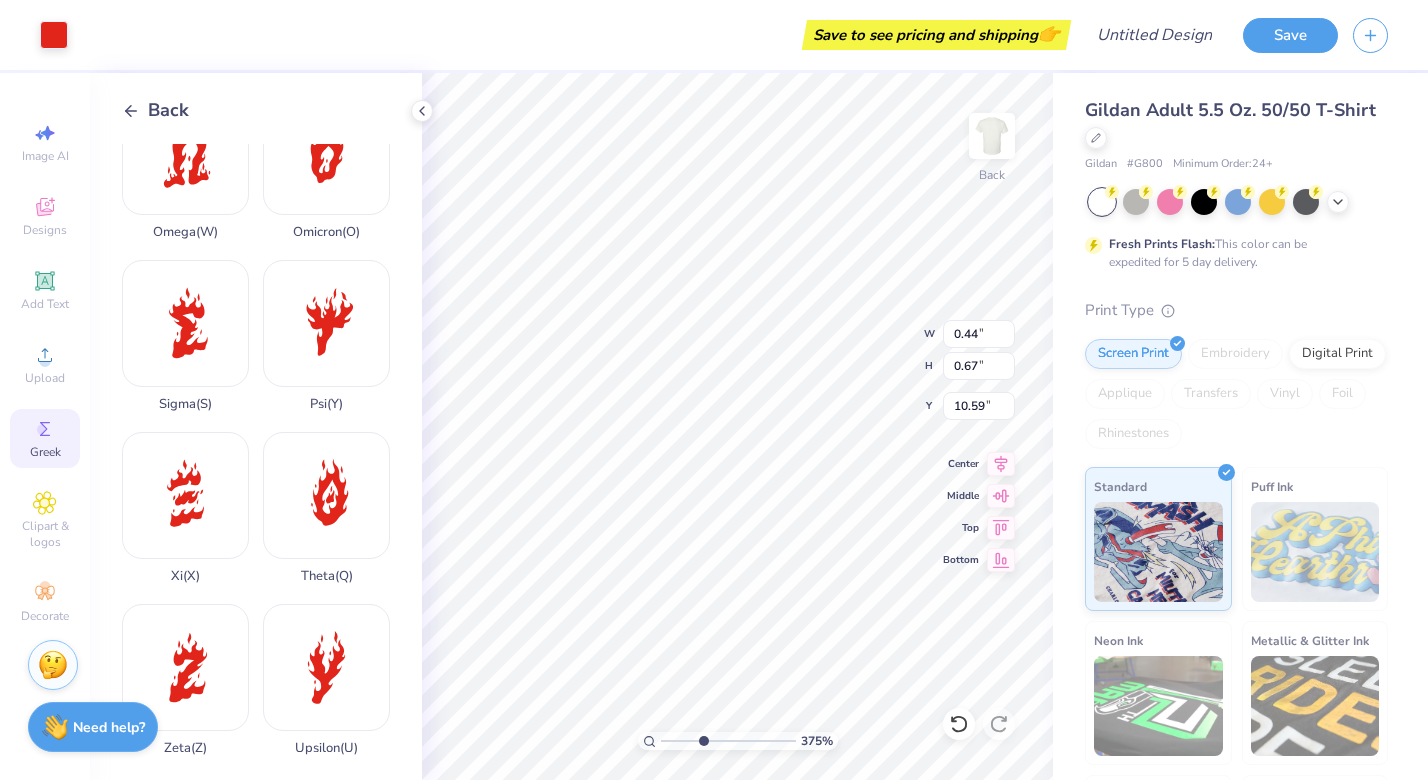 type on "0.45" 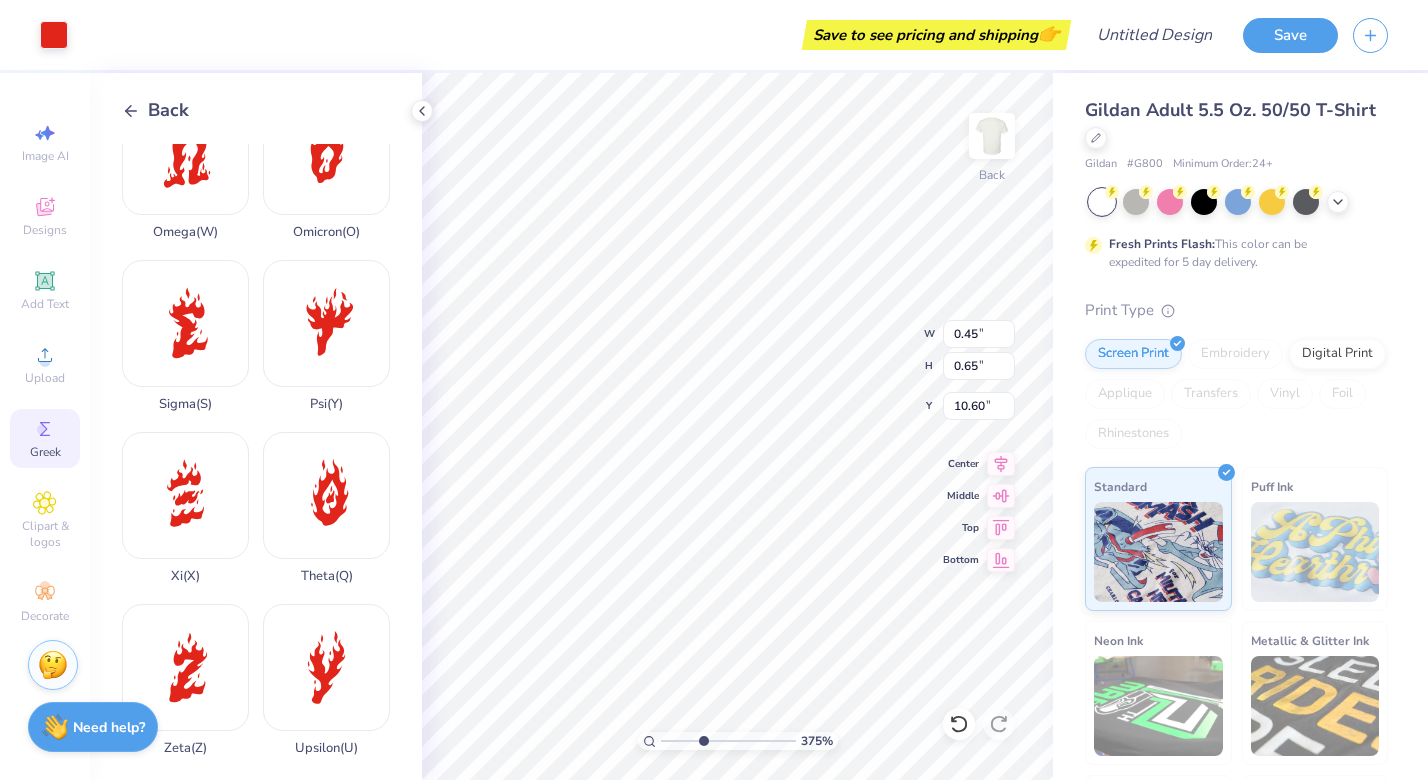 type on "0.54" 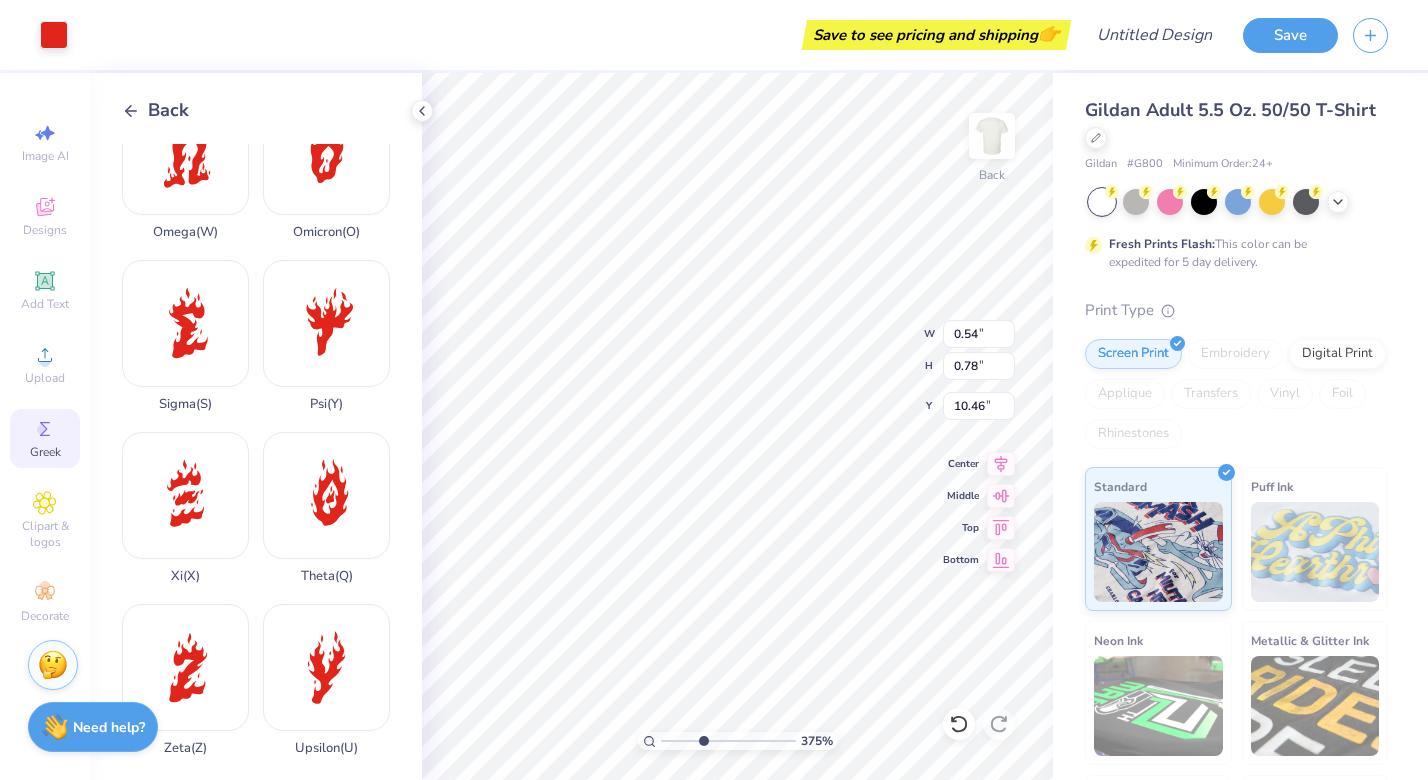 type on "10.56" 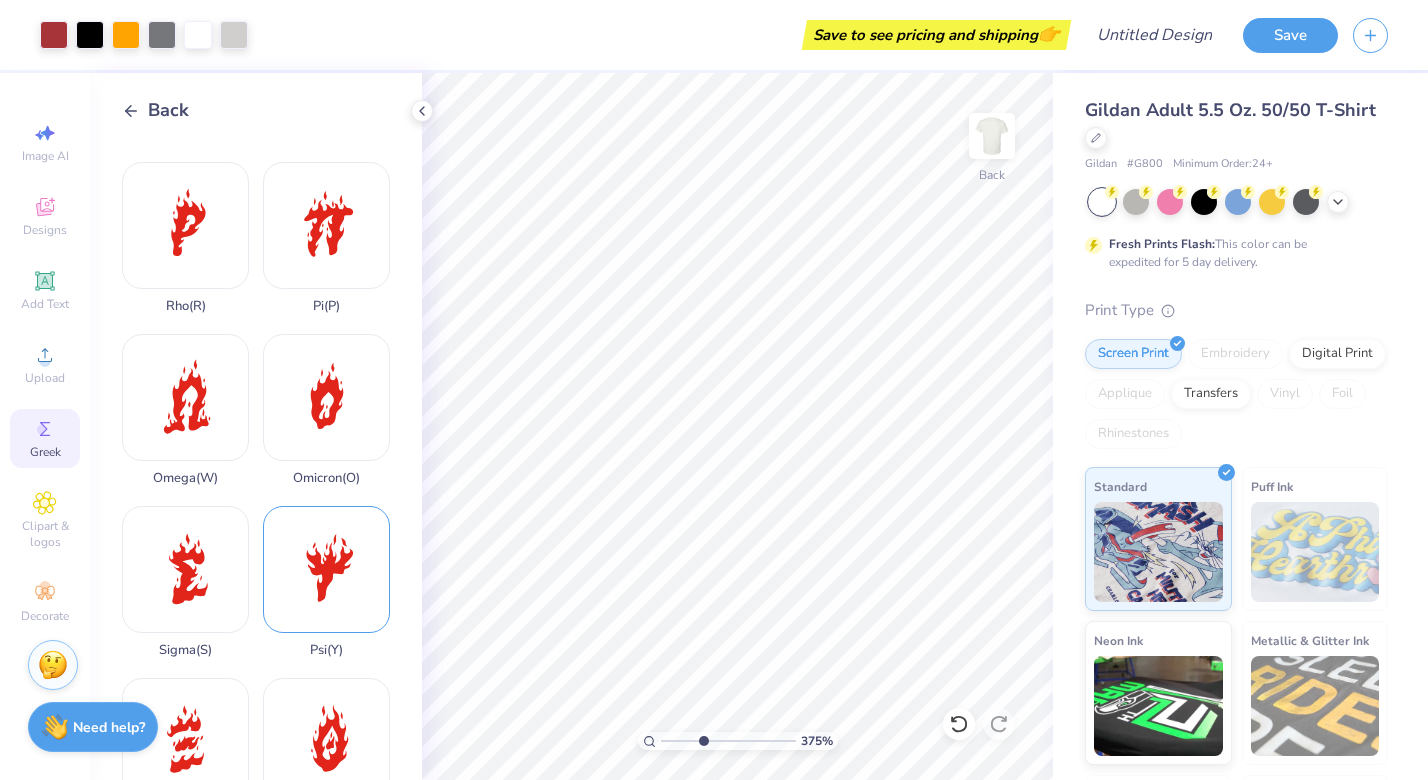 scroll, scrollTop: 1036, scrollLeft: 0, axis: vertical 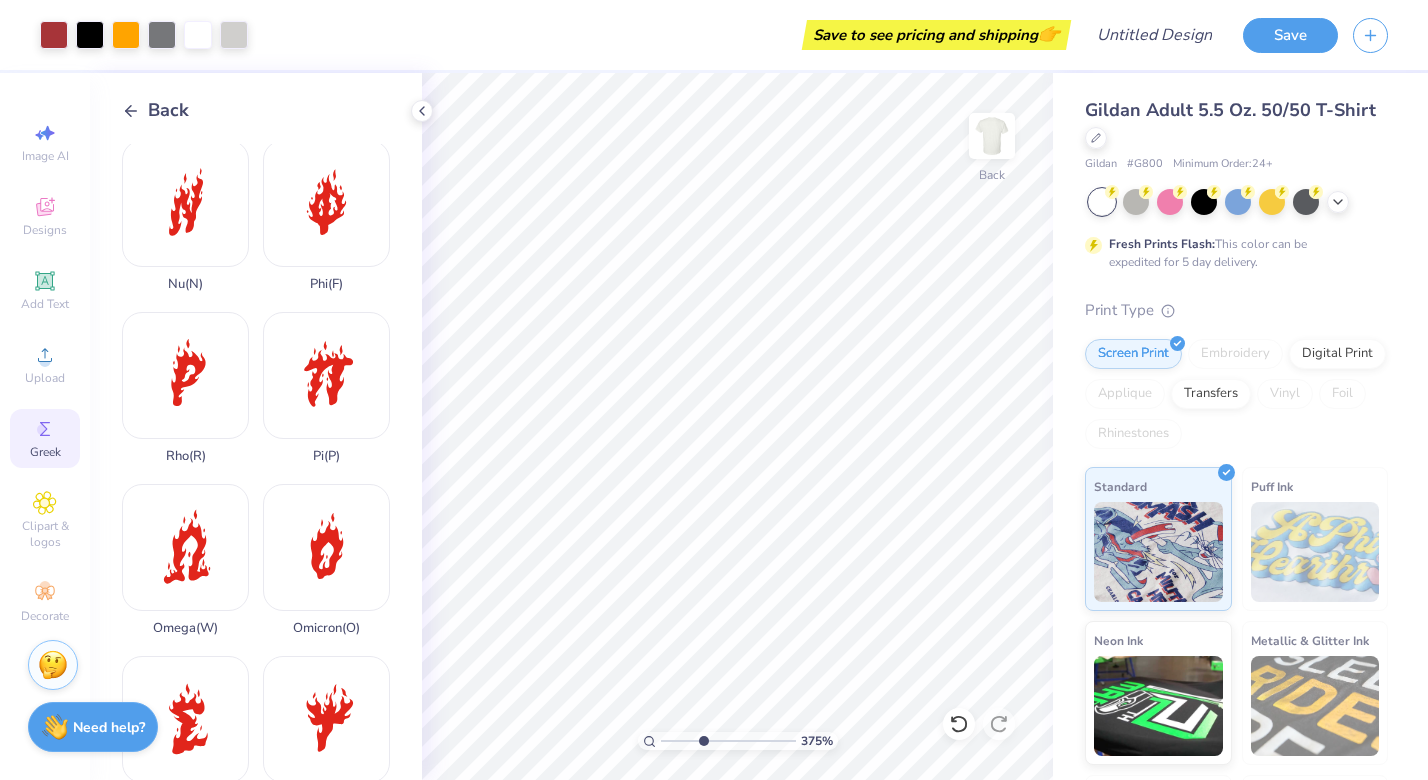 click 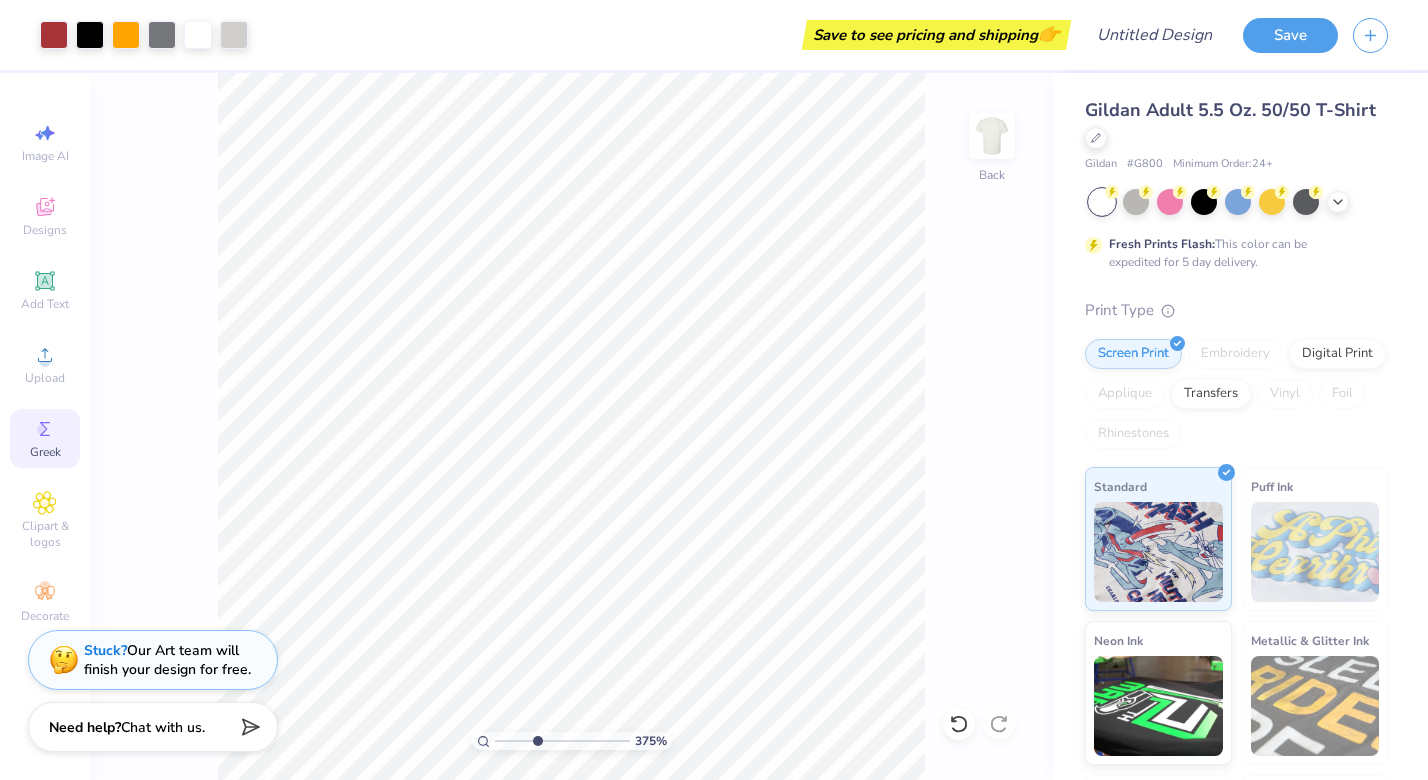 click 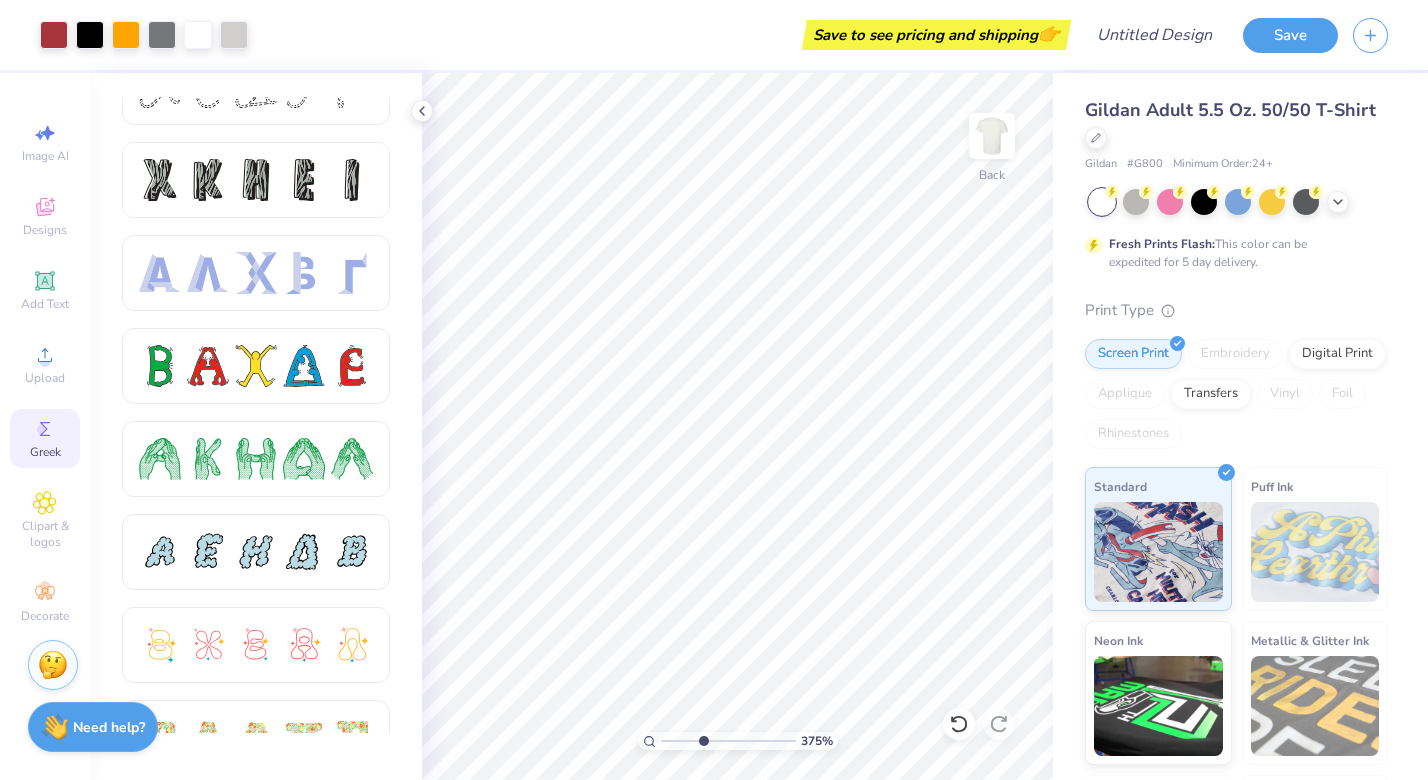scroll, scrollTop: 49, scrollLeft: 0, axis: vertical 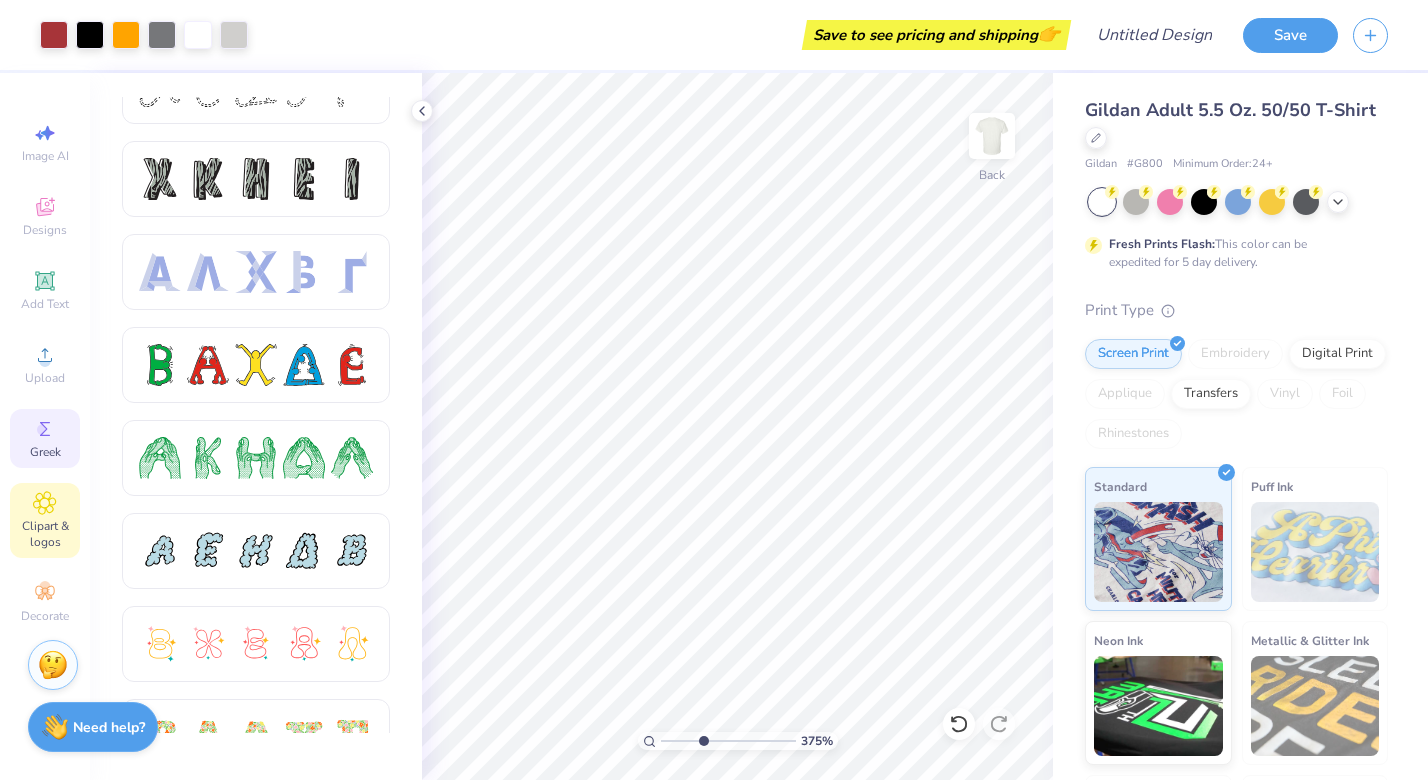 click 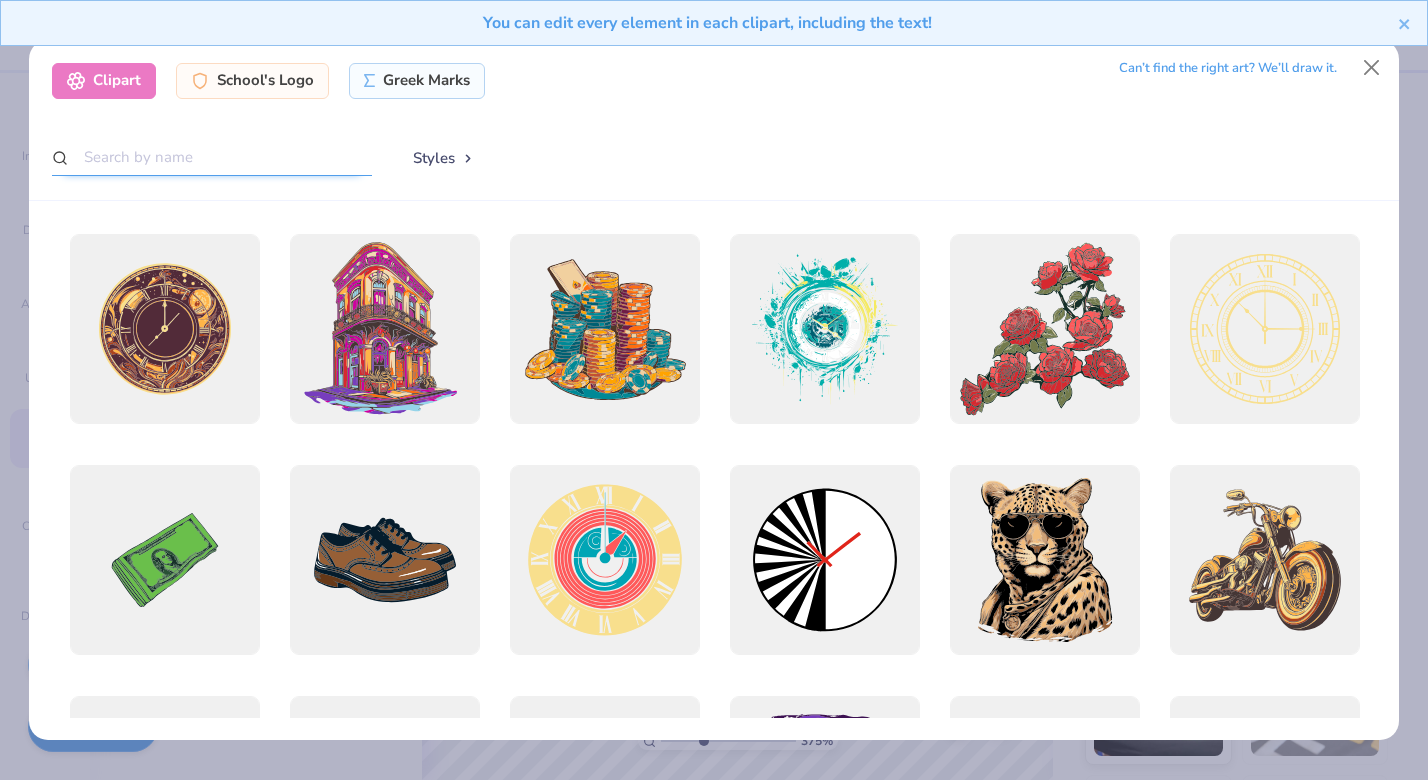 click at bounding box center (212, 157) 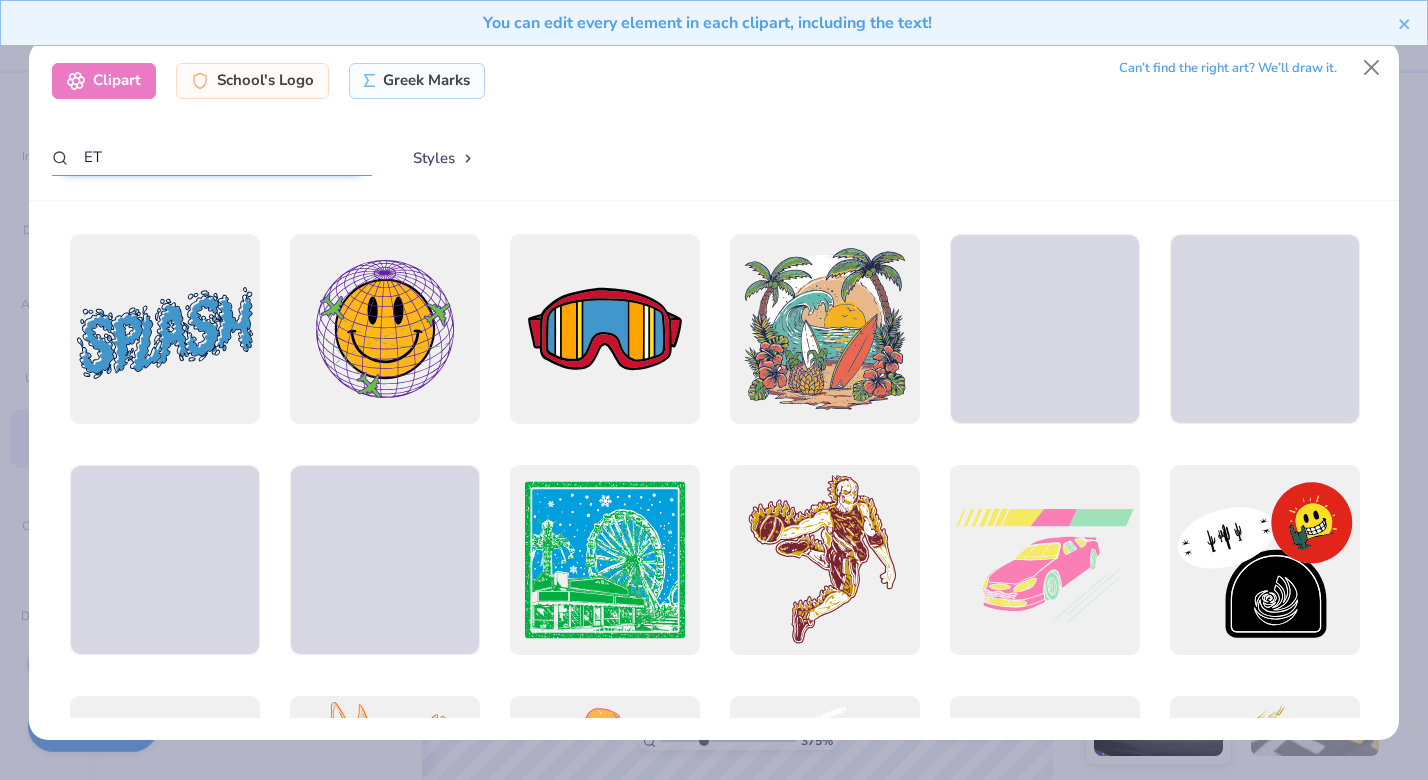 type on "E" 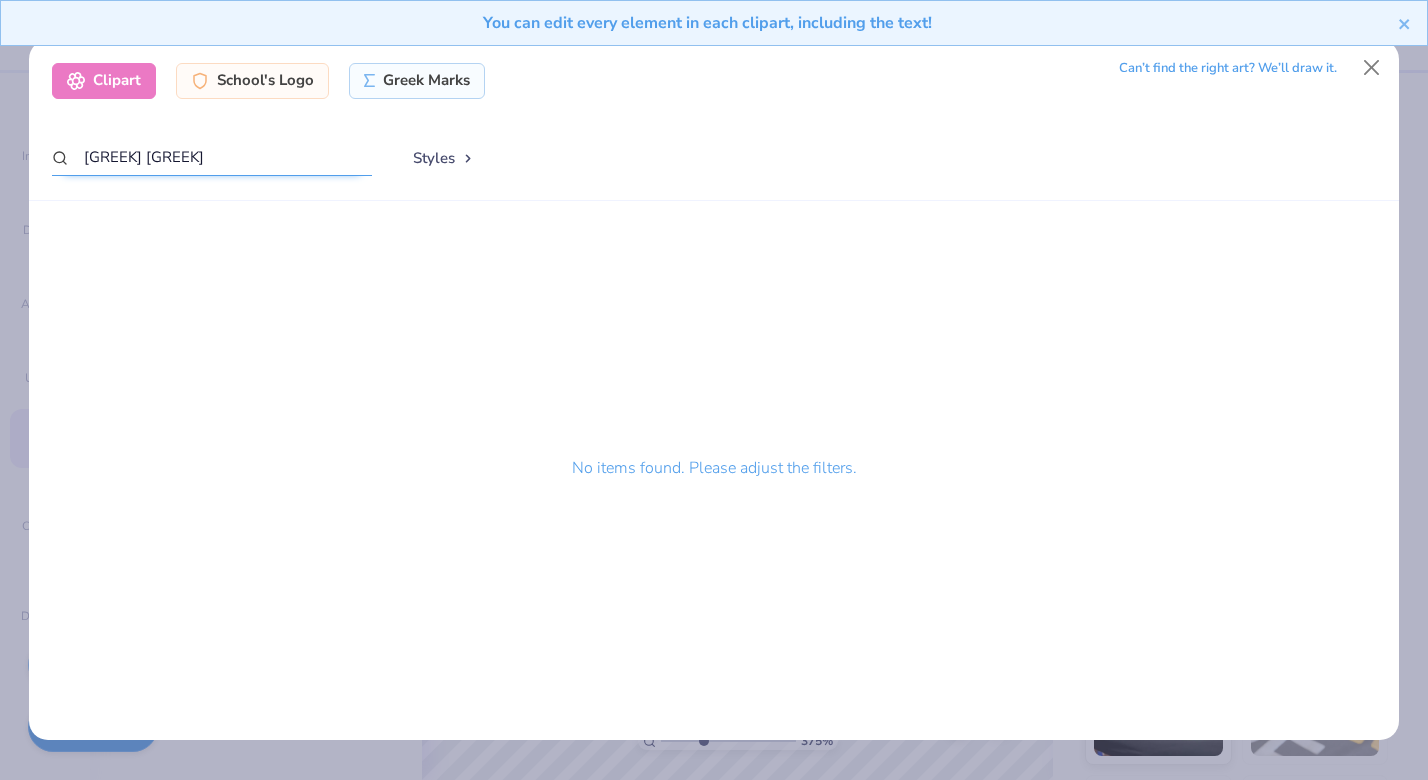 type on "[GREEK] [GREEK]" 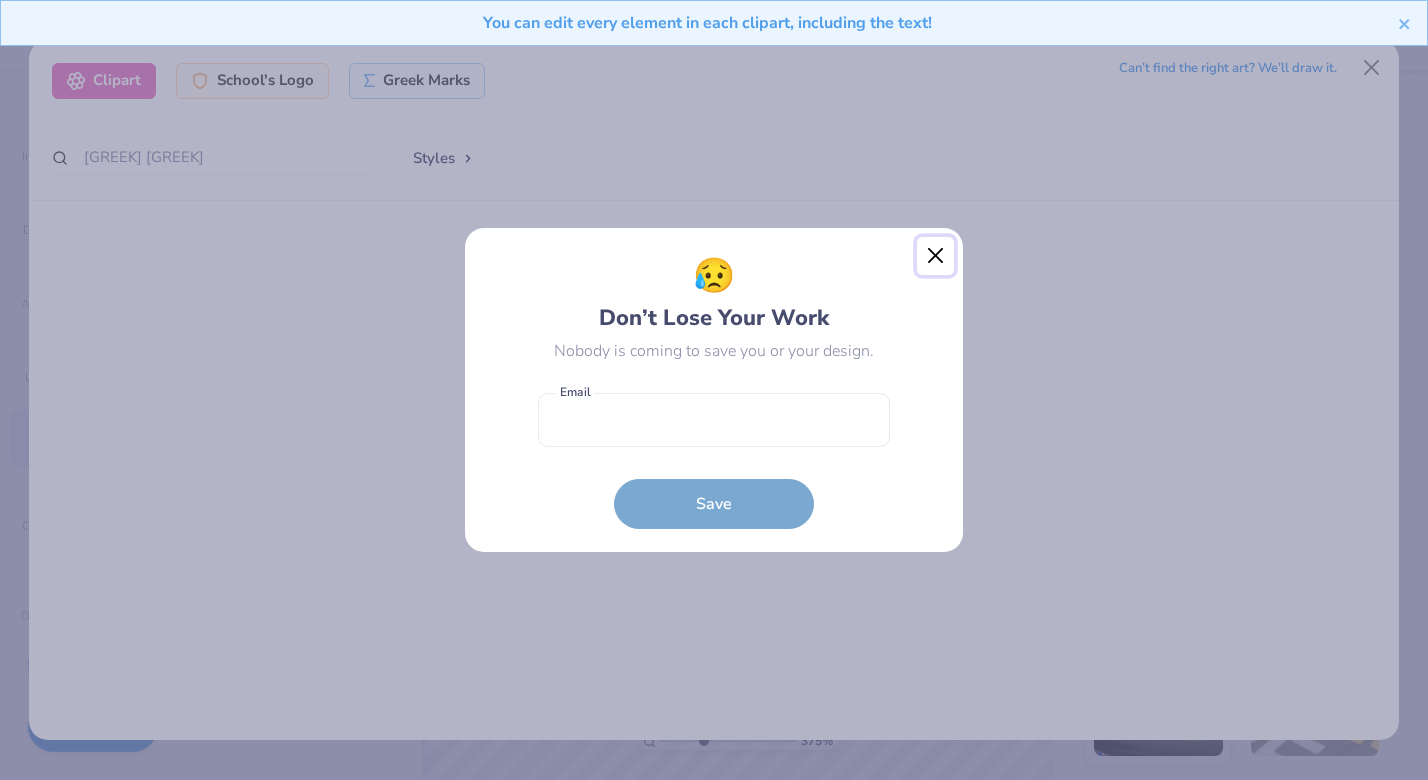 click at bounding box center [936, 256] 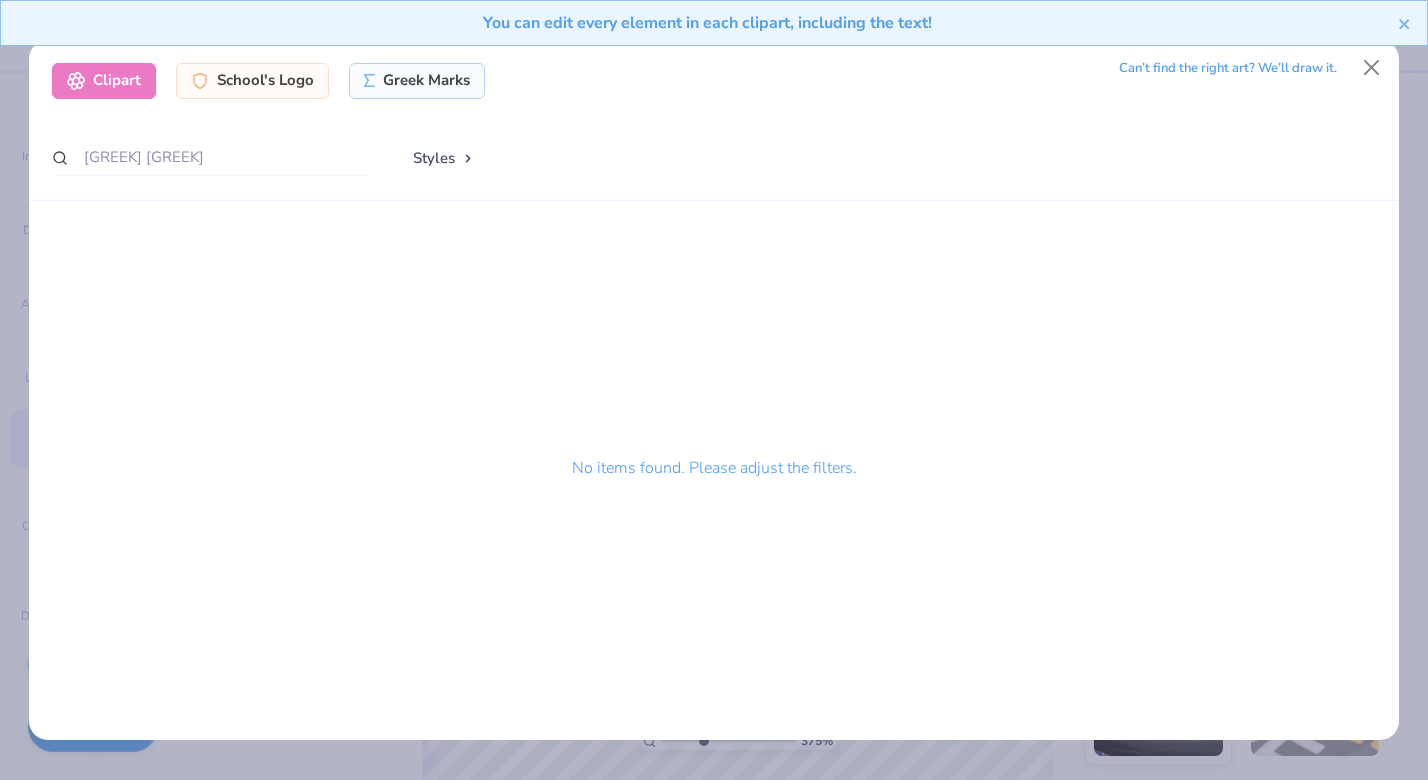 click on "Clipart School's Logo Greek Marks Can’t find the right art? We’ll draw it. [GREEK] [GREEK] Styles" at bounding box center [714, 120] 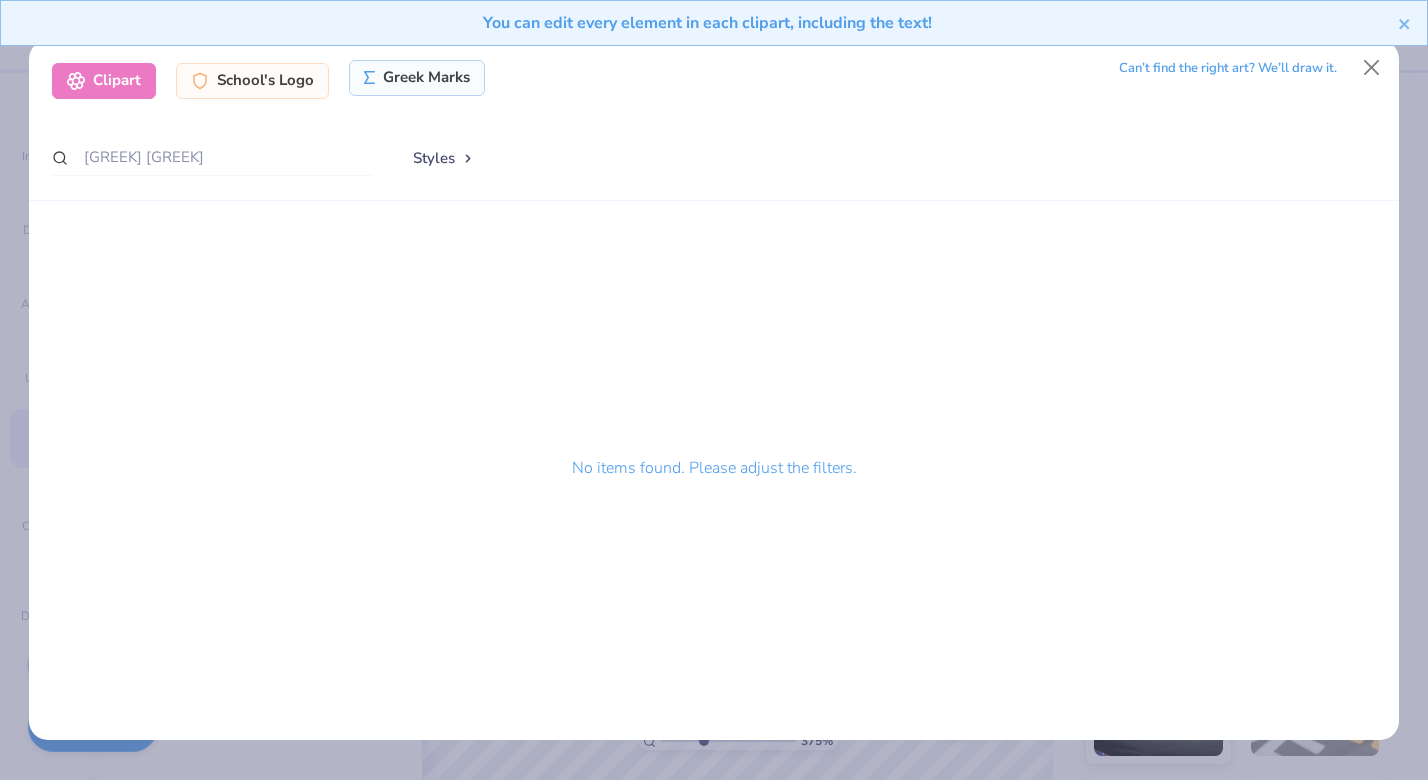 click on "Greek Marks" at bounding box center (417, 78) 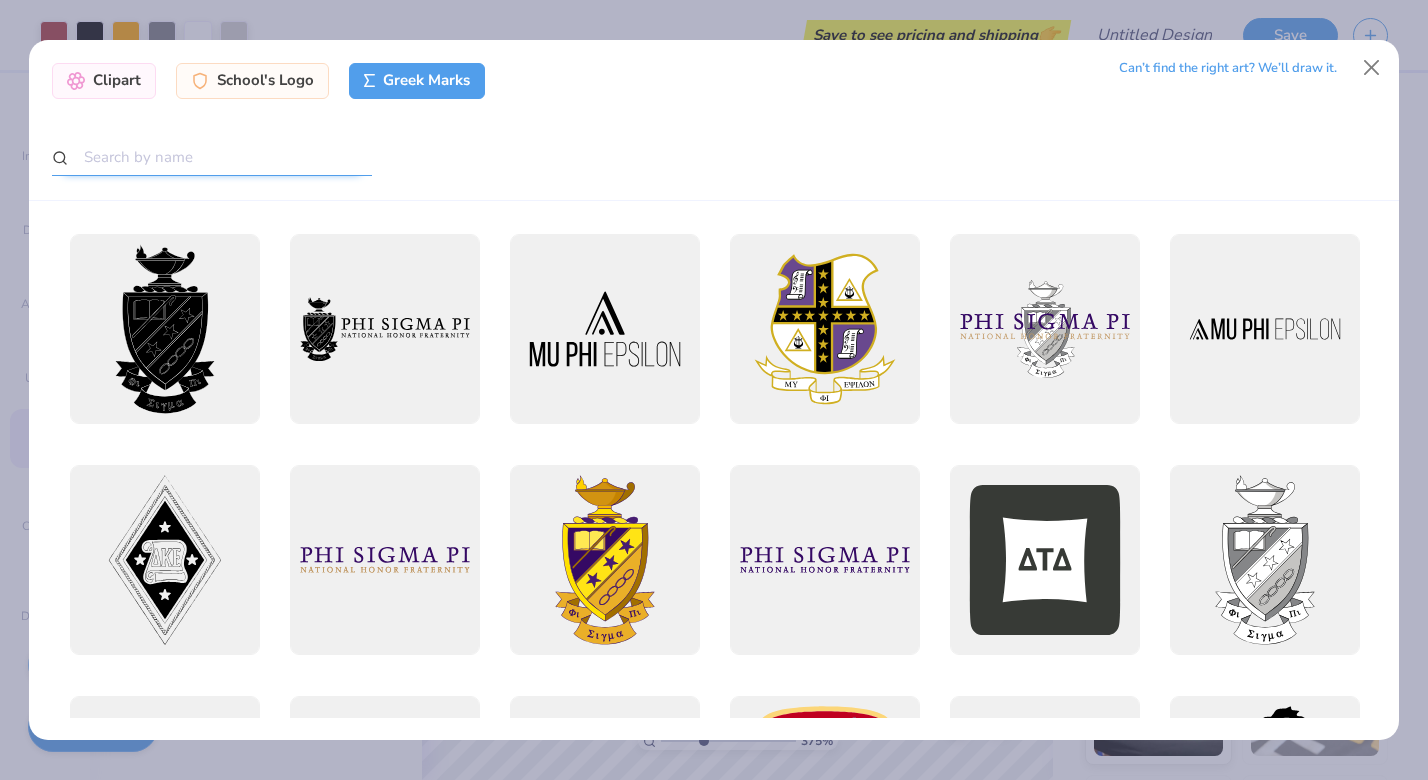click at bounding box center [212, 157] 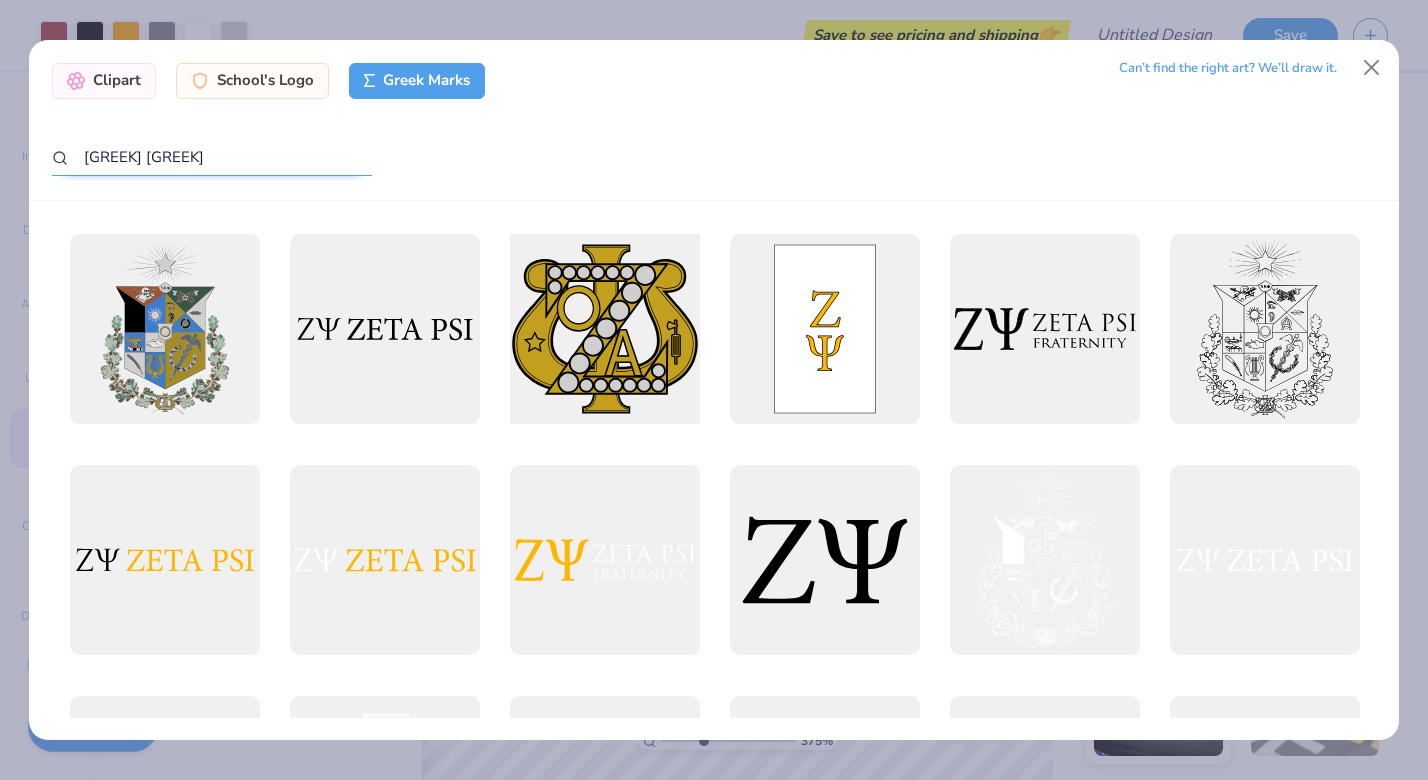 type on "[GREEK] [GREEK]" 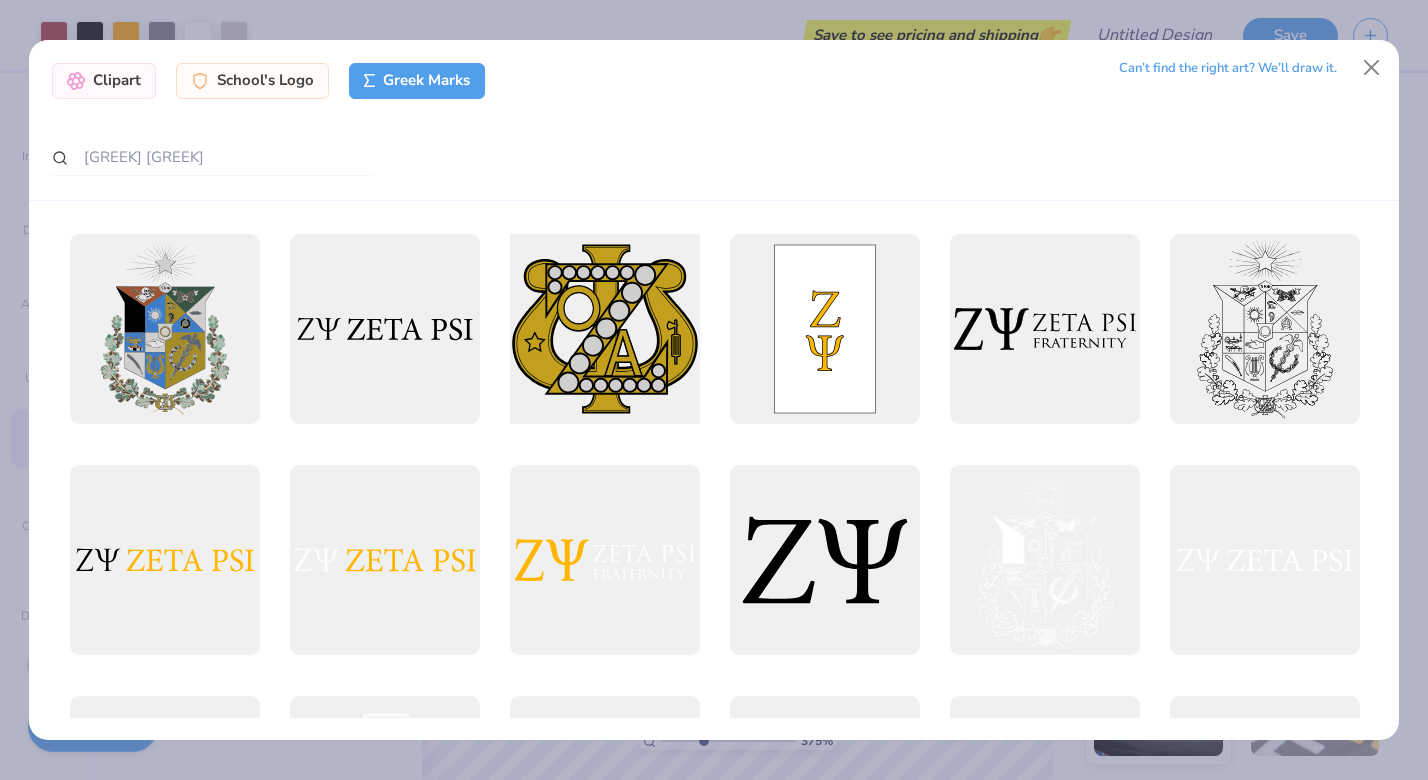 click at bounding box center [604, 328] 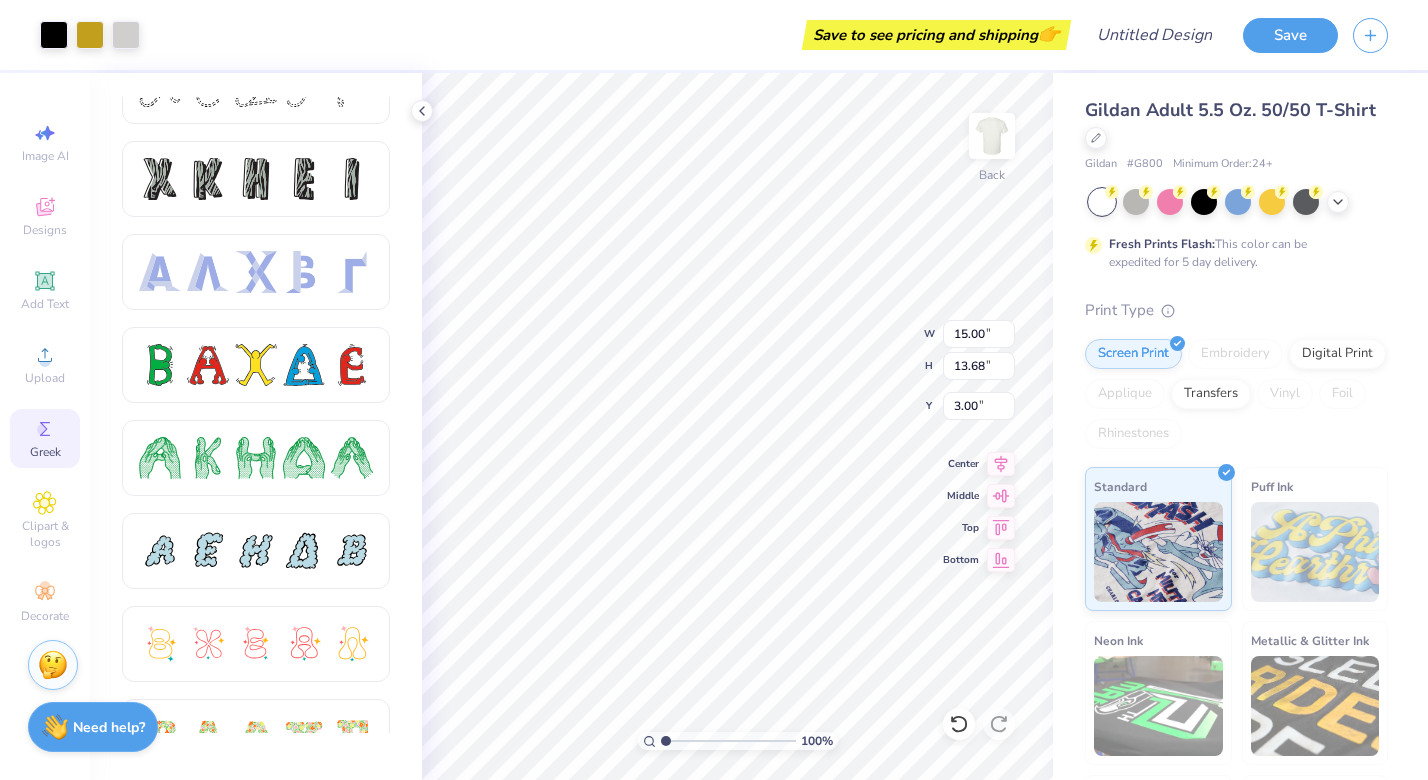 drag, startPoint x: 708, startPoint y: 740, endPoint x: 656, endPoint y: 741, distance: 52.009613 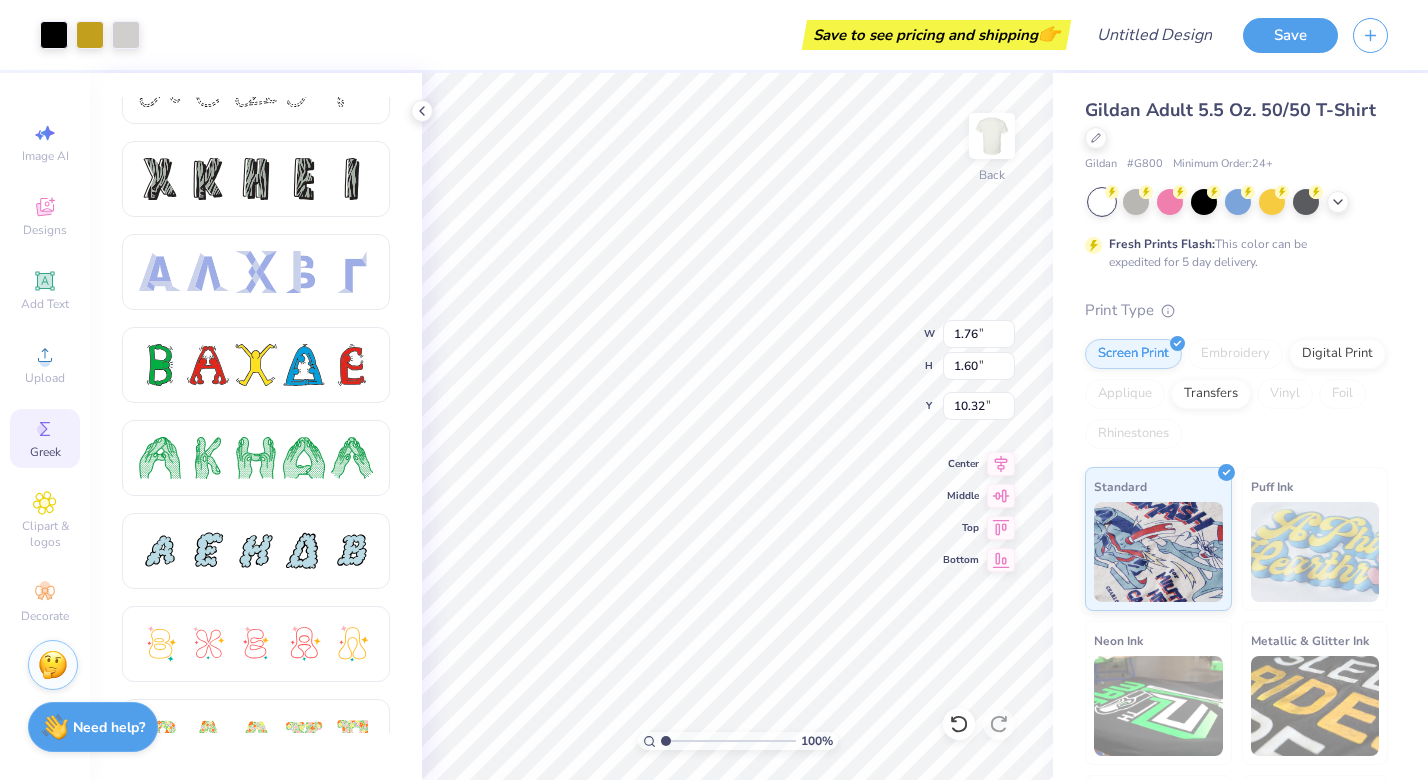 type on "10.32" 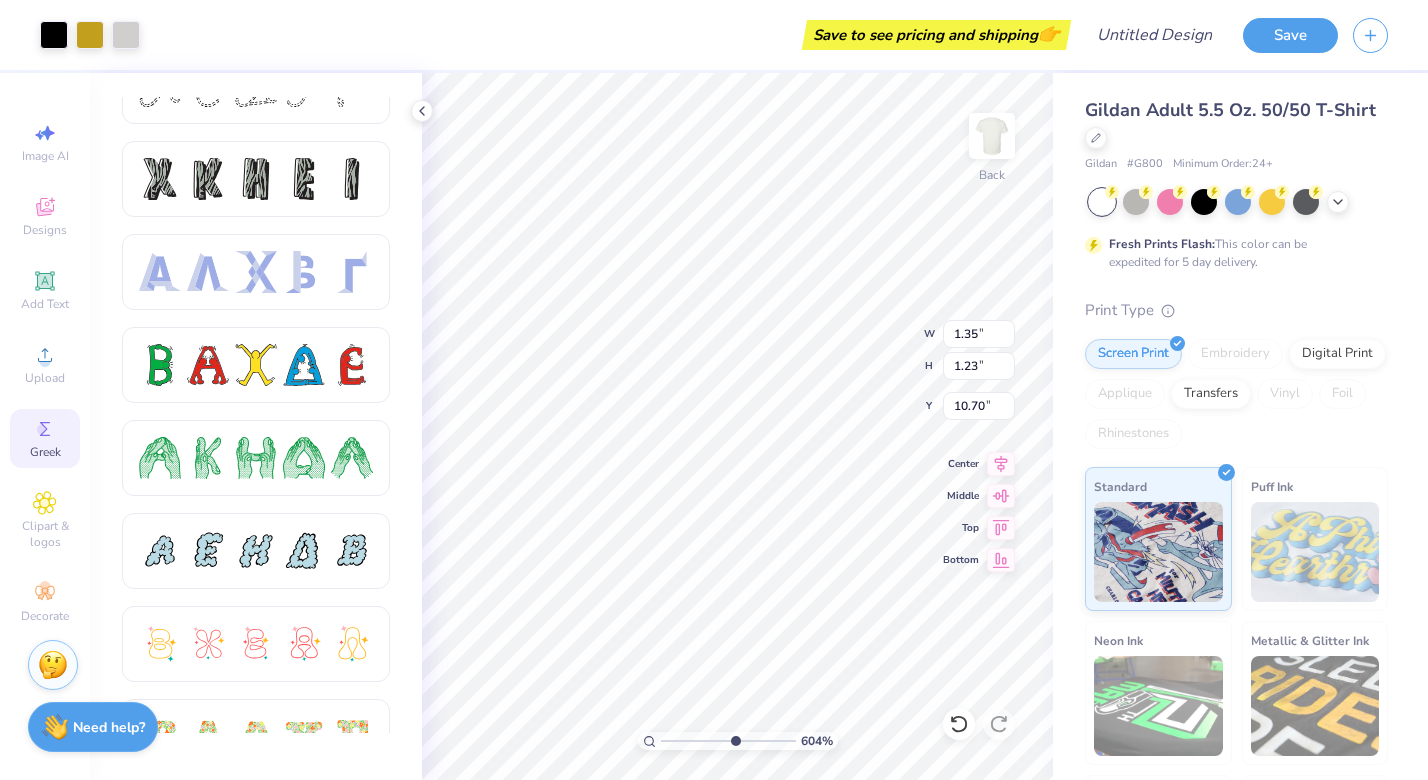 type on "5.88" 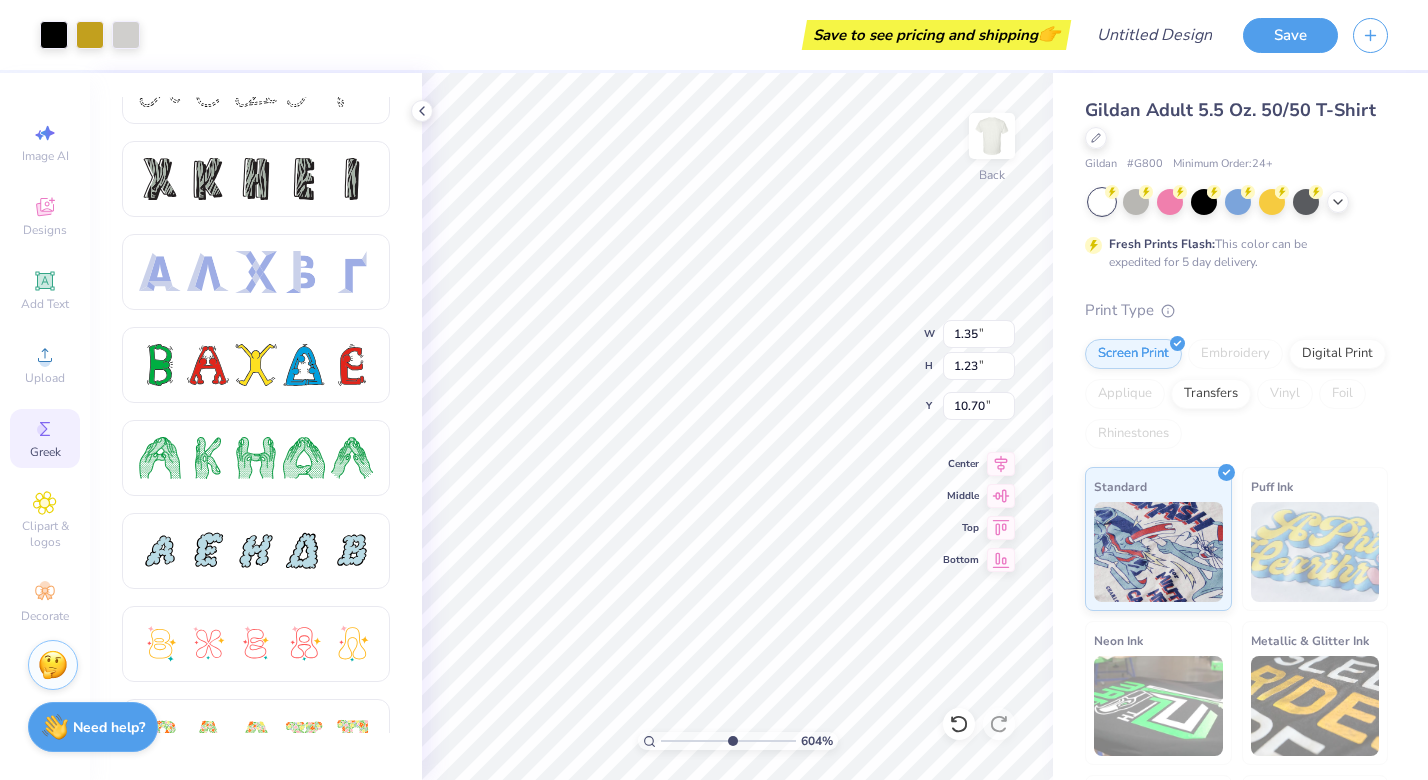 drag, startPoint x: 663, startPoint y: 738, endPoint x: 730, endPoint y: 737, distance: 67.00746 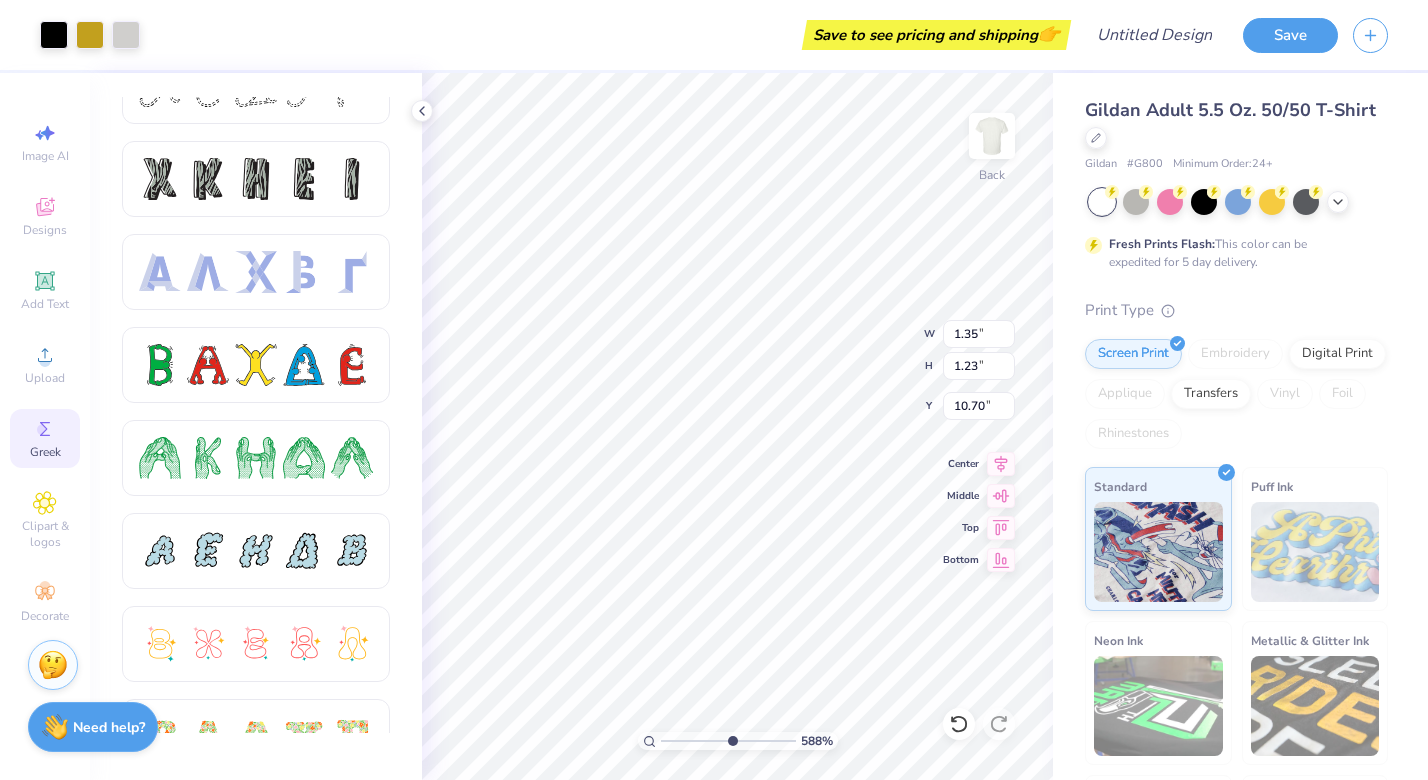 type on "10.56" 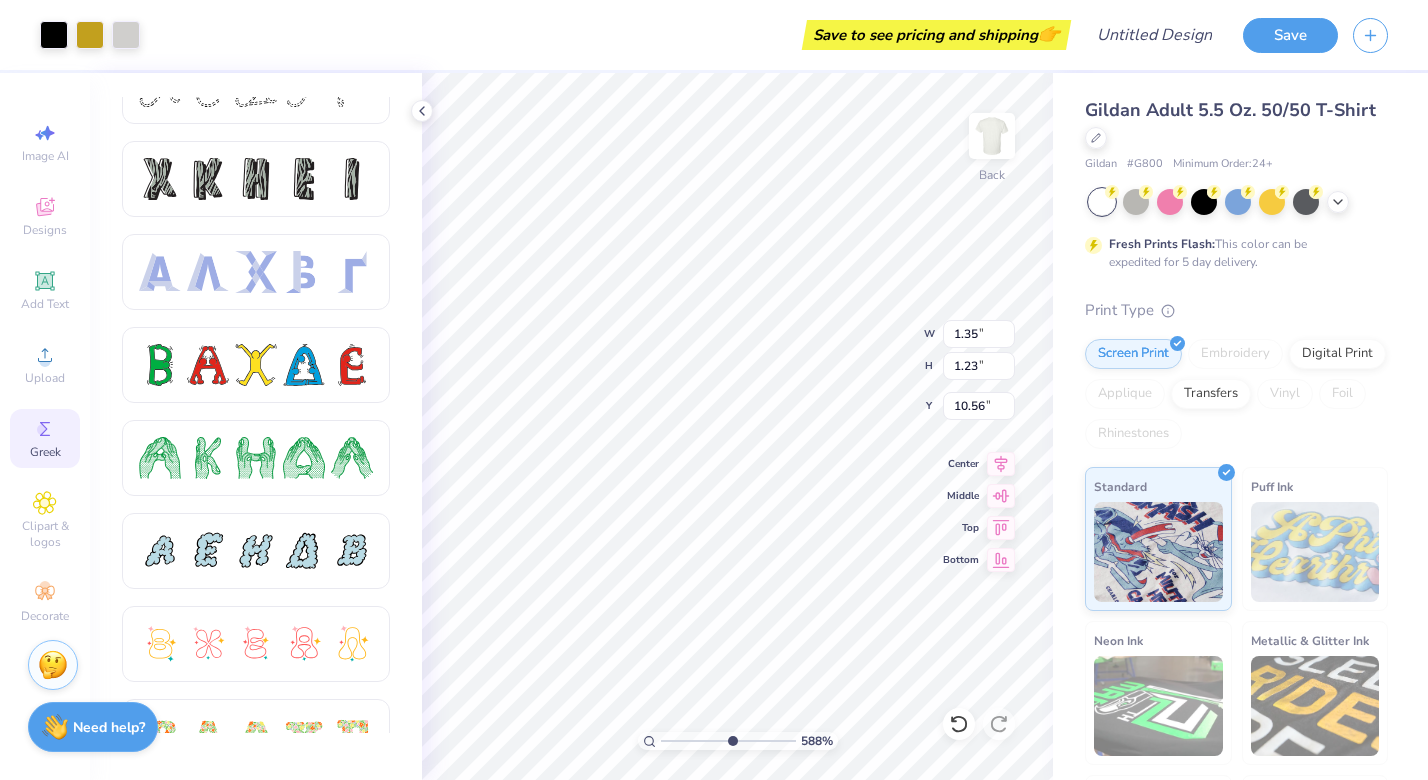 type on "1.34" 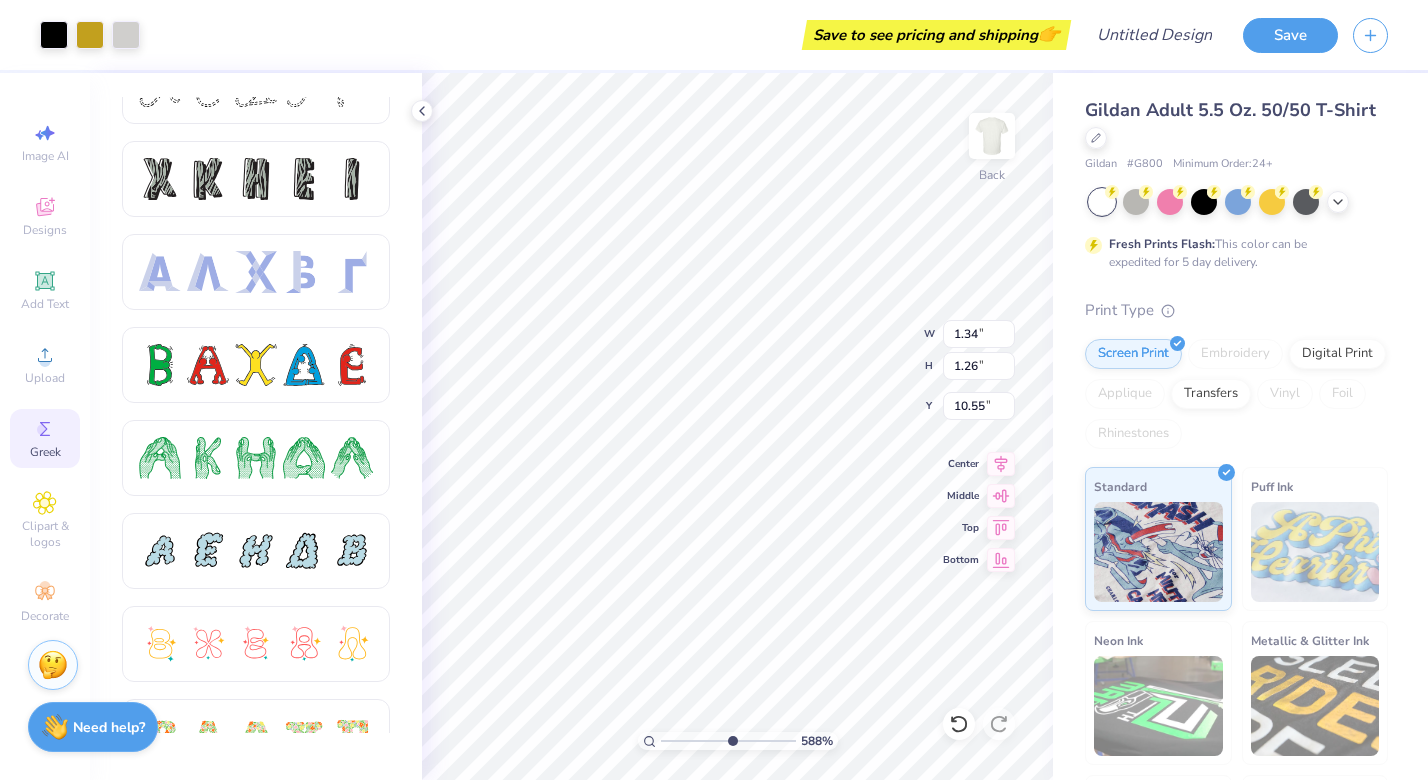type on "1.06" 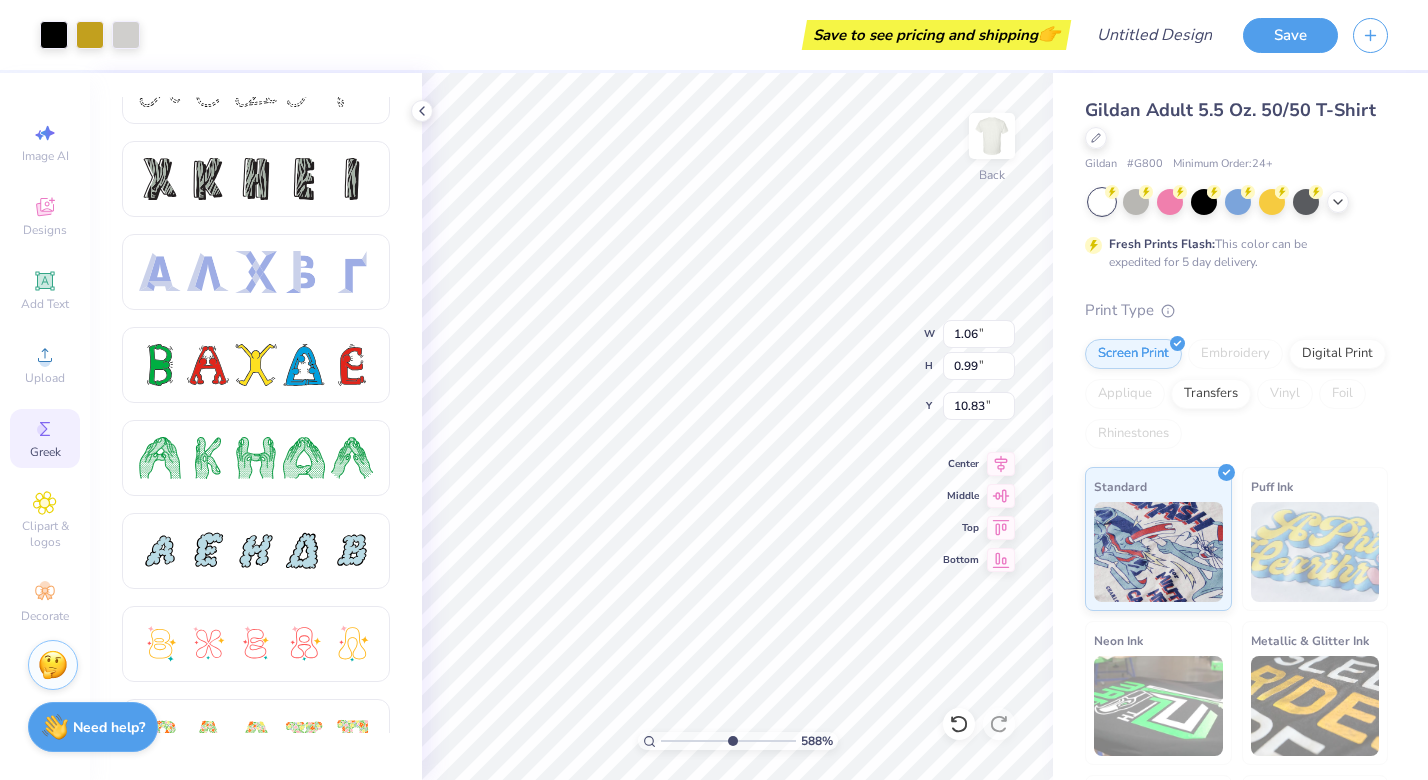 type on "10.54" 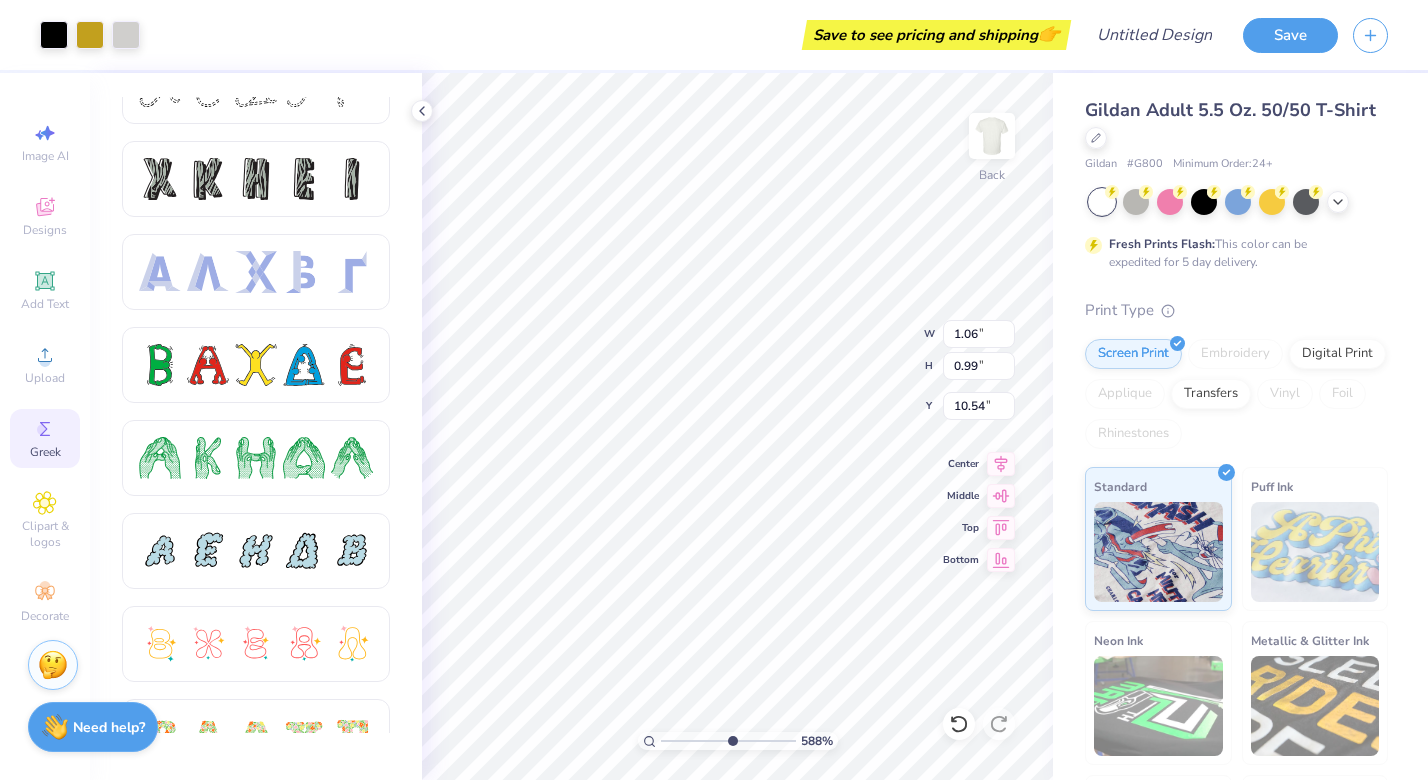 type on "11.50" 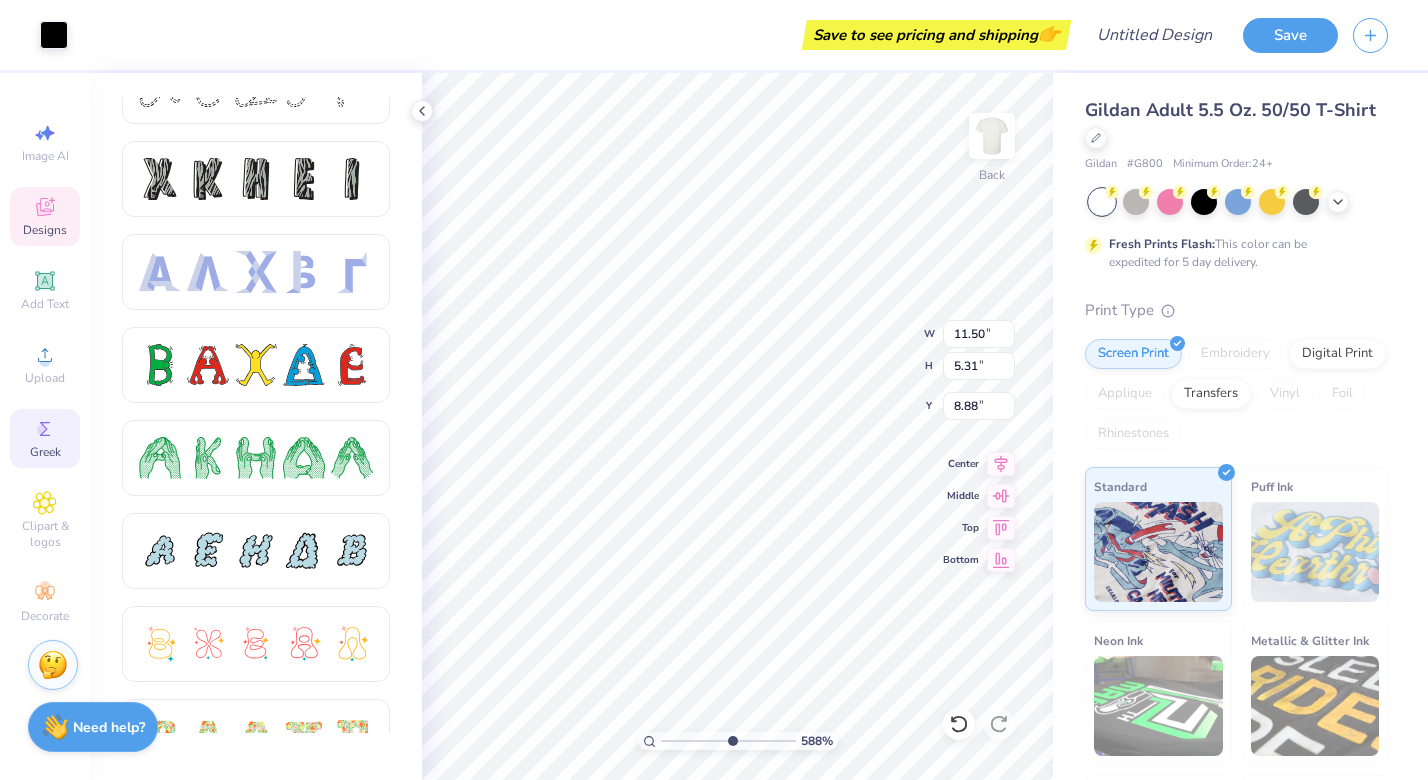type on "10.98" 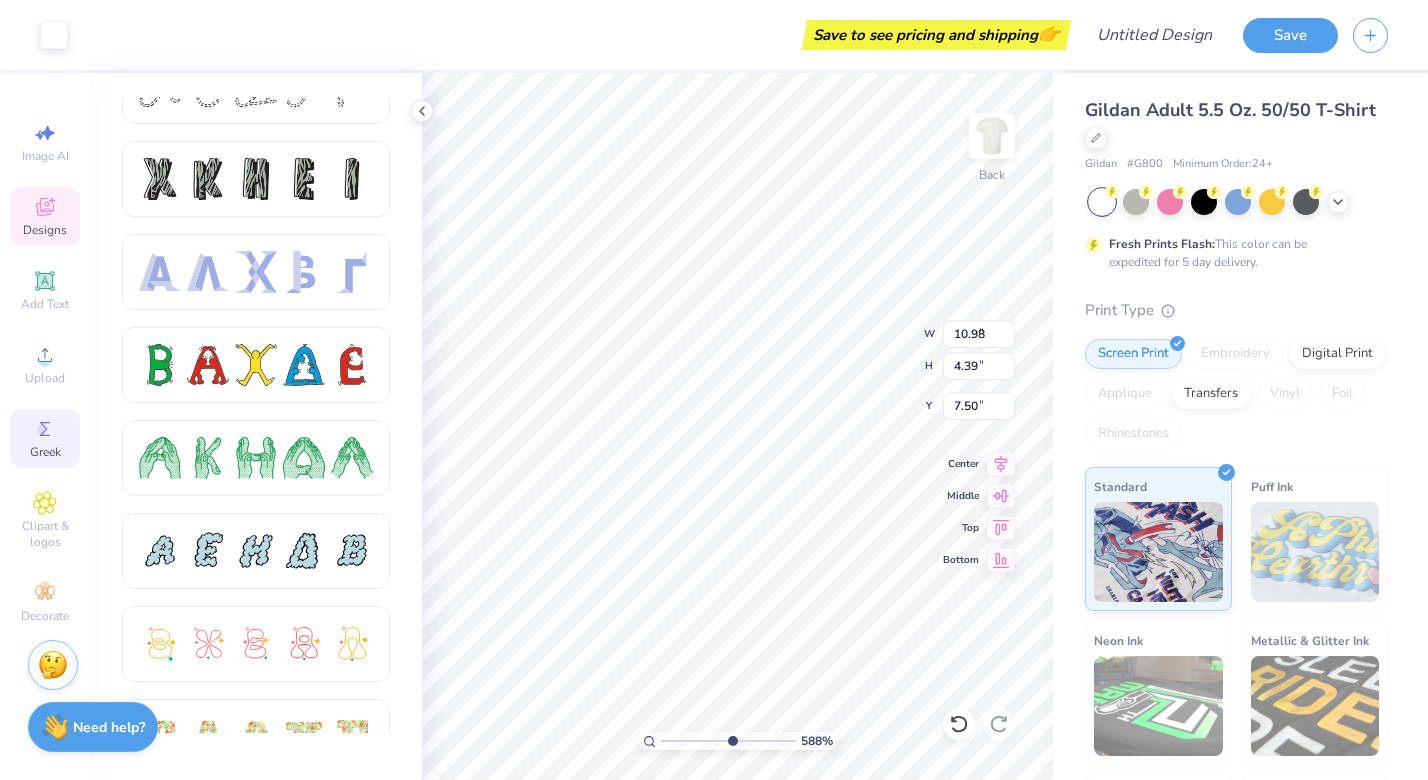 type on "9.70" 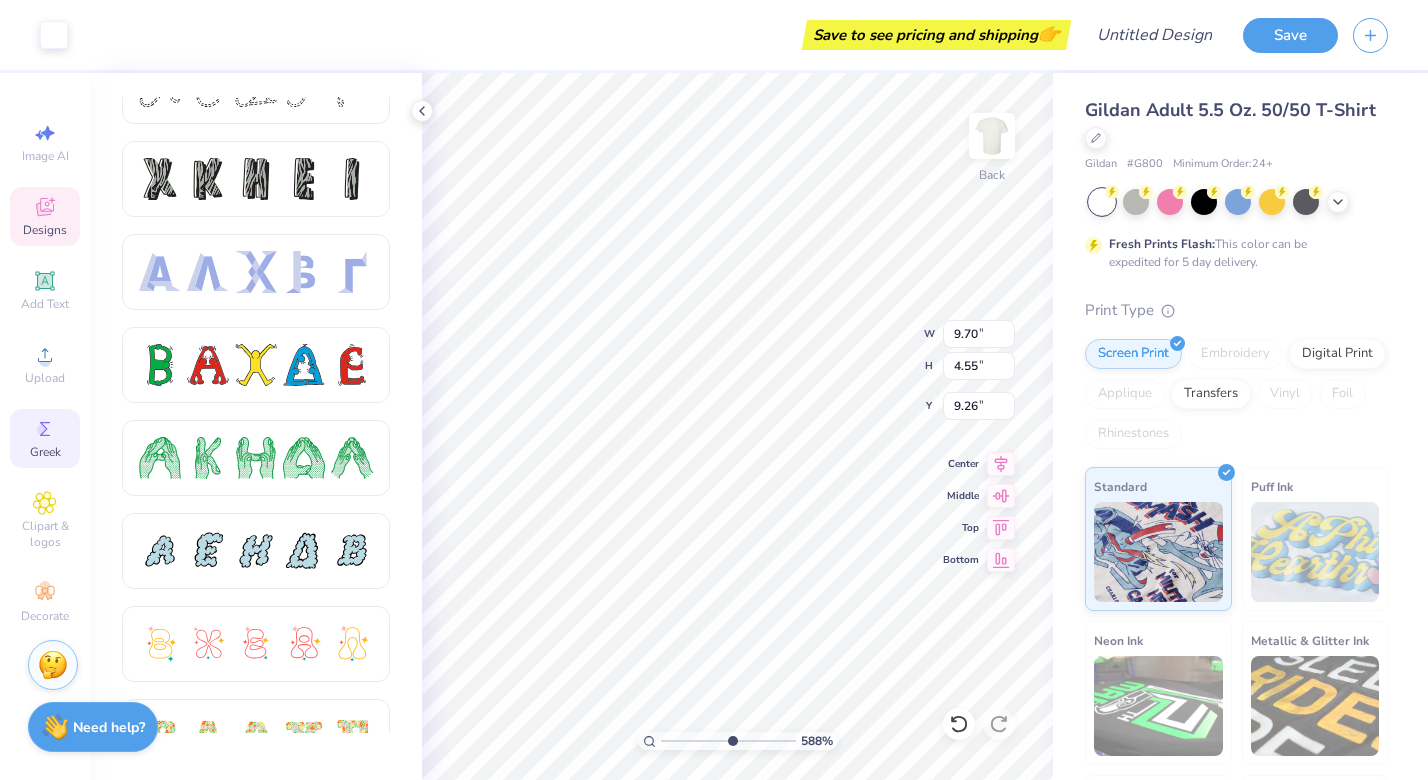 type on "9.63" 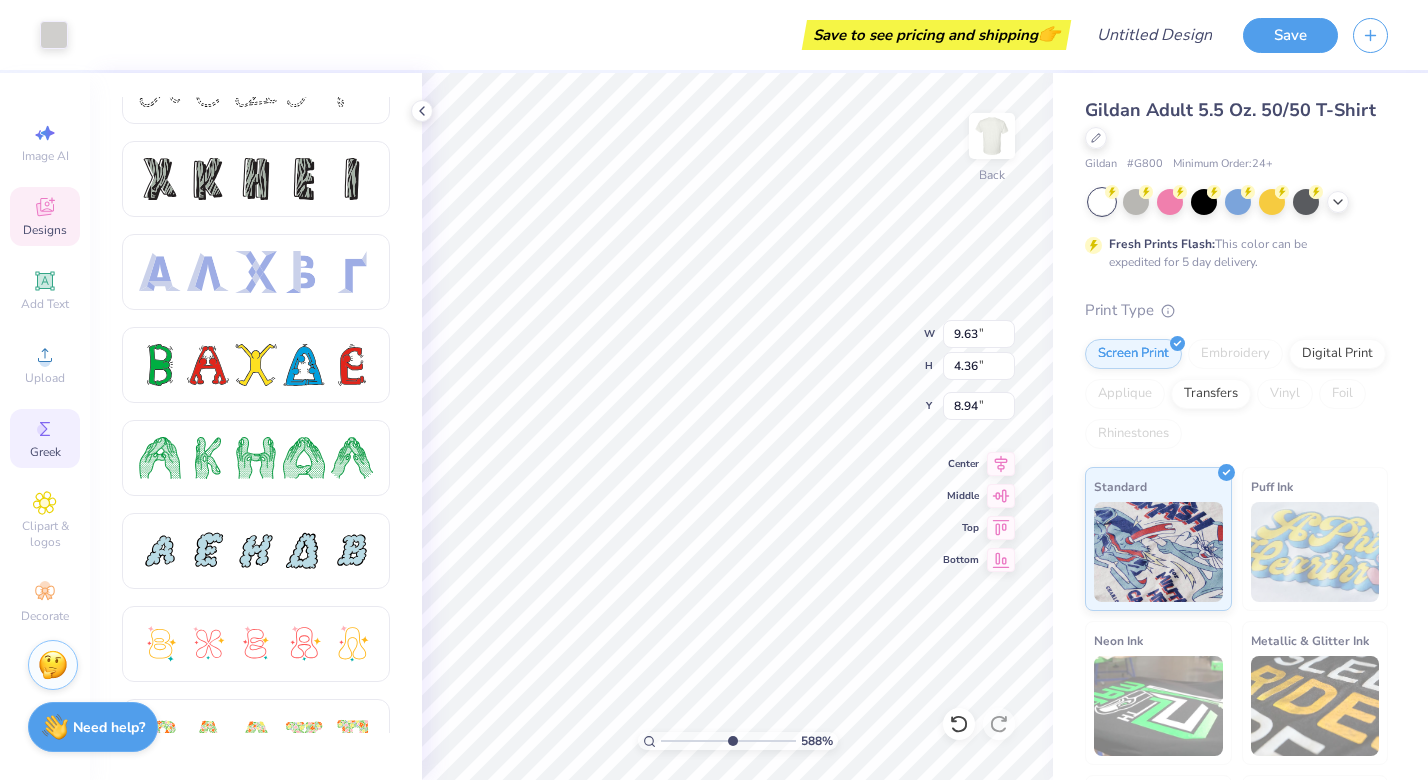 type on "11.50" 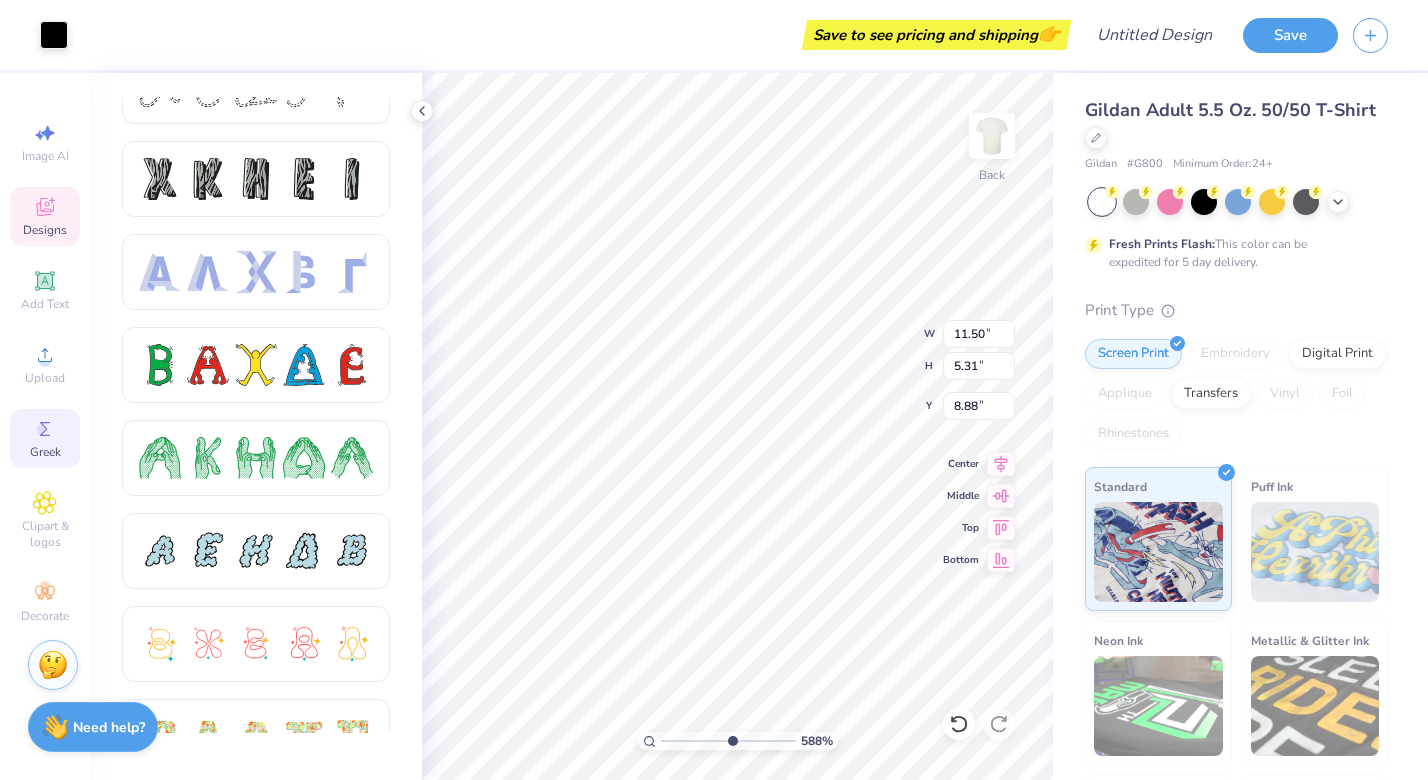 type on "1.06" 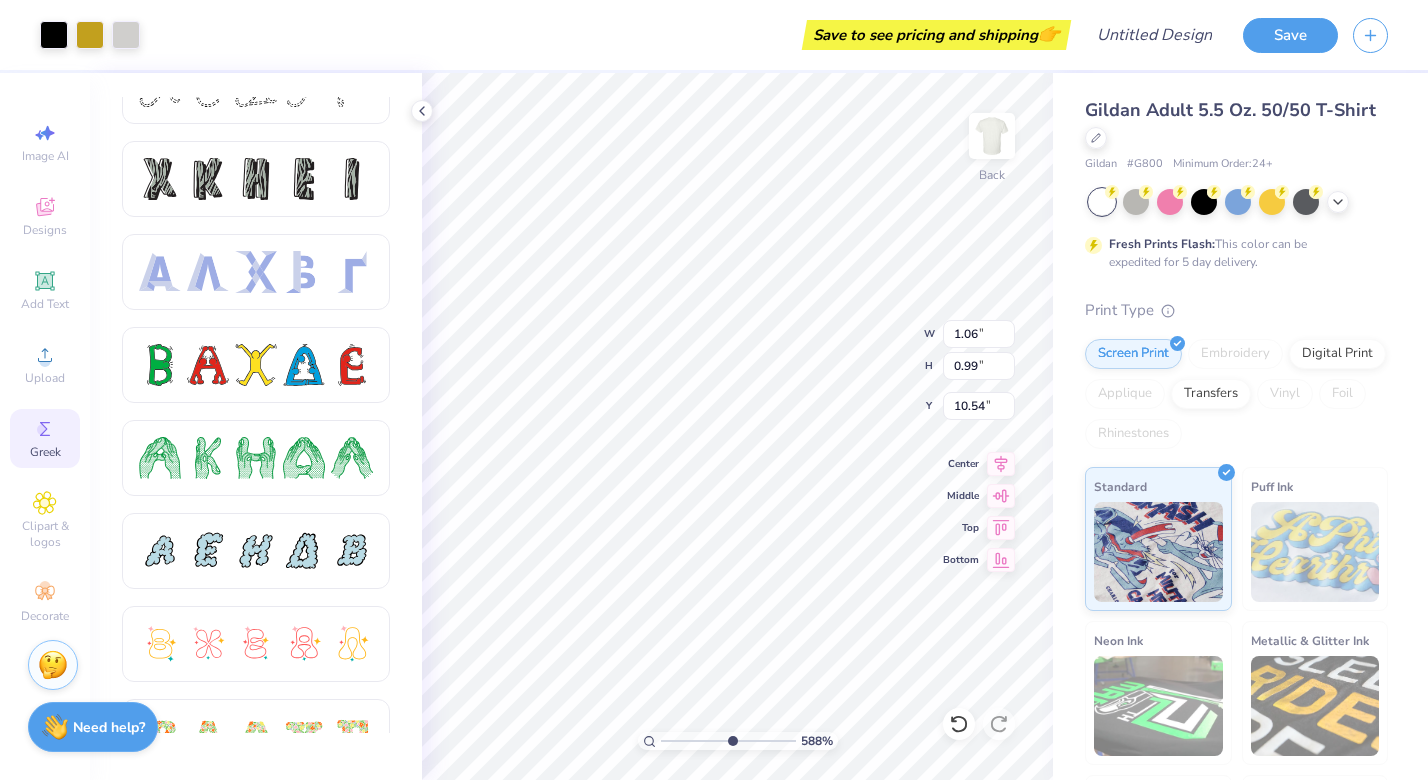 type on "10.44" 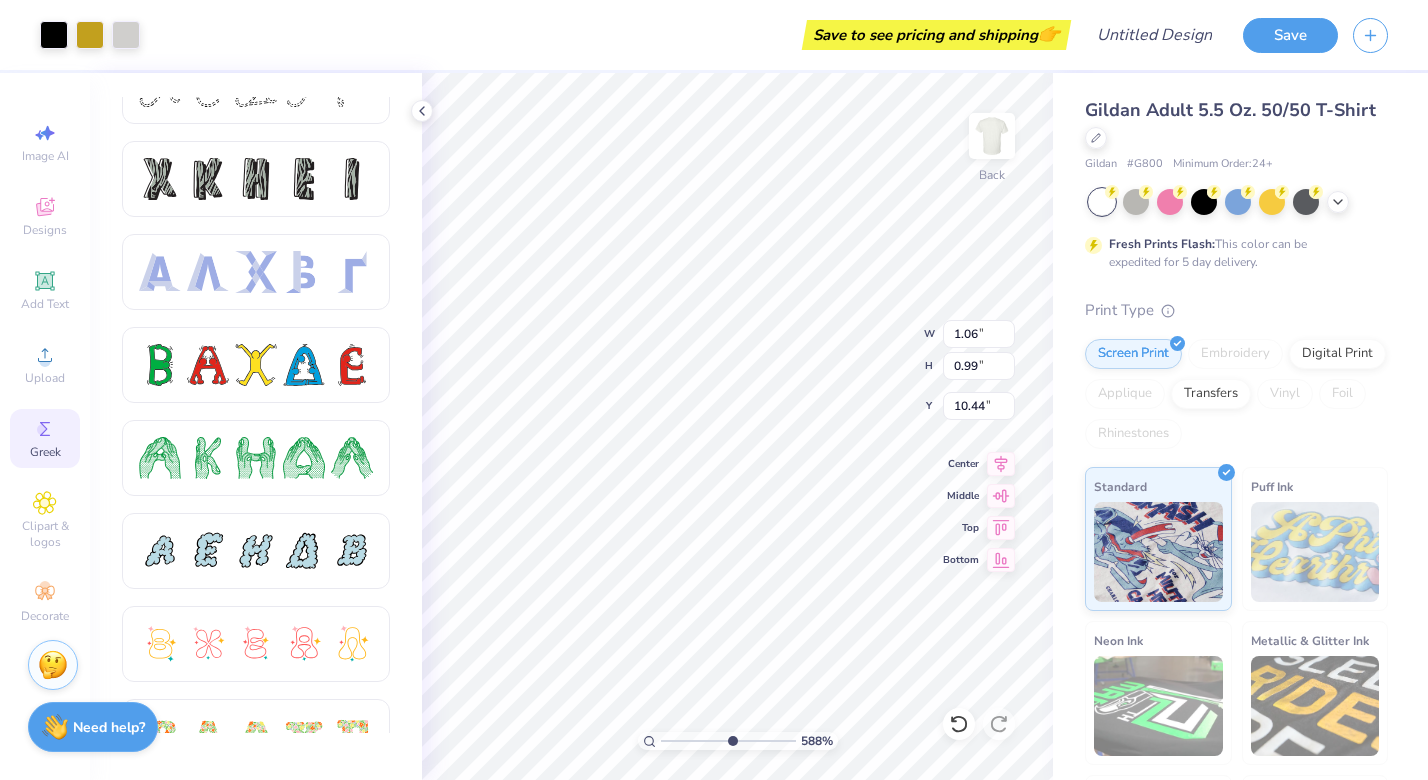 type on "0.81" 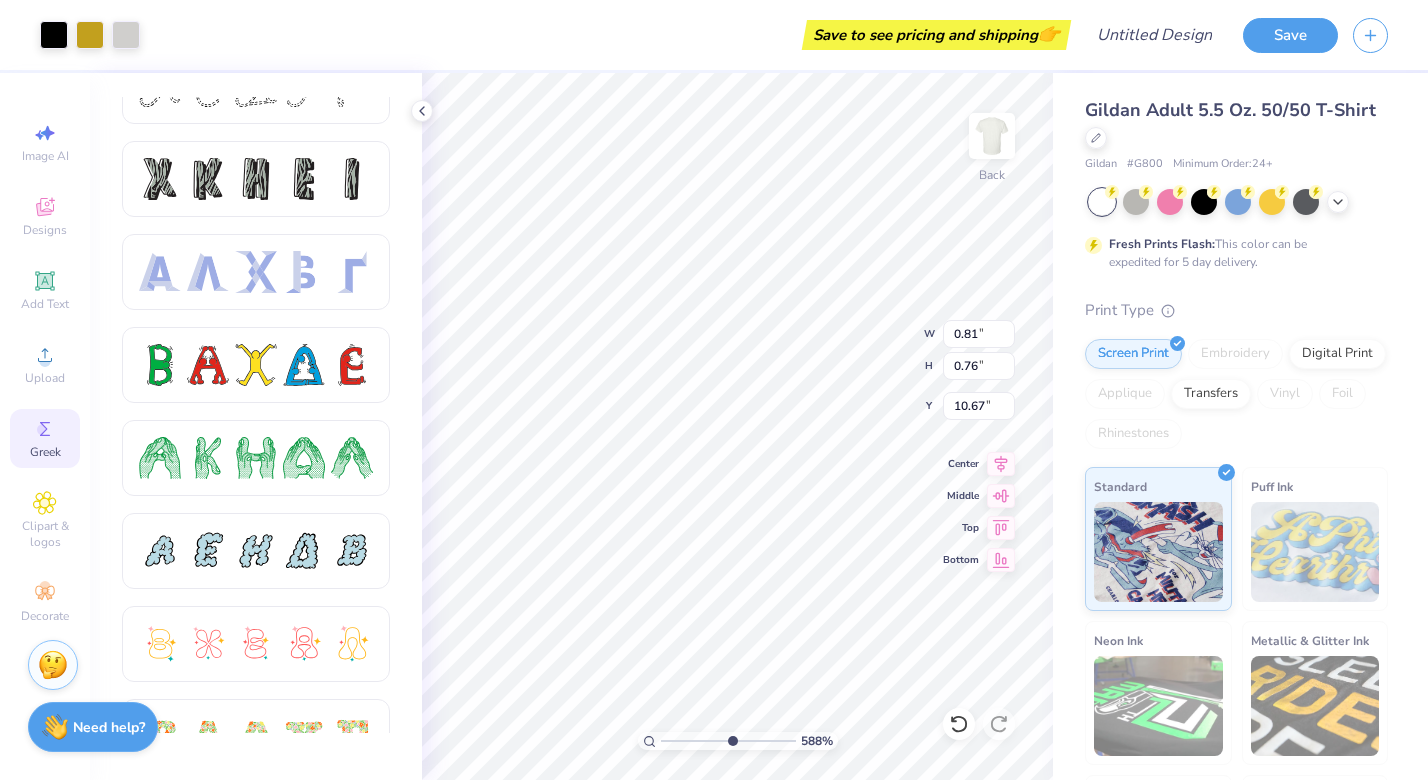 type on "10.57" 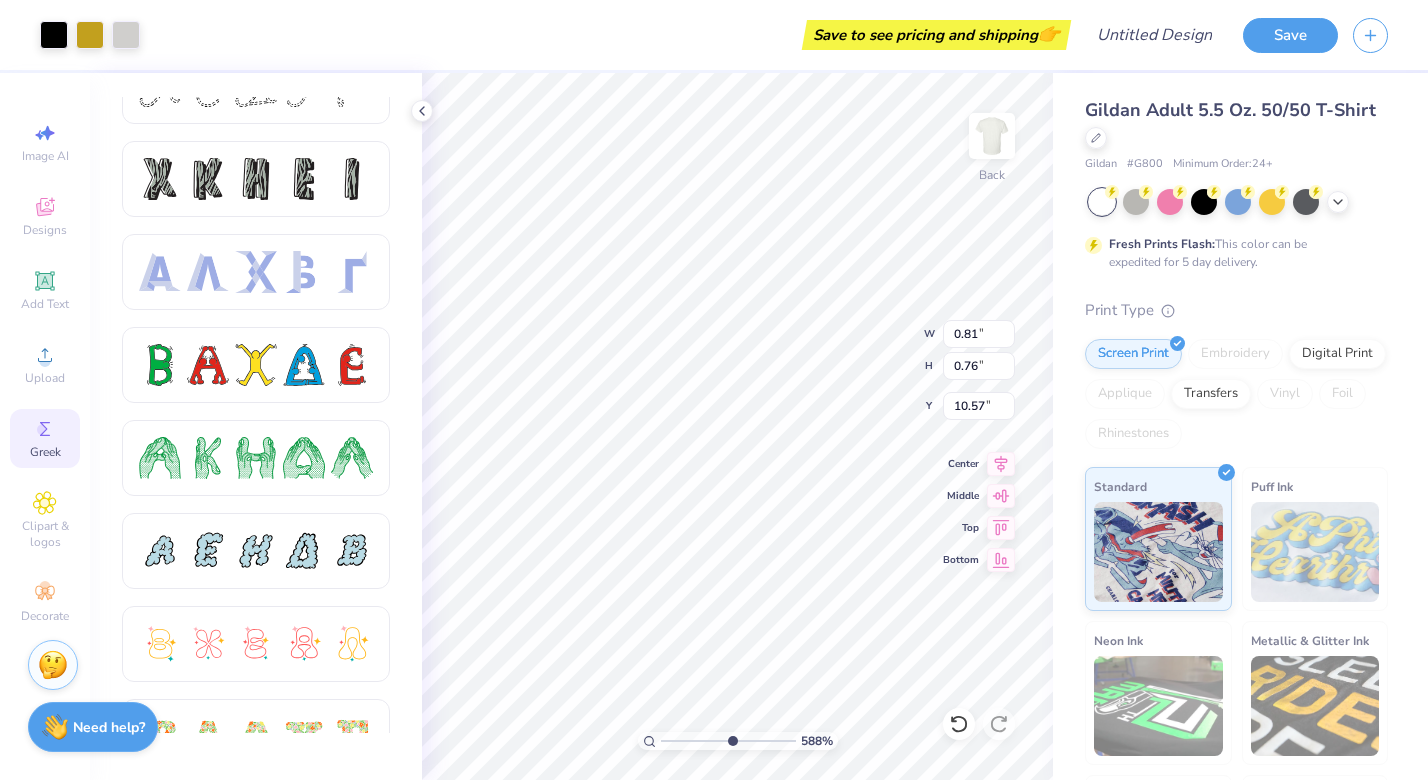 type on "0.82" 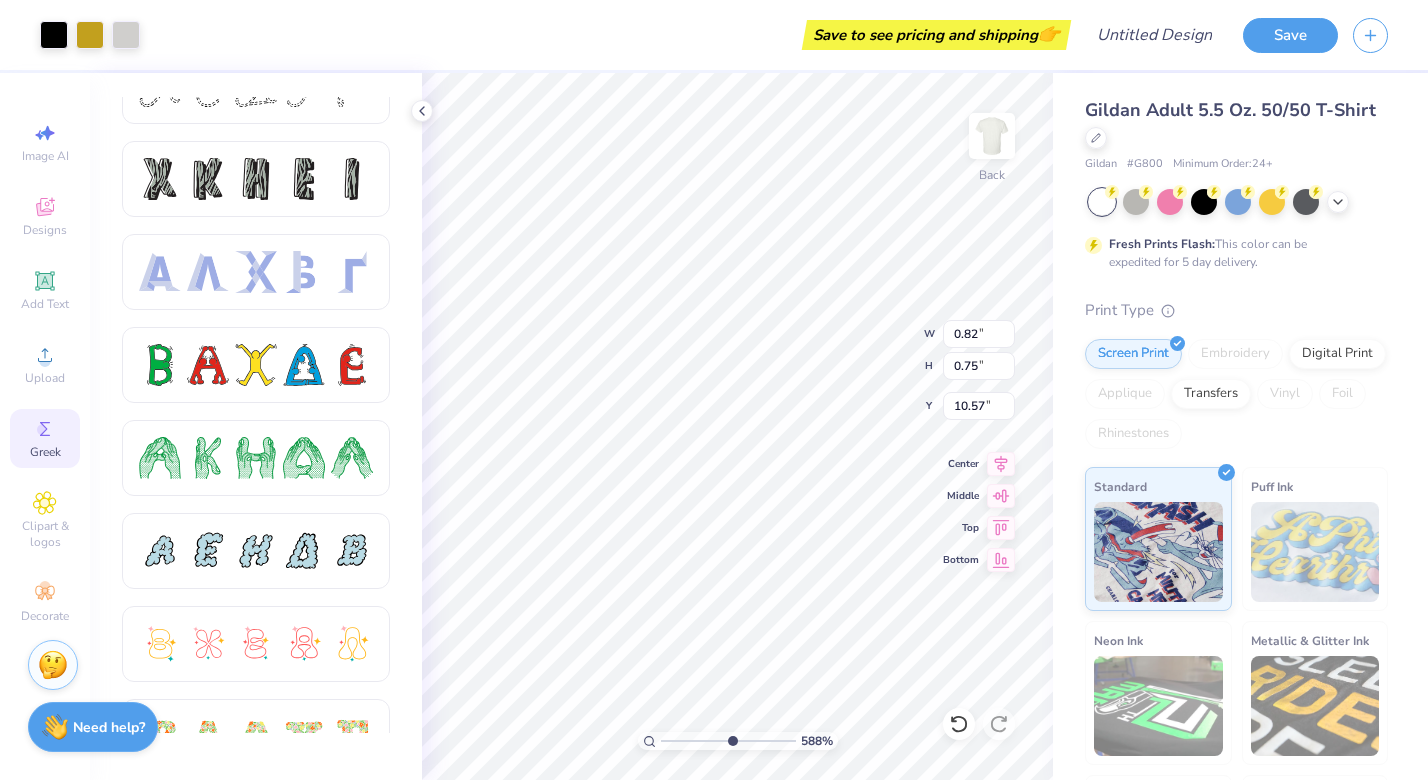 type on "10.61" 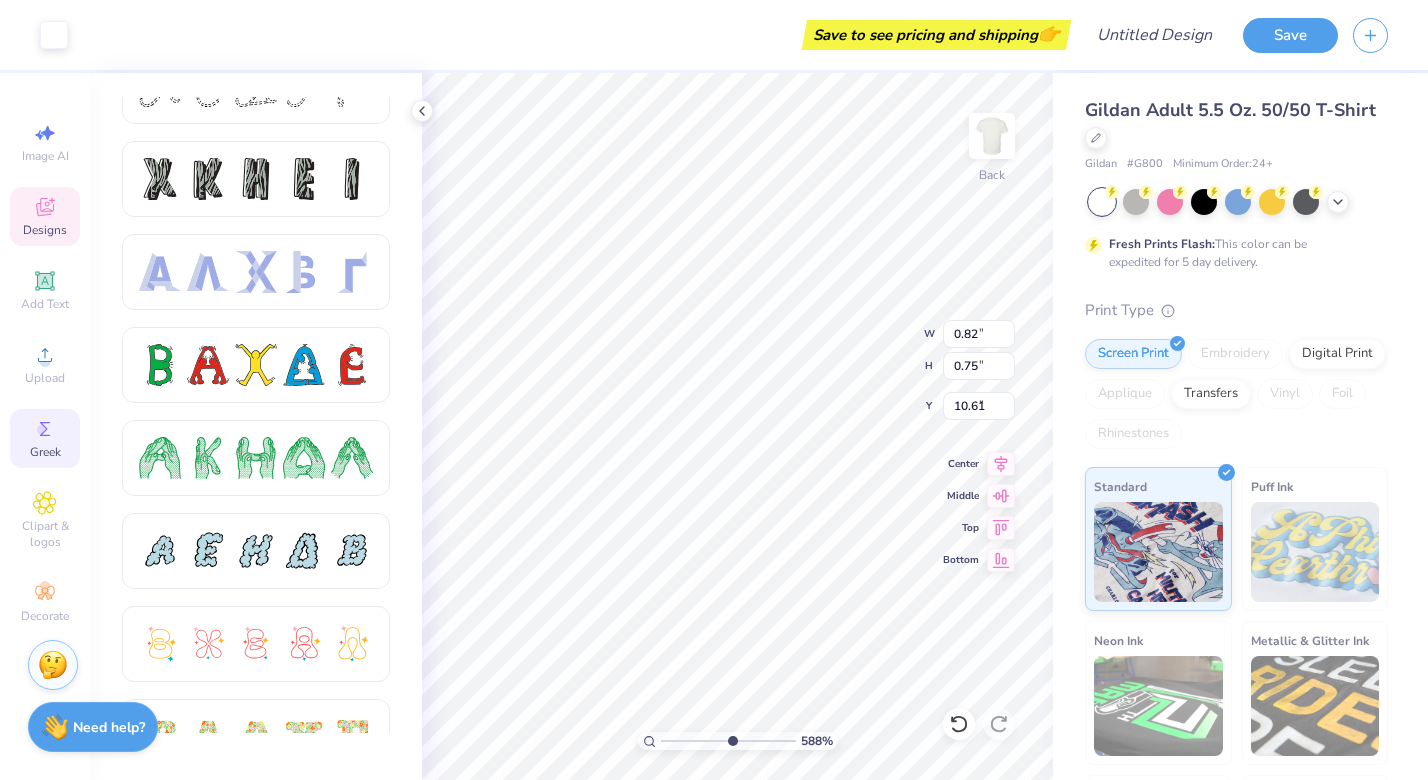 type on "9.70" 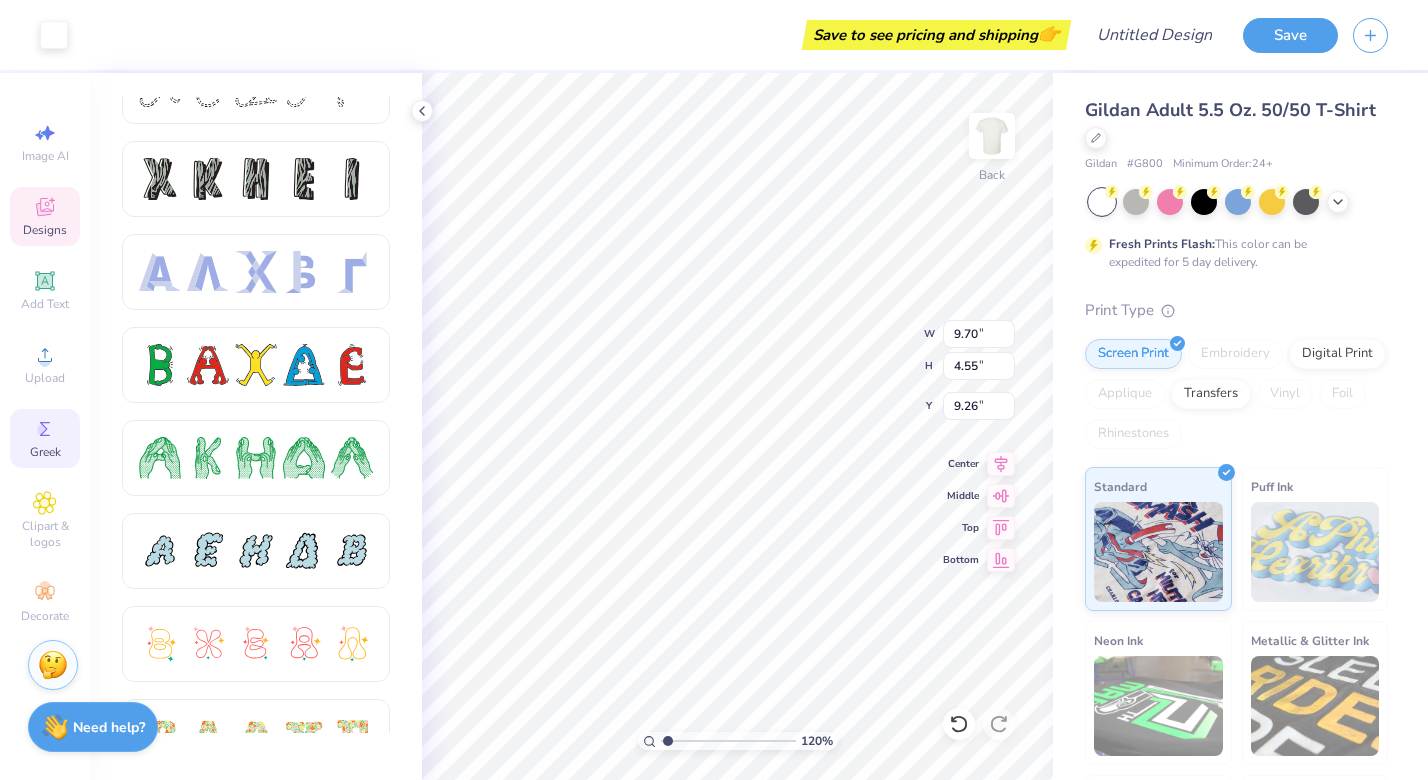 drag, startPoint x: 724, startPoint y: 740, endPoint x: 668, endPoint y: 740, distance: 56 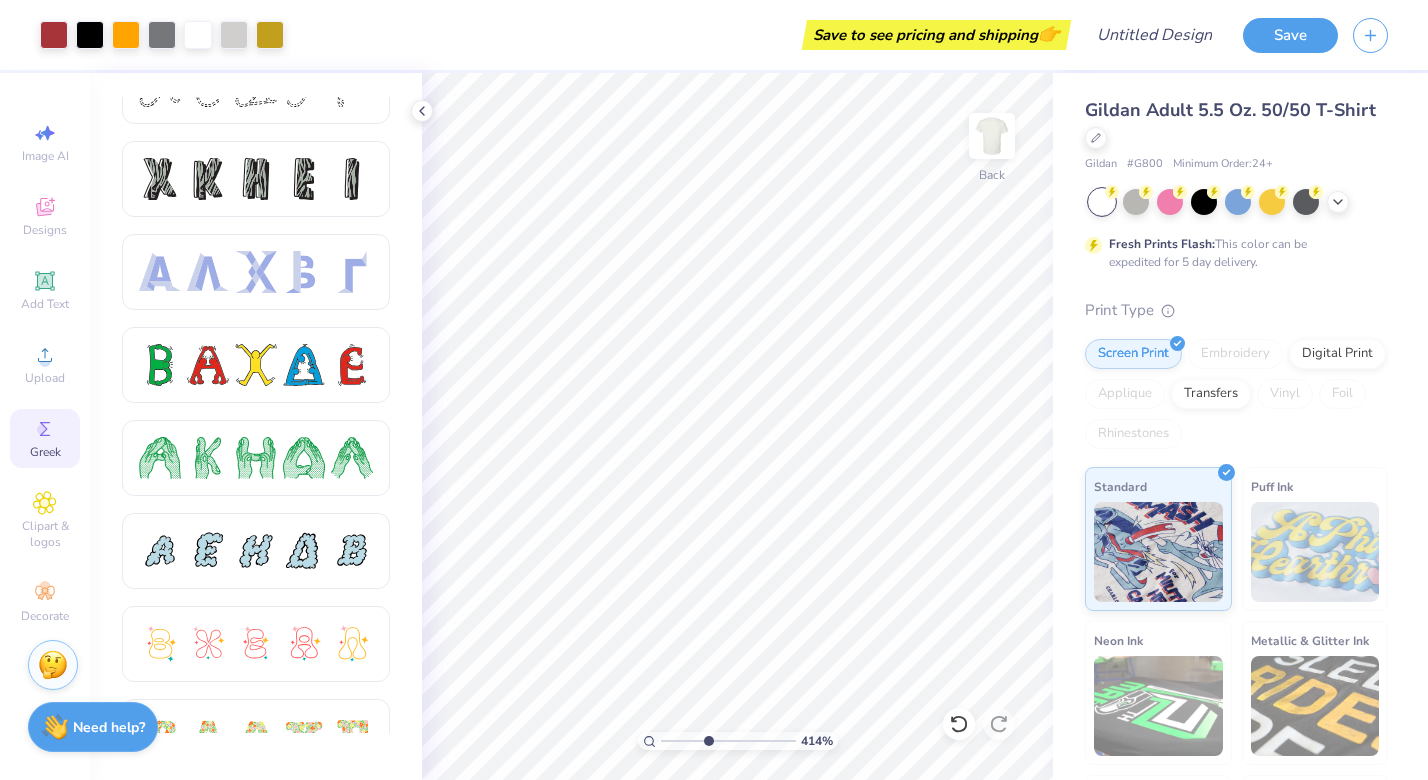 drag, startPoint x: 667, startPoint y: 738, endPoint x: 707, endPoint y: 737, distance: 40.012497 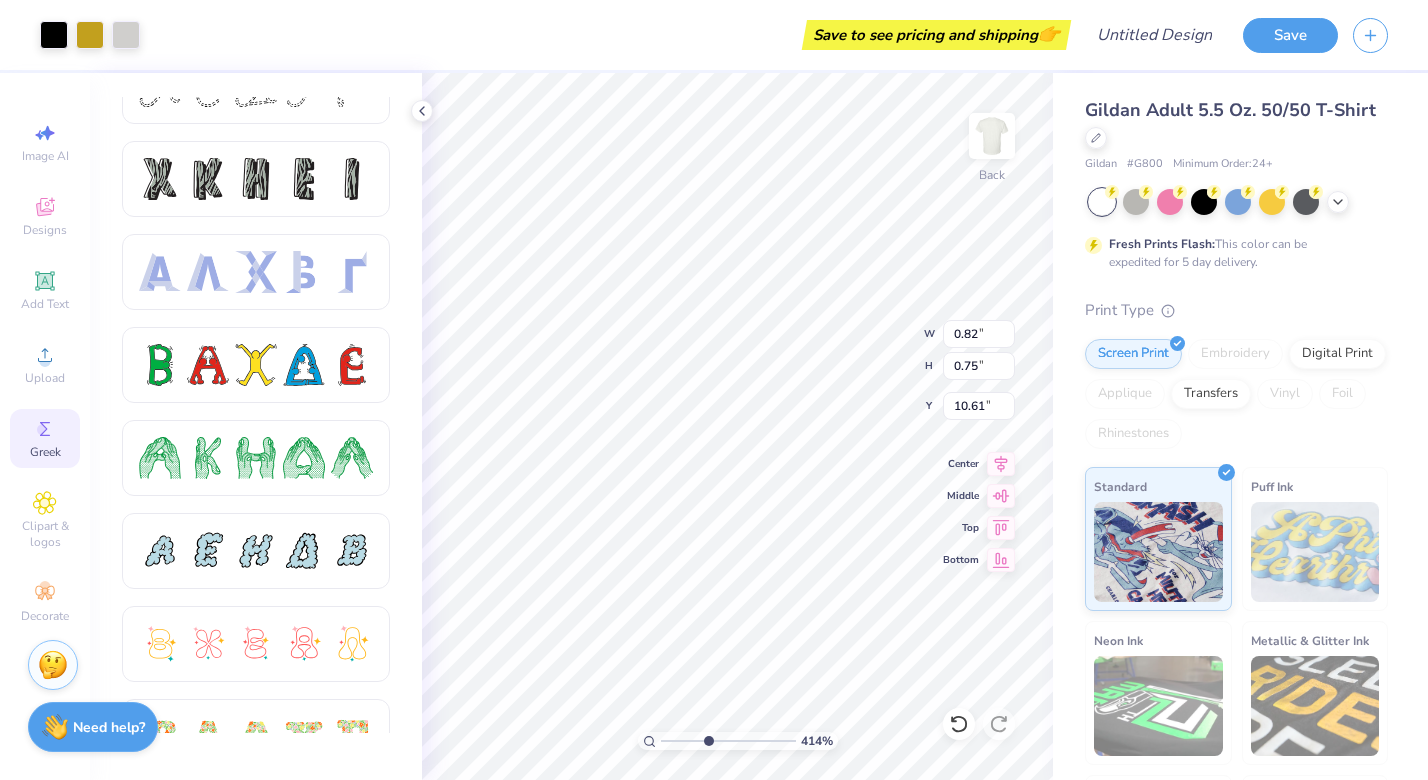 type on "10.79" 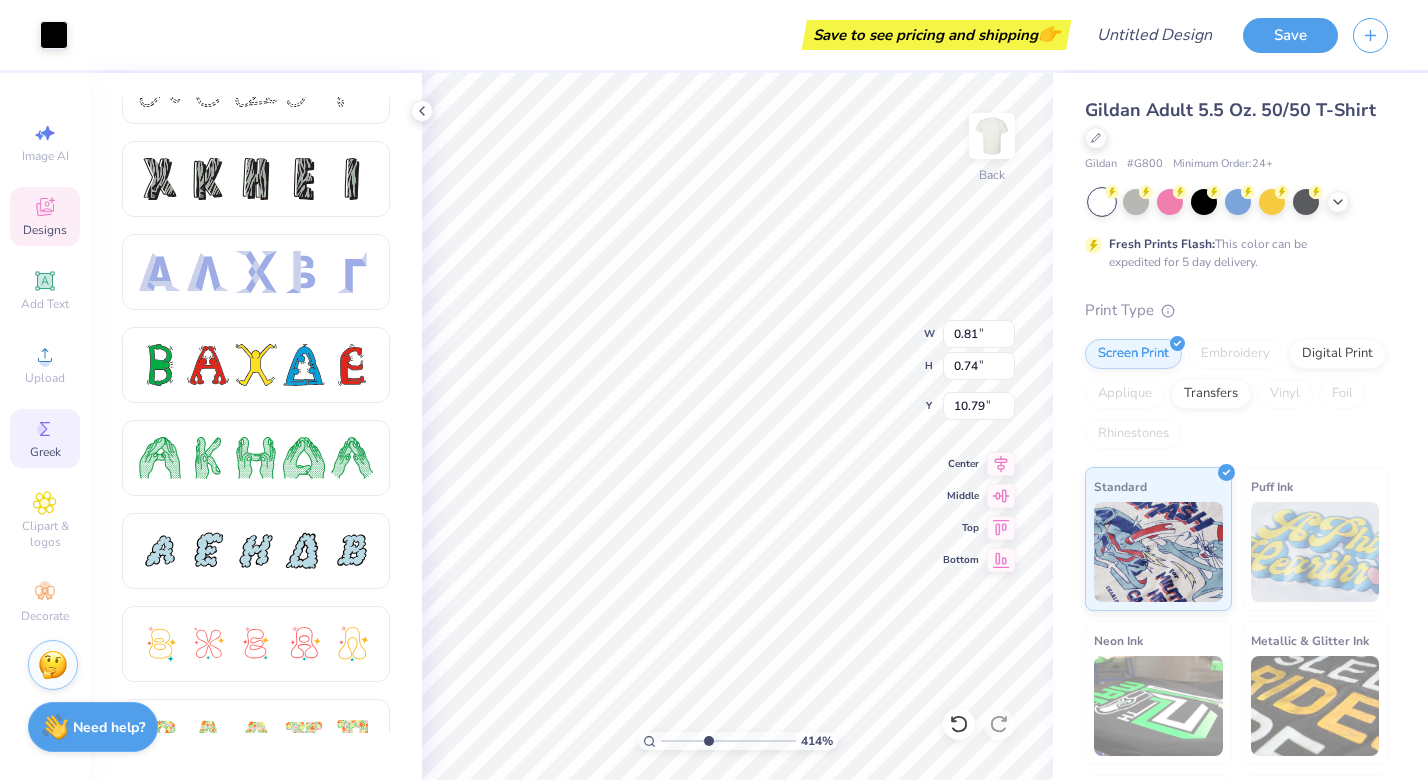 type on "0.81" 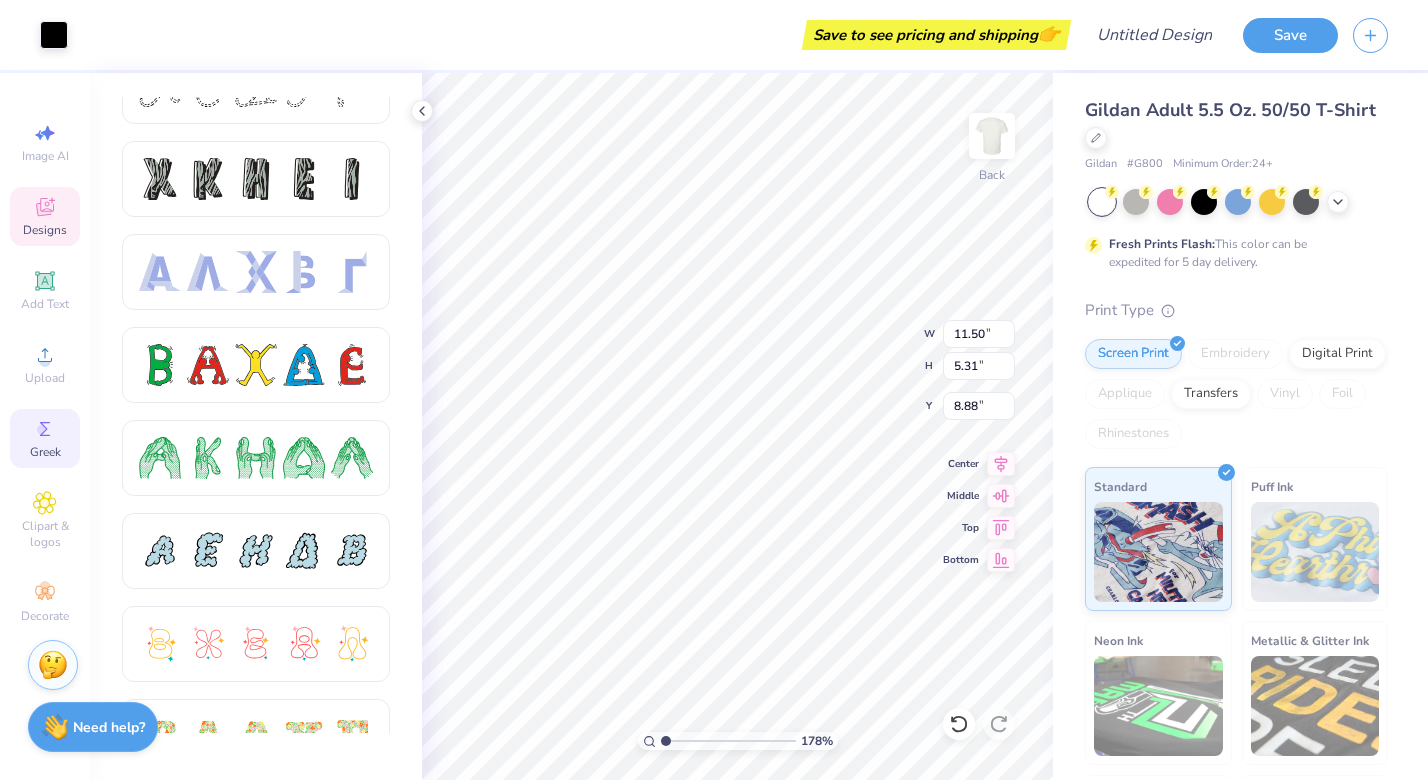 drag, startPoint x: 705, startPoint y: 736, endPoint x: 663, endPoint y: 733, distance: 42.107006 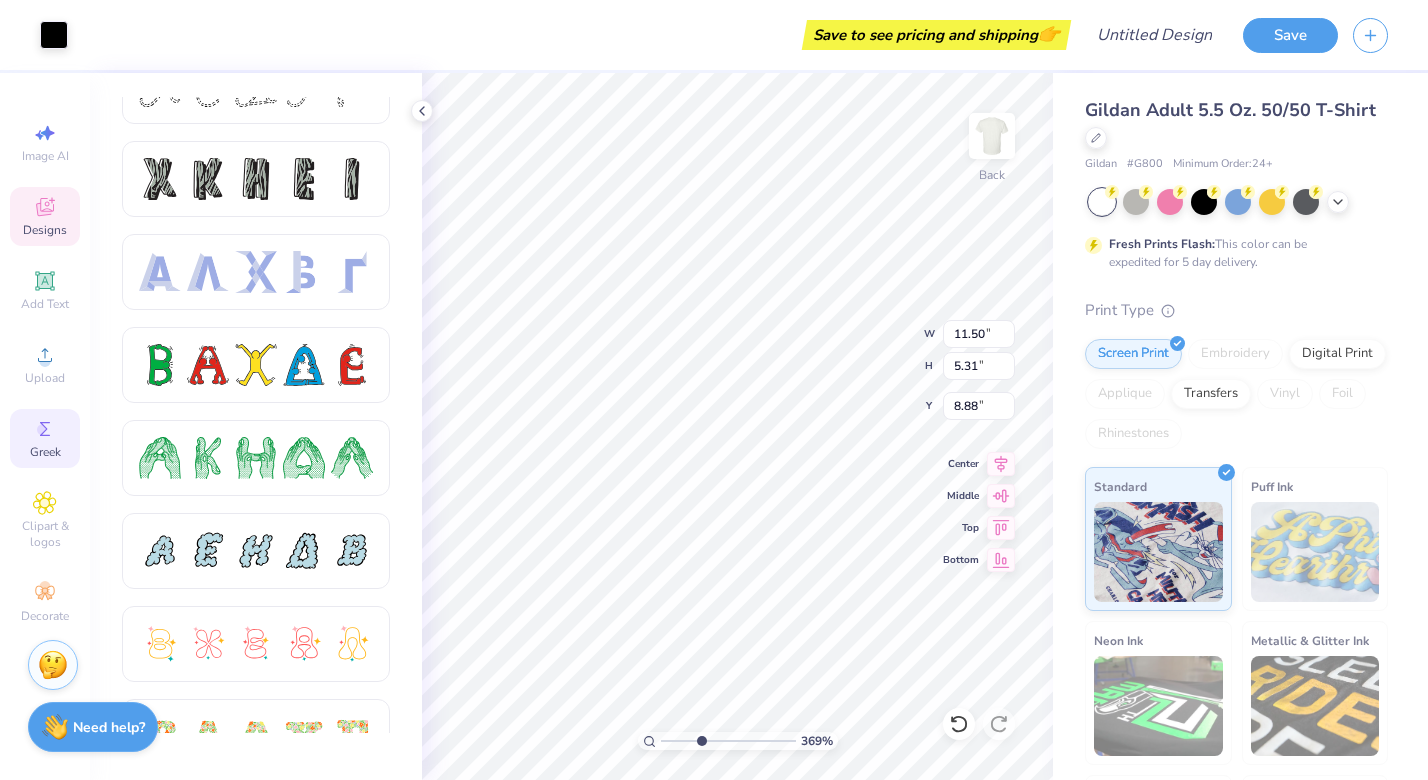 drag, startPoint x: 667, startPoint y: 736, endPoint x: 701, endPoint y: 736, distance: 34 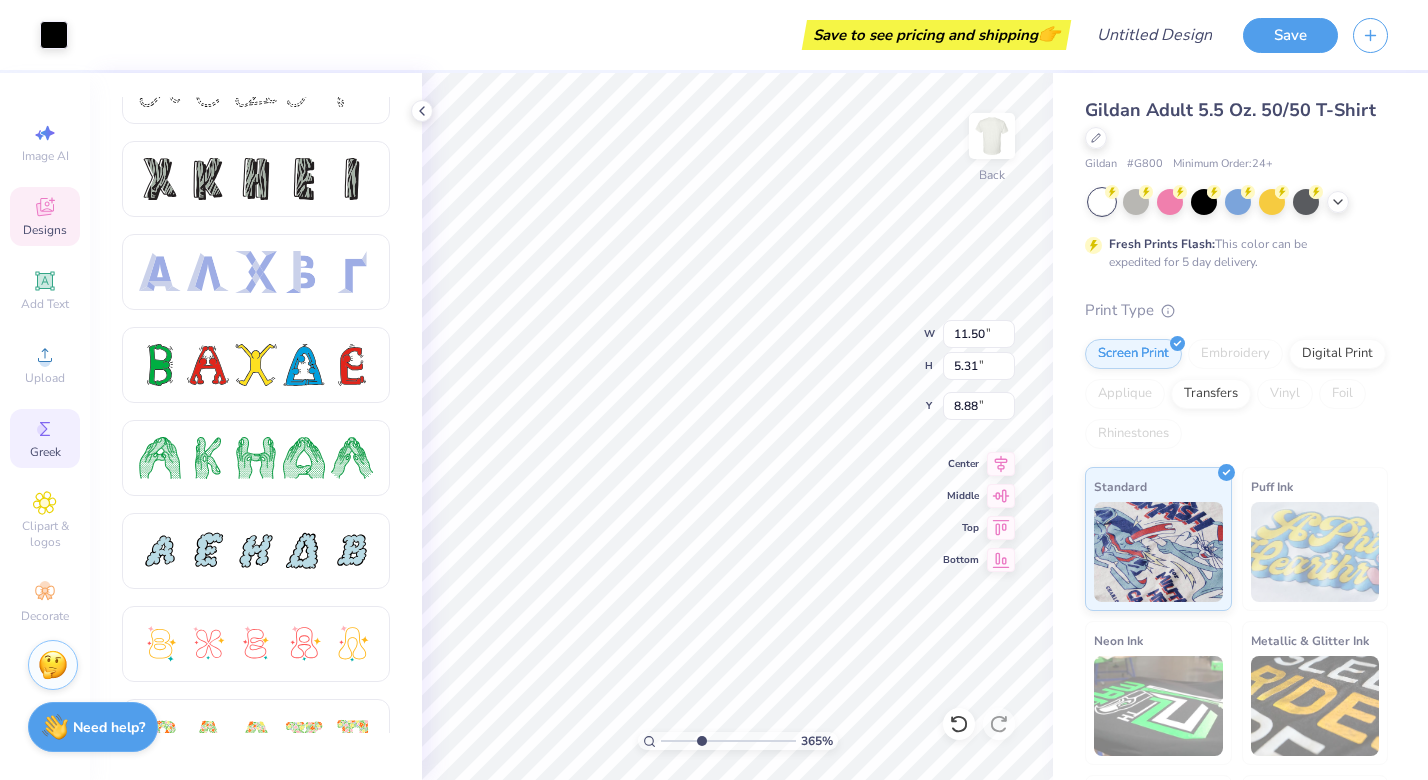 type on "0.81" 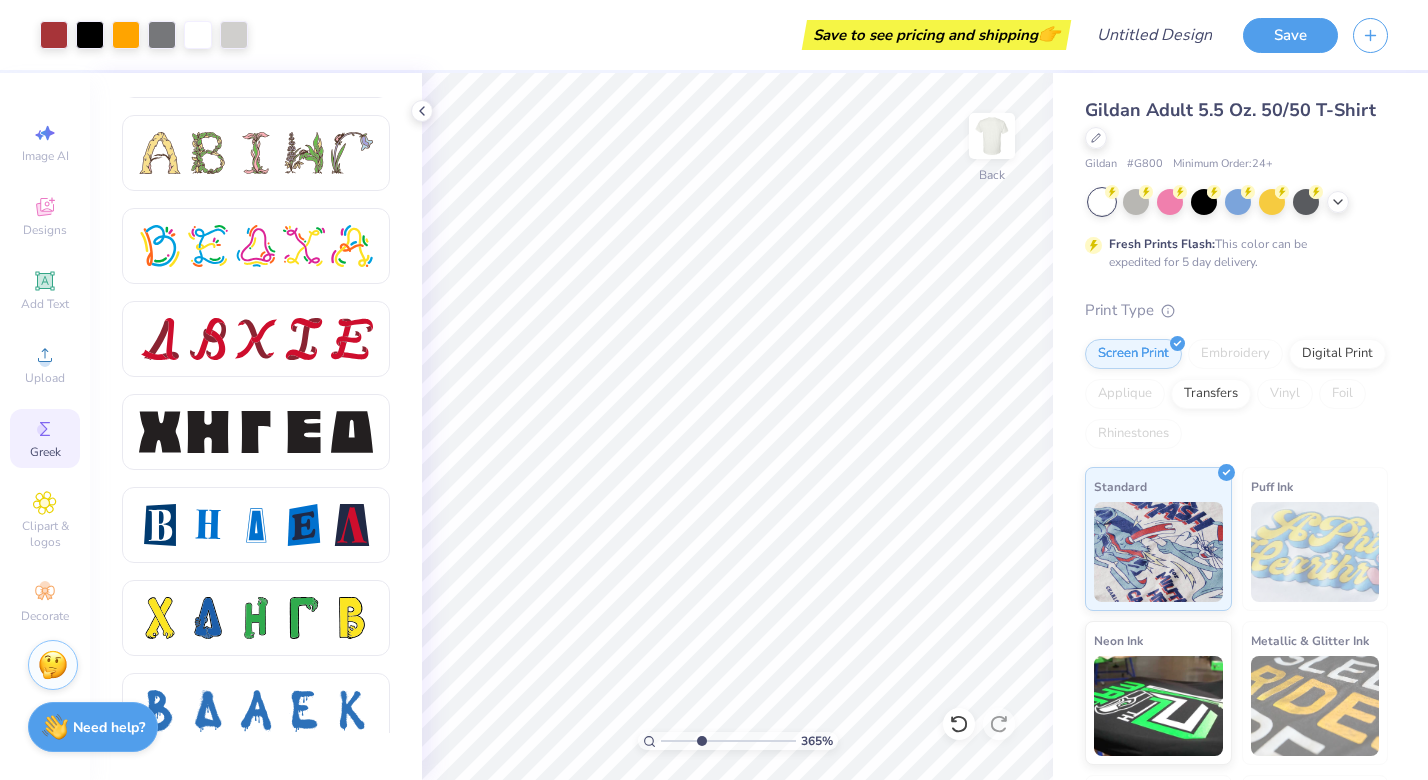 scroll, scrollTop: 2398, scrollLeft: 0, axis: vertical 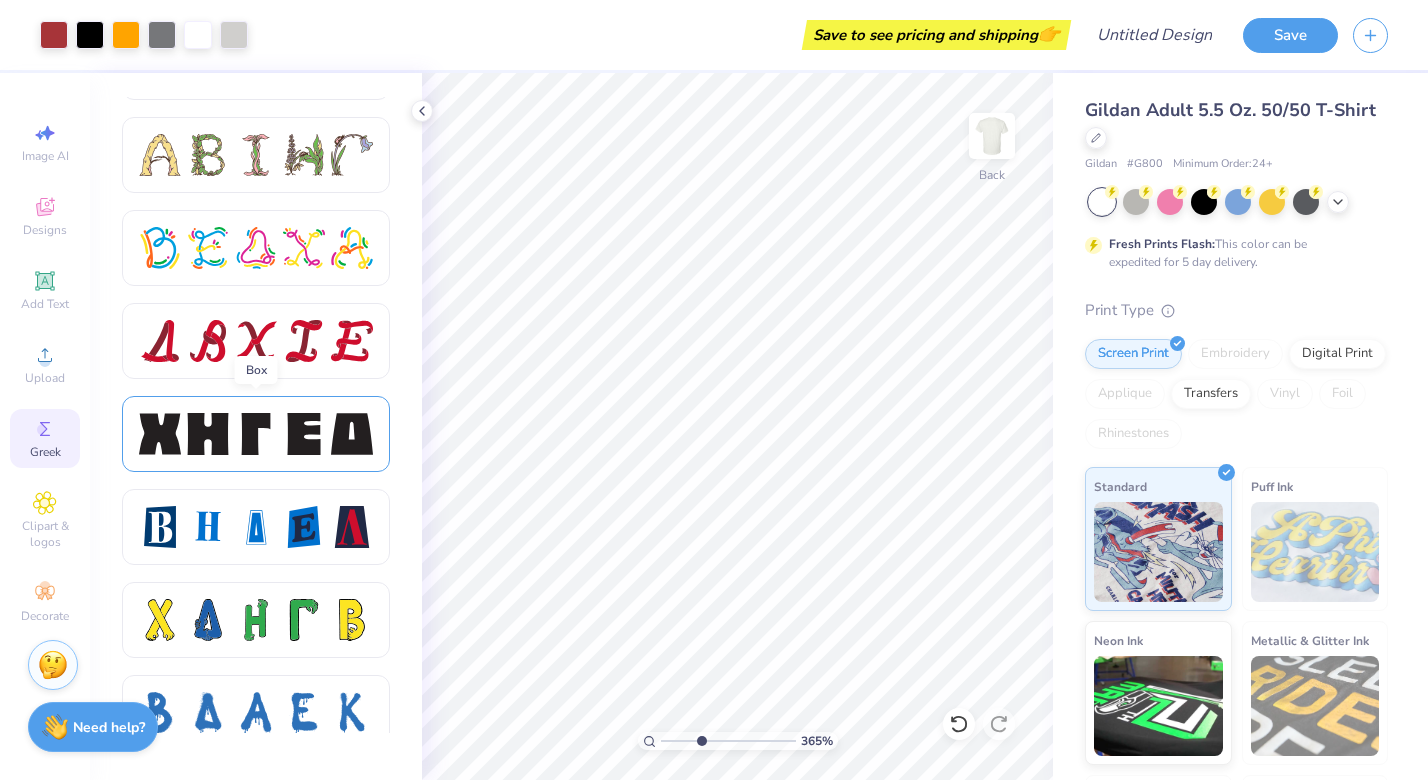 click at bounding box center [256, 434] 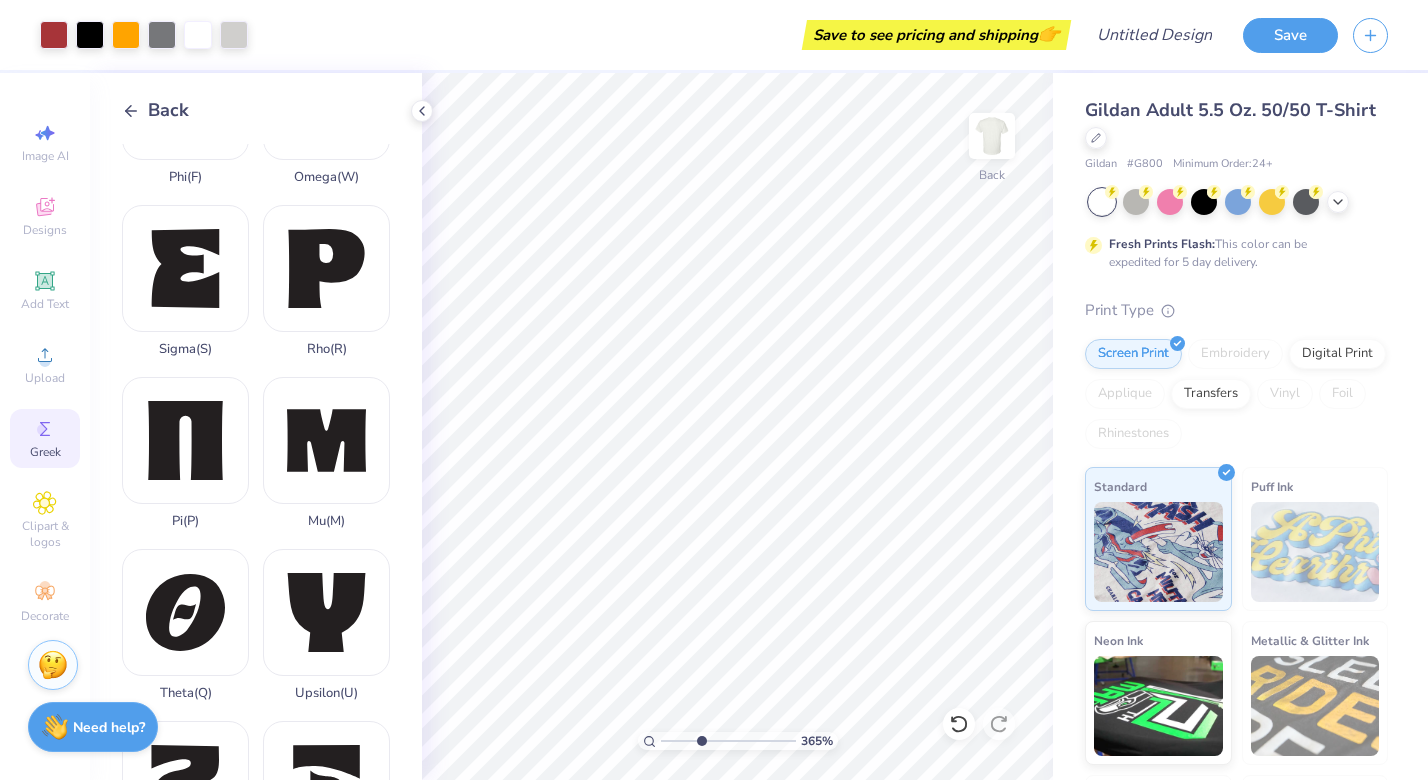 scroll, scrollTop: 1432, scrollLeft: 0, axis: vertical 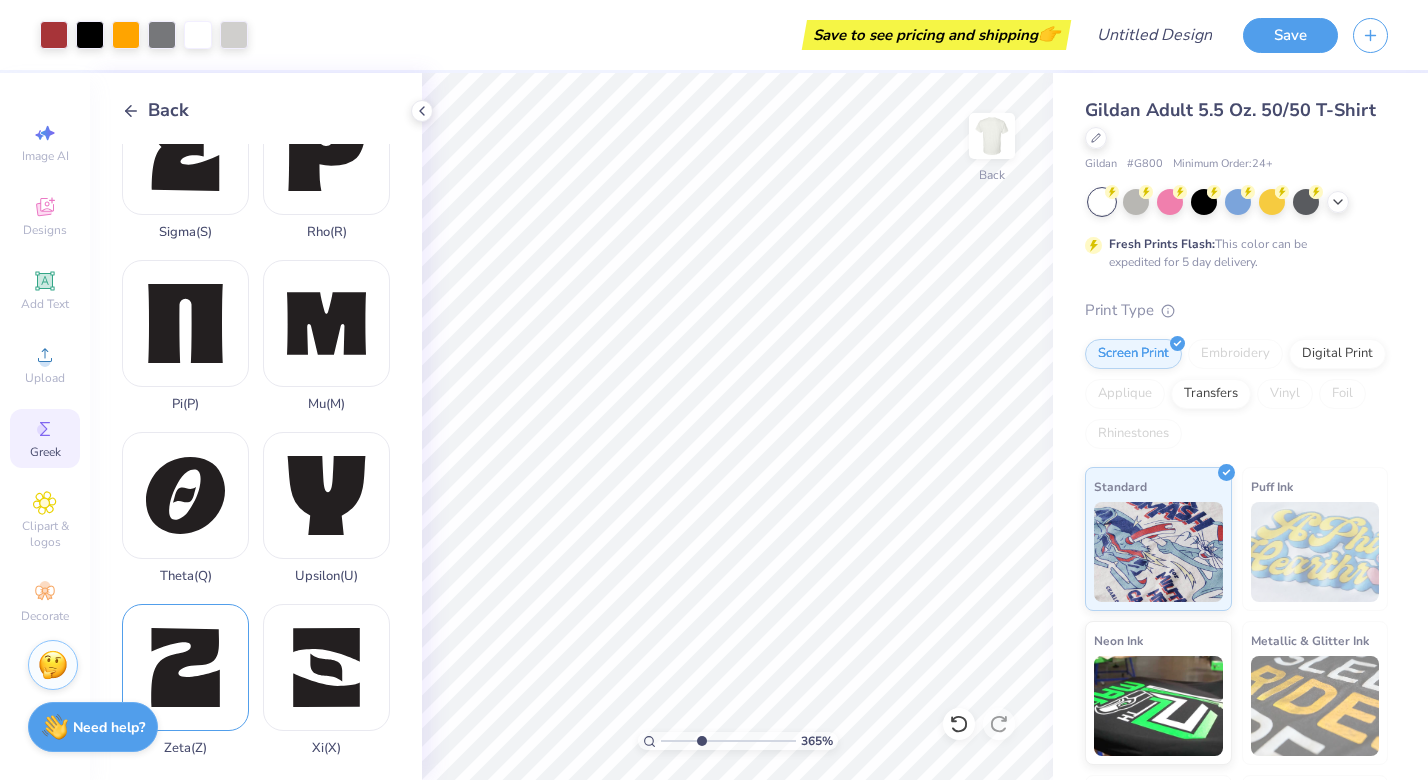 click on "Zeta  ( Z )" at bounding box center (185, 680) 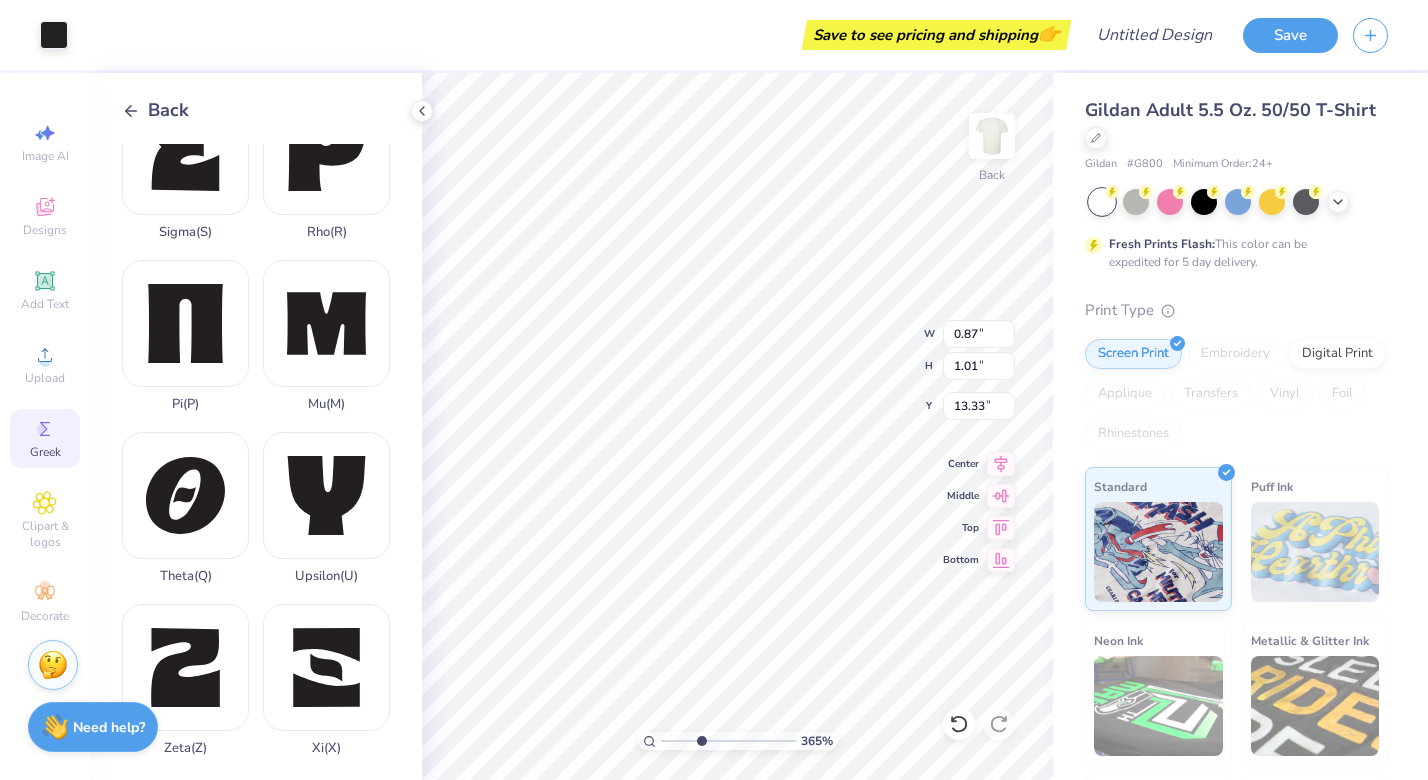 type on "0.87" 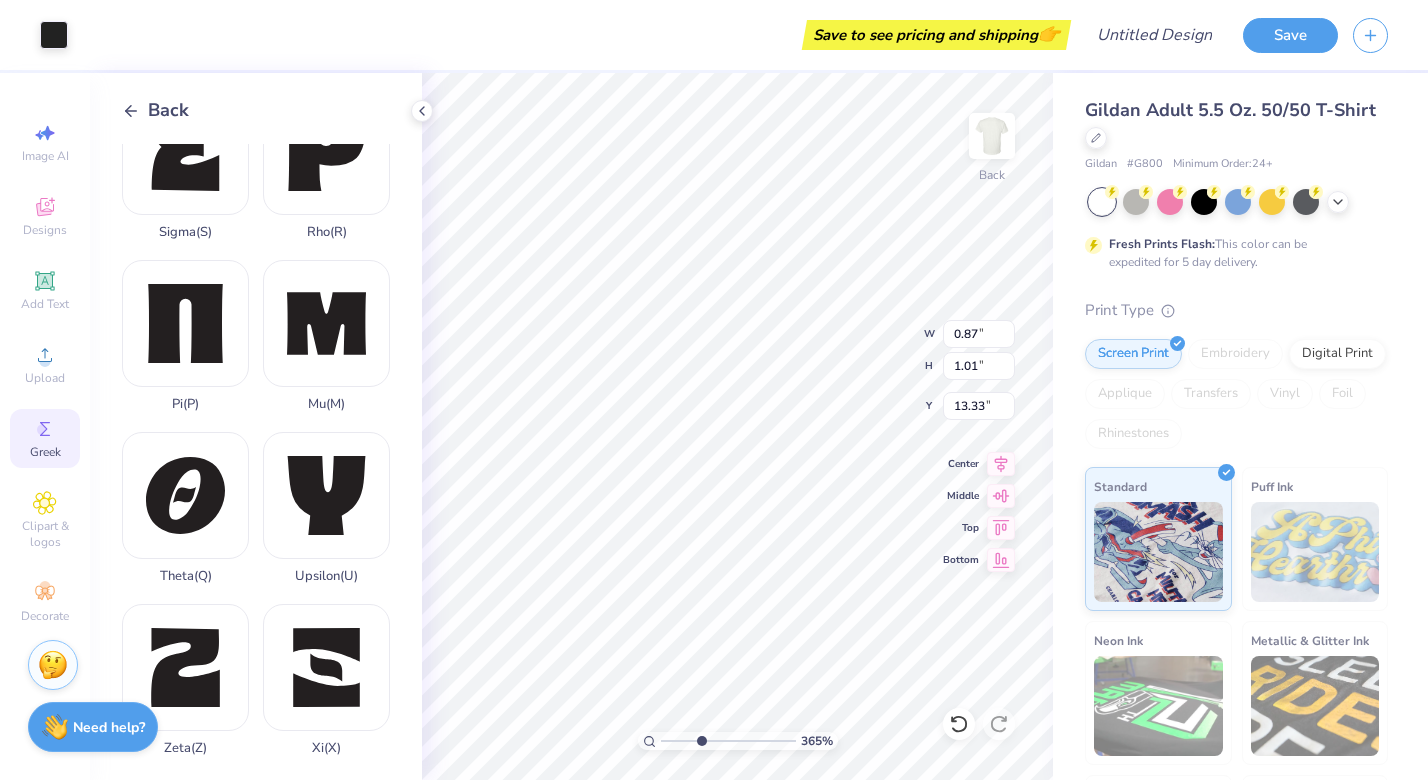 type on "10.44" 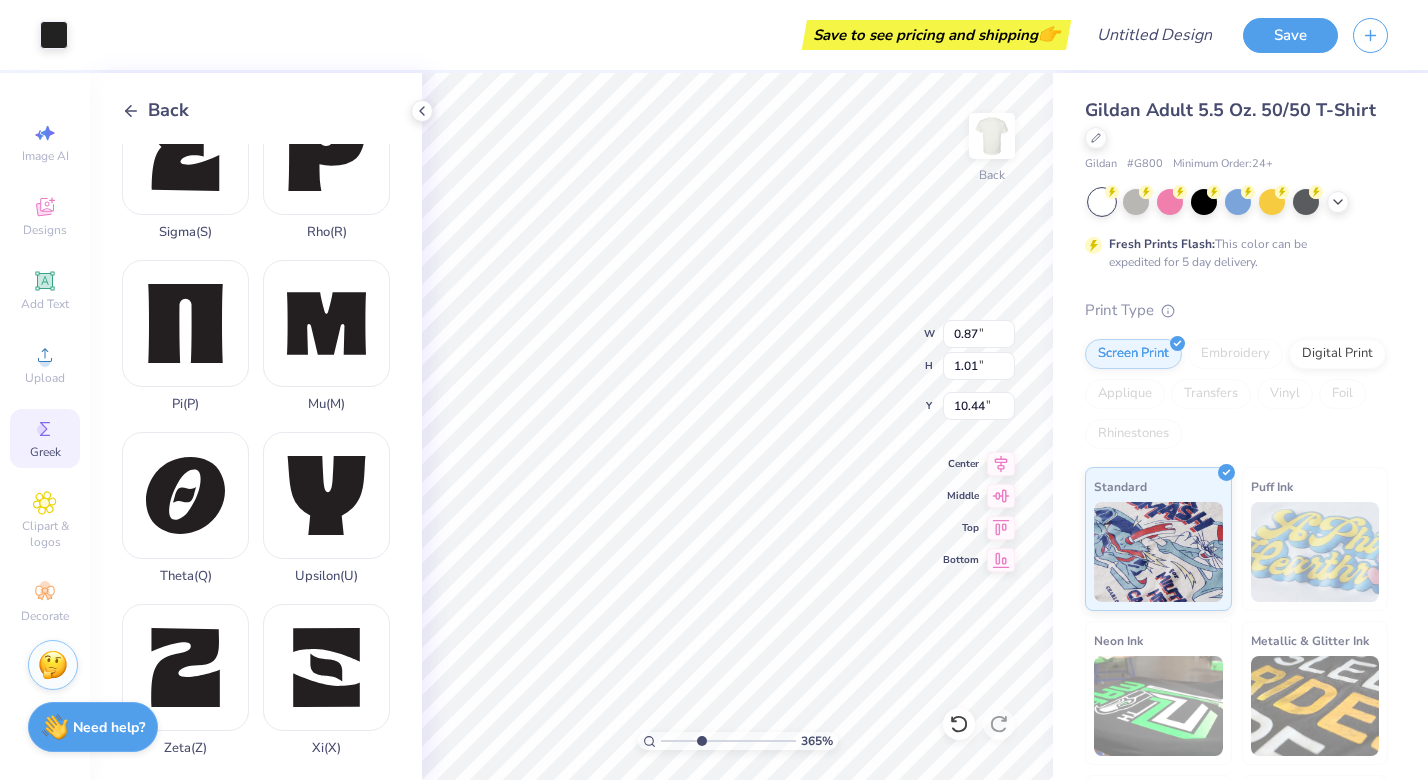 type on "0.68" 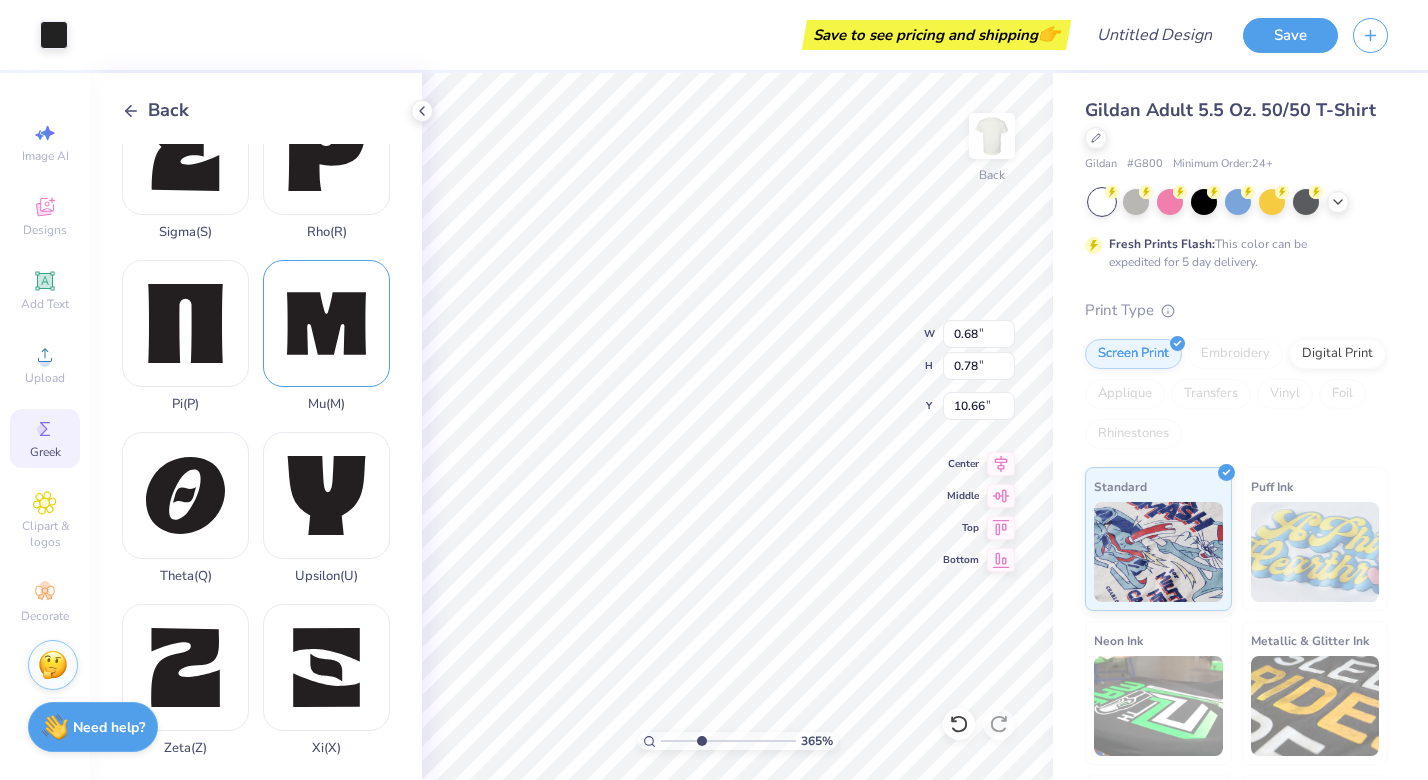 type on "10.56" 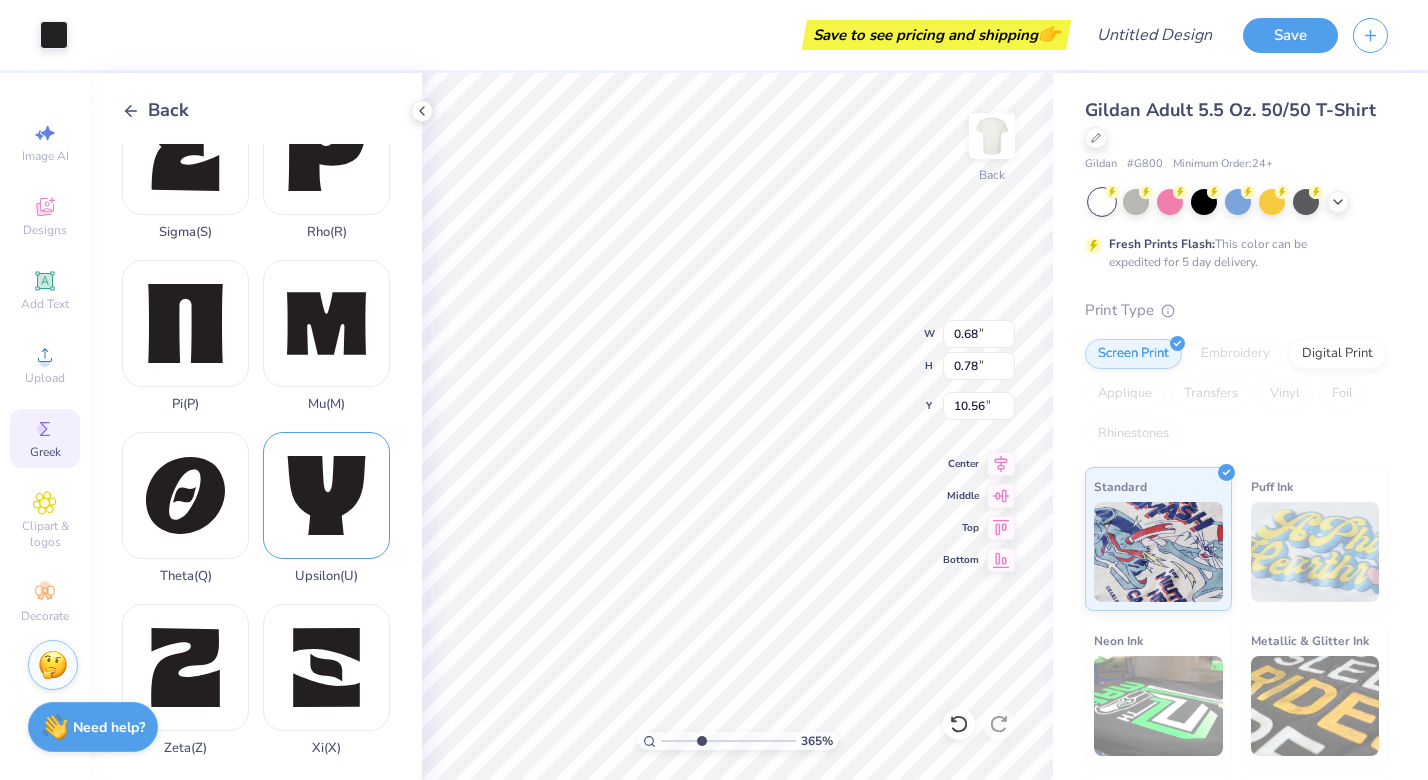 scroll, scrollTop: 1413, scrollLeft: 0, axis: vertical 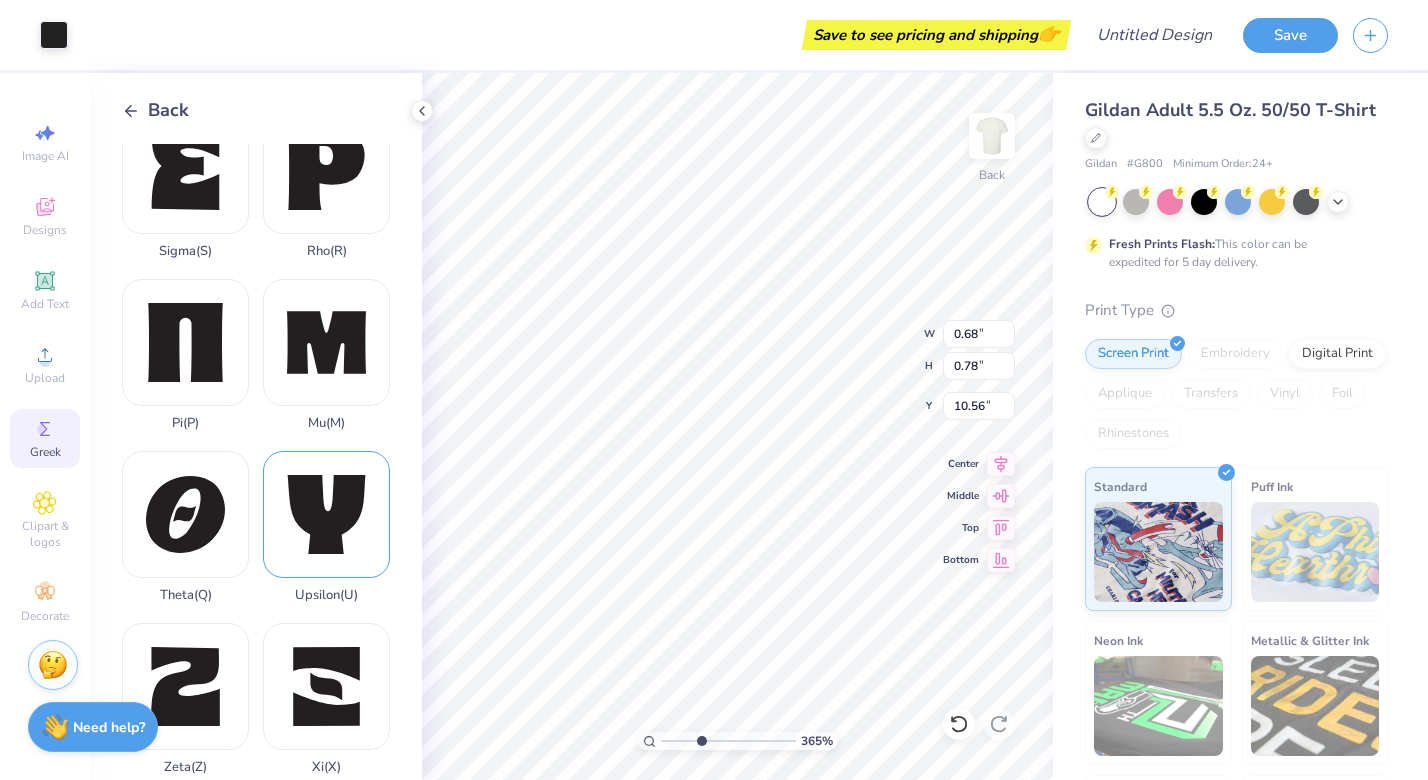 click on "Upsilon  ( U )" at bounding box center (326, 527) 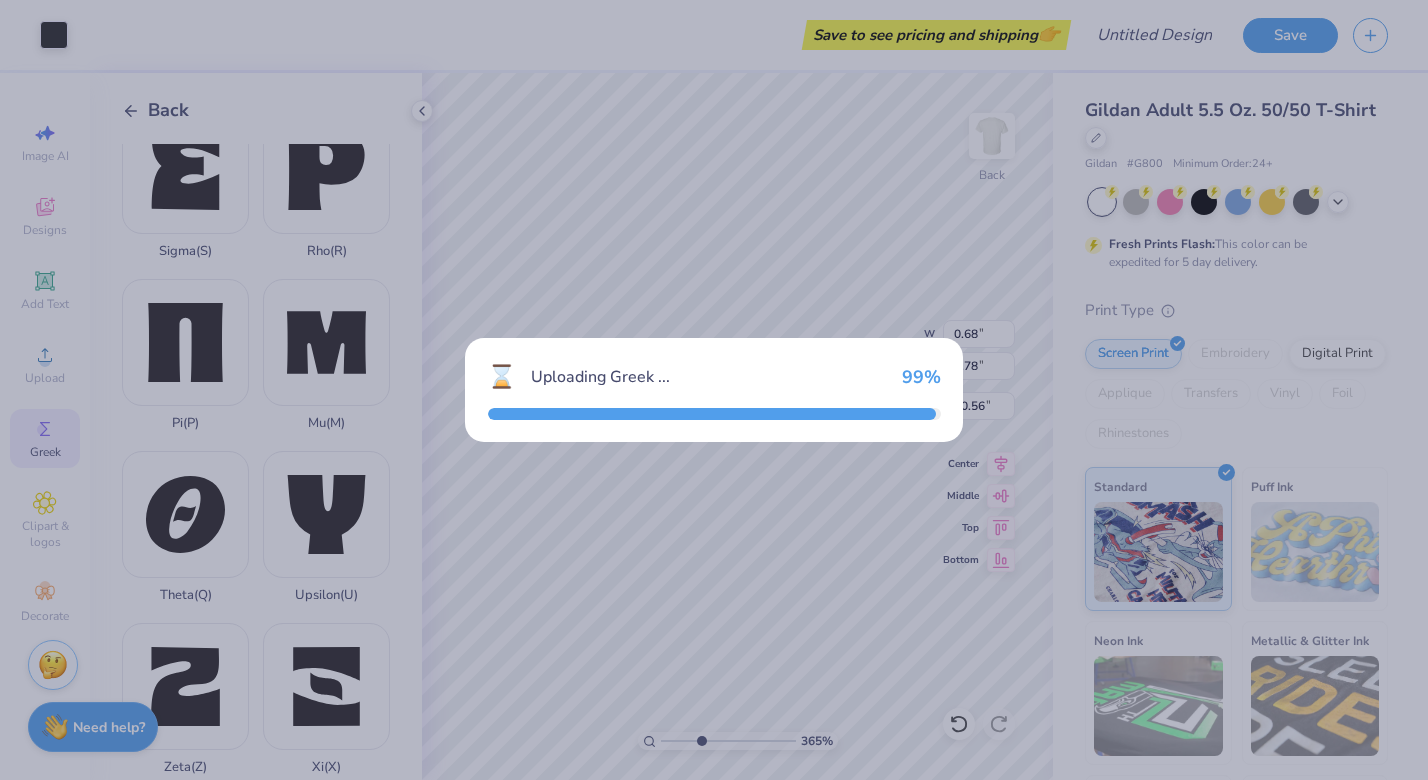 type on "3.13" 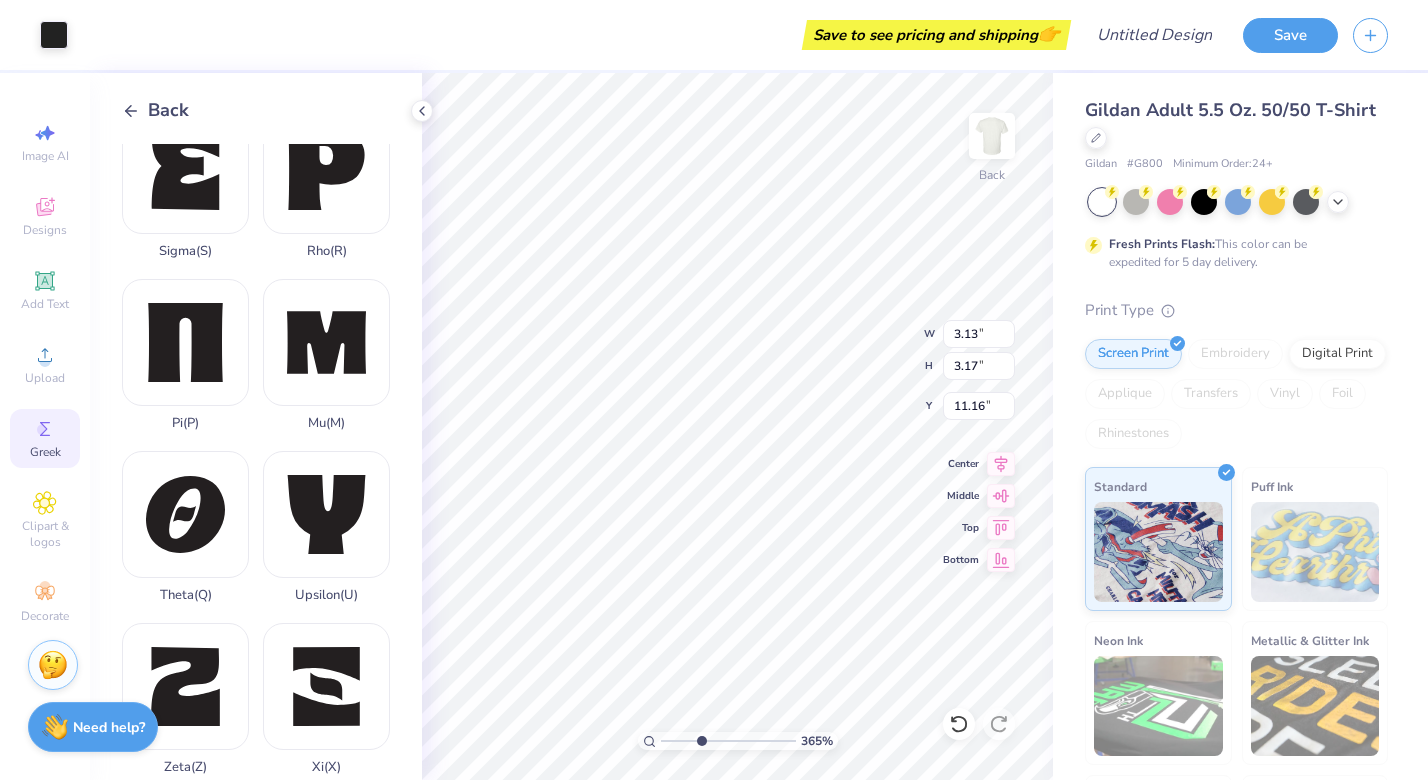 type on "0.89" 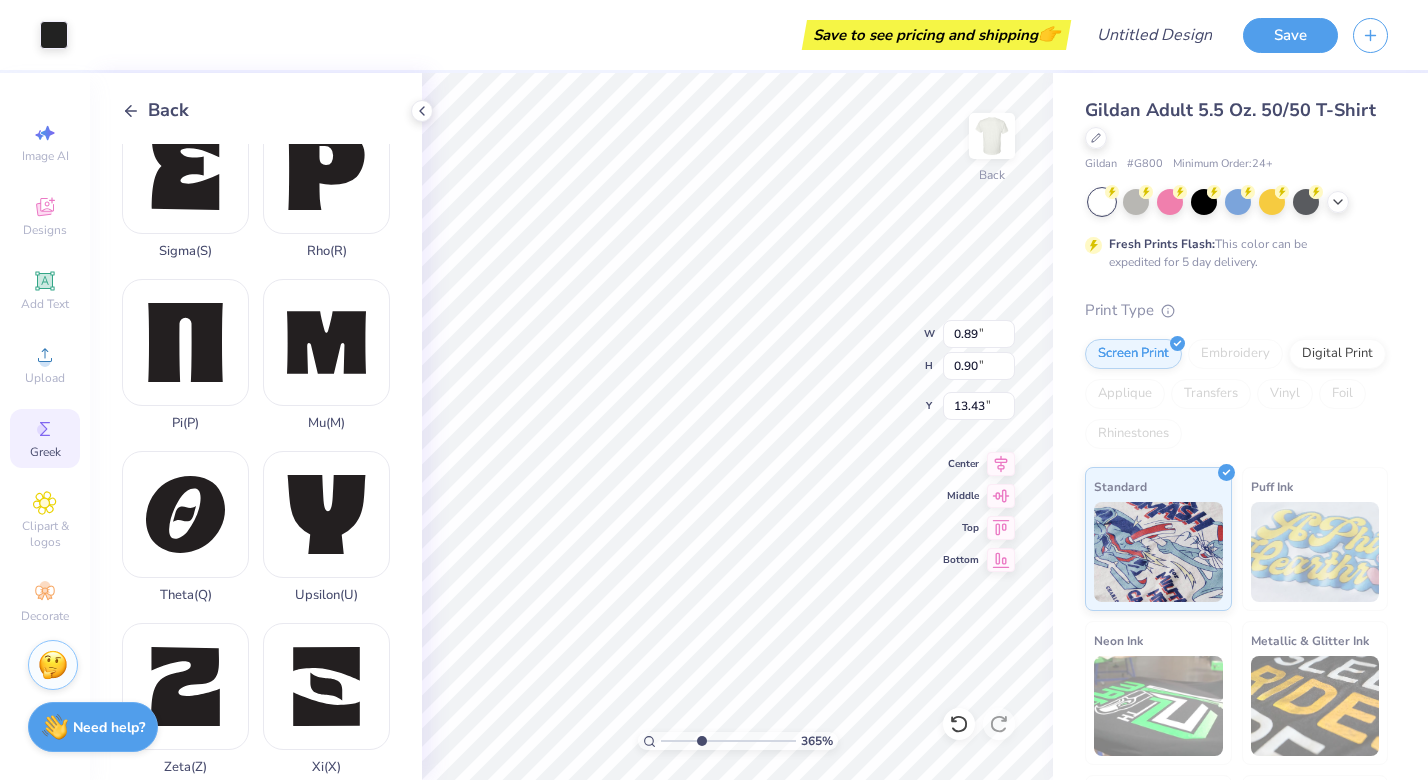 type on "10.56" 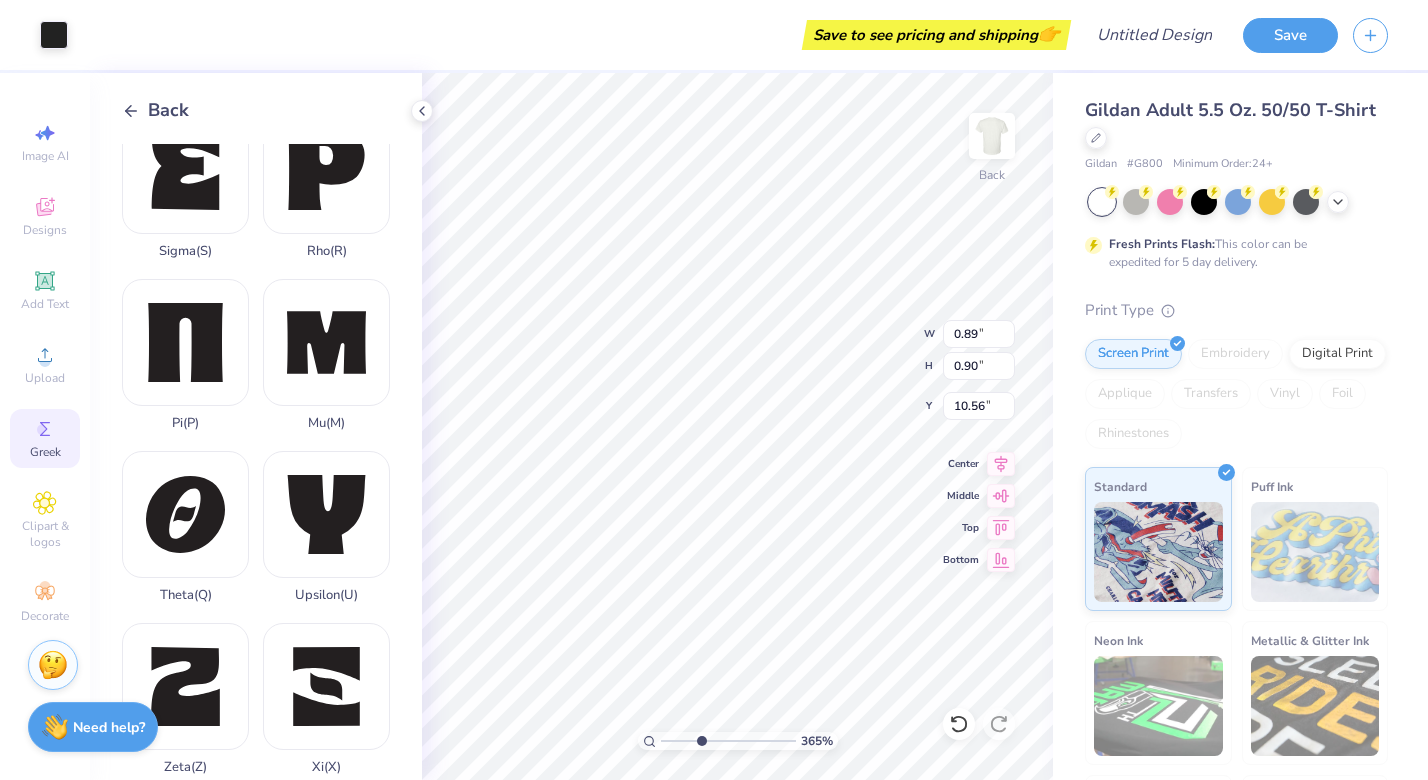 type on "0.79" 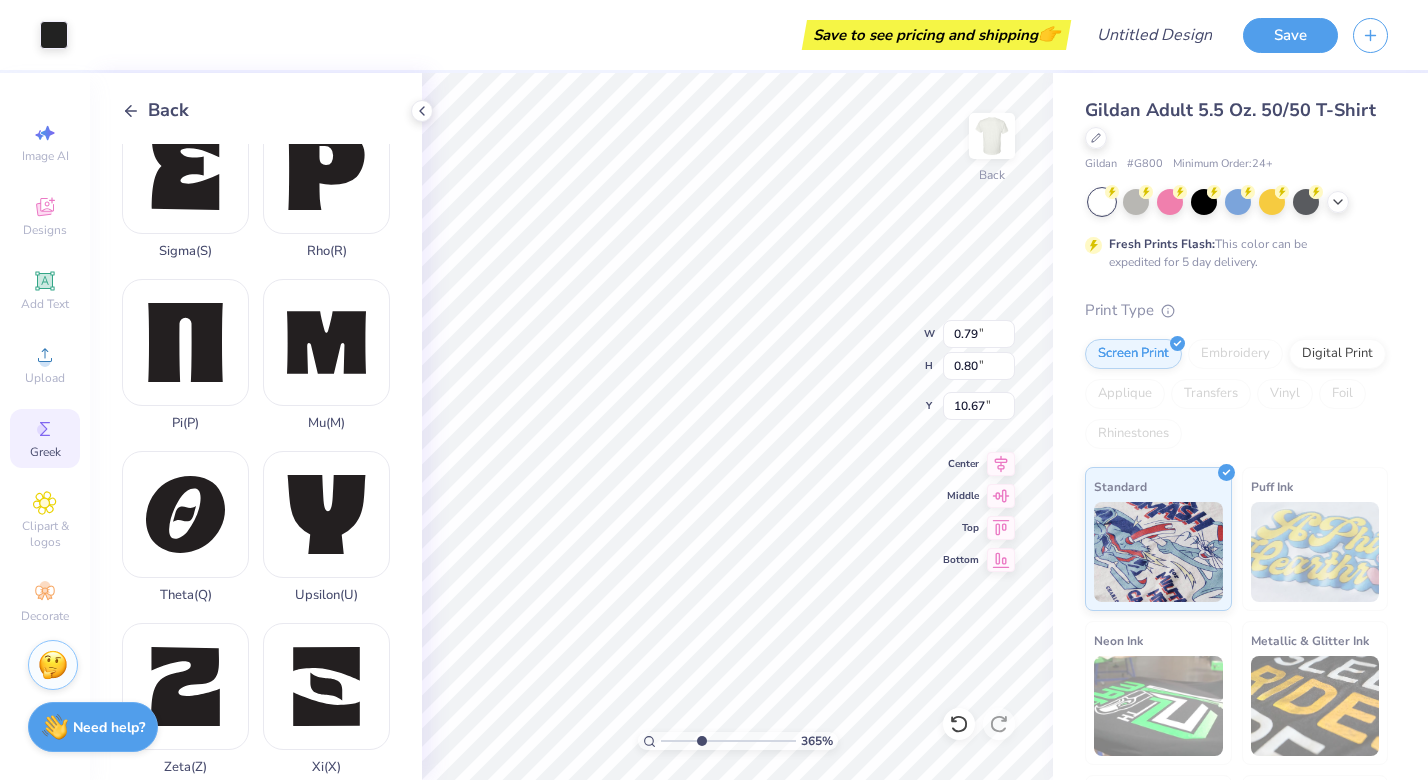 type on "0.68" 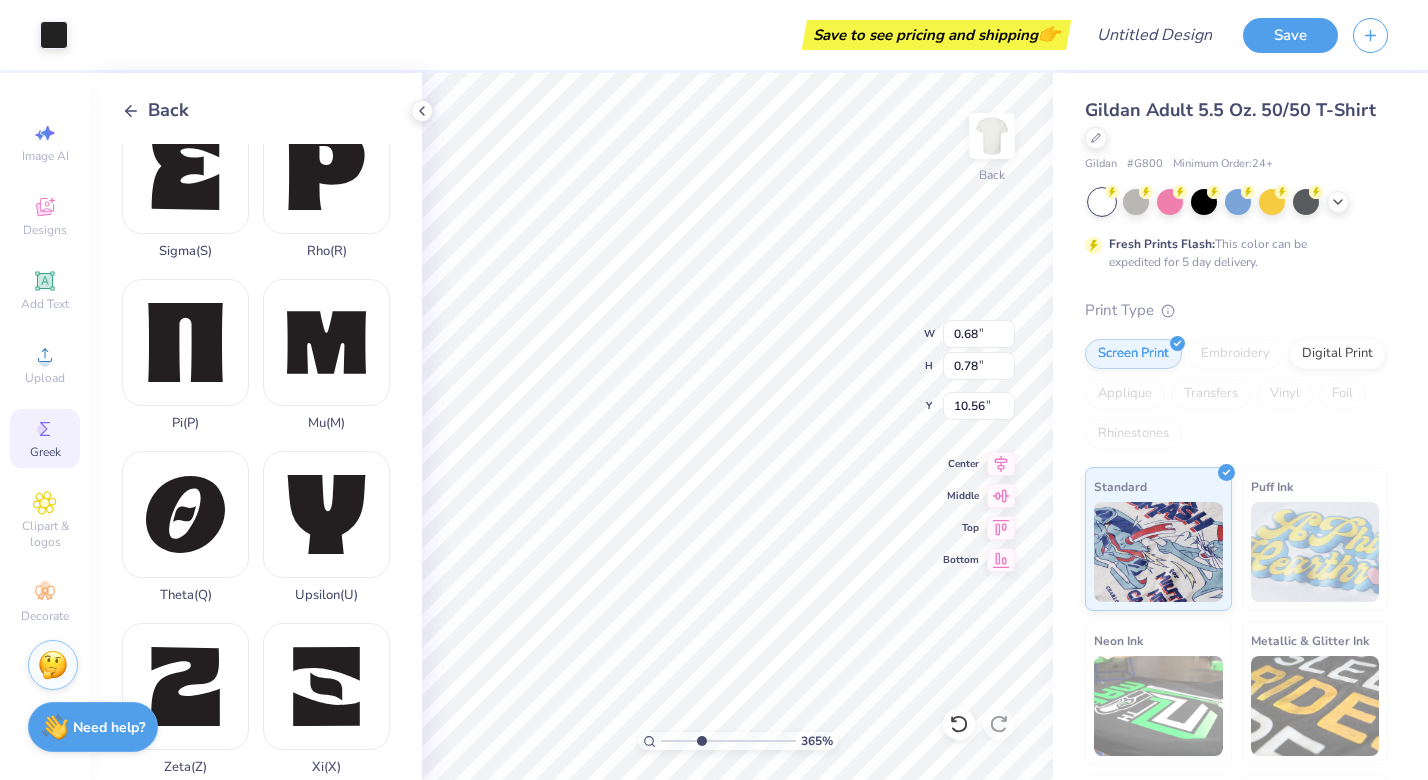 type on "0.79" 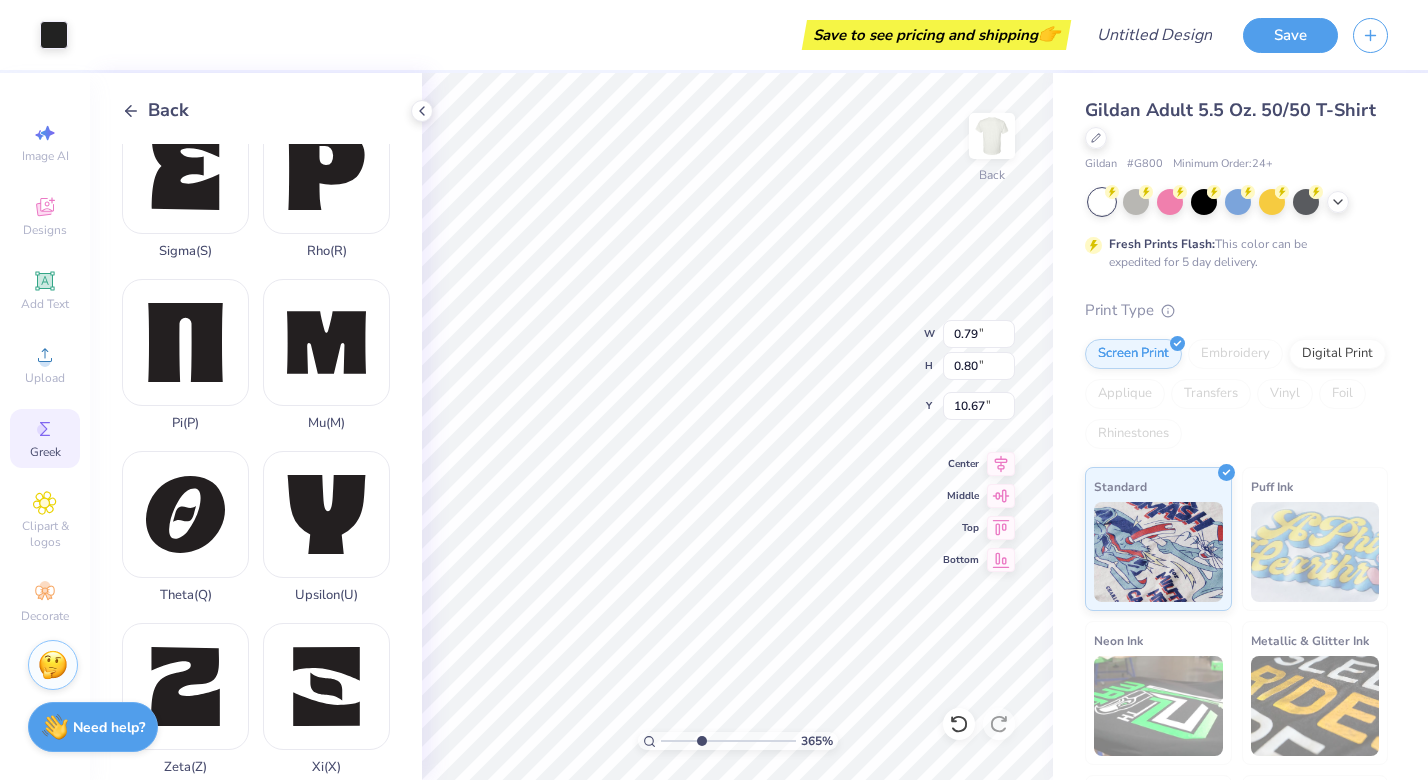 type on "0.68" 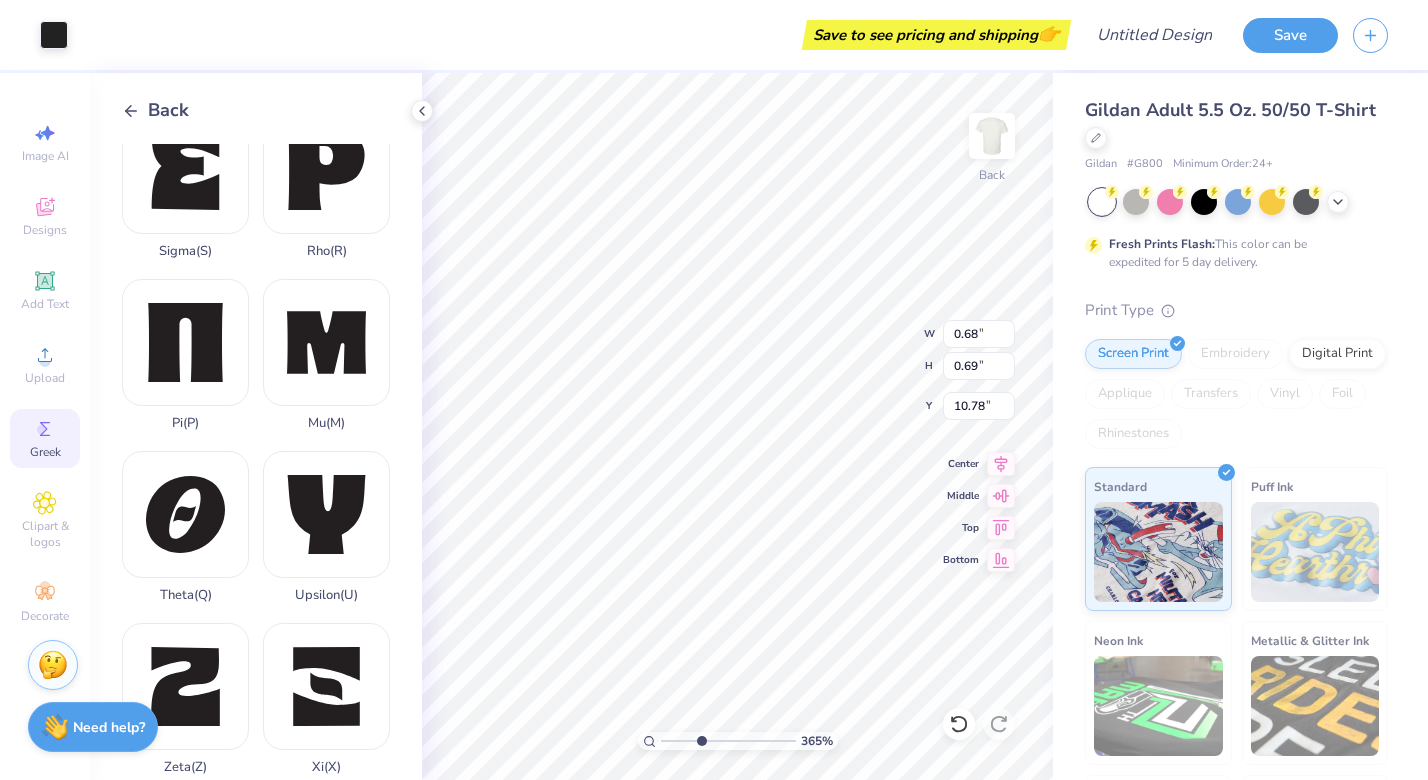 type on "10.66" 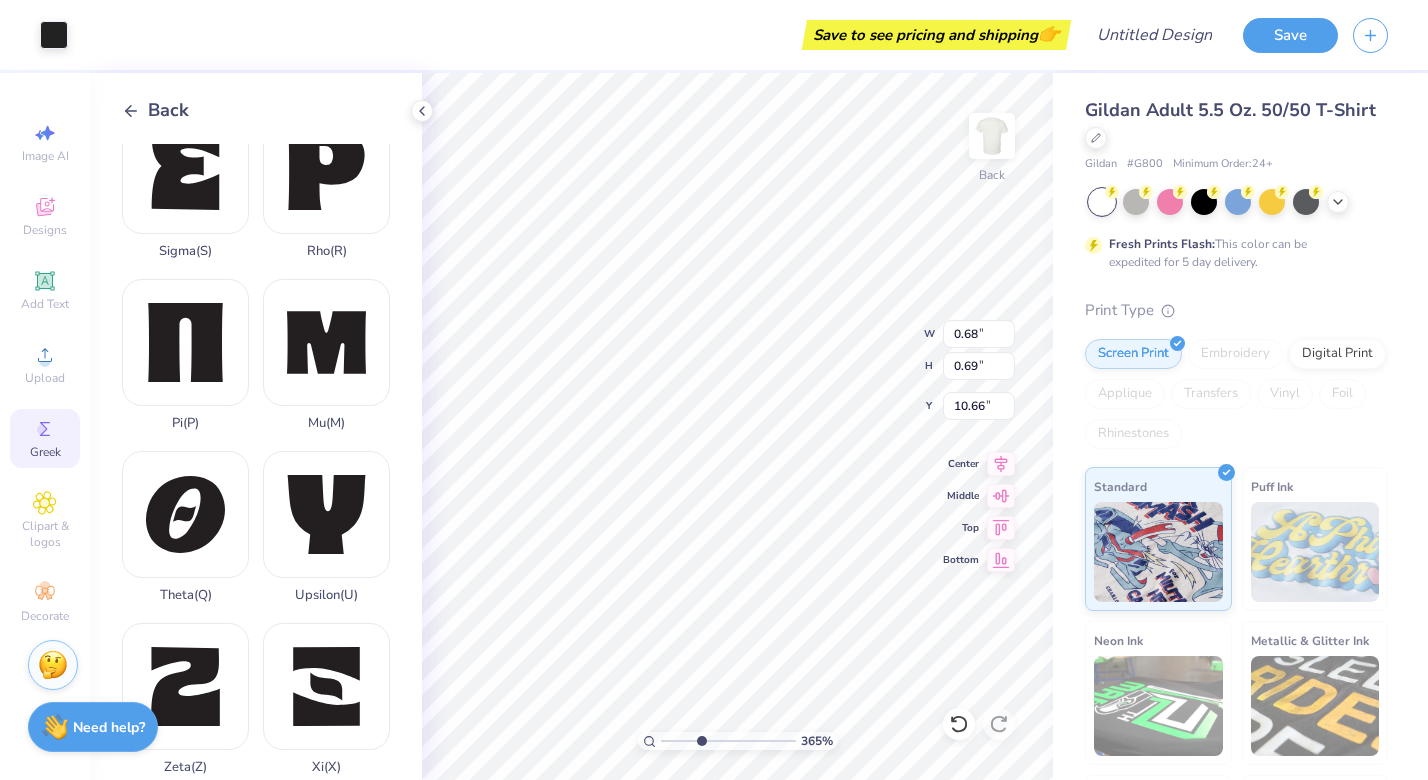 type on "0.74" 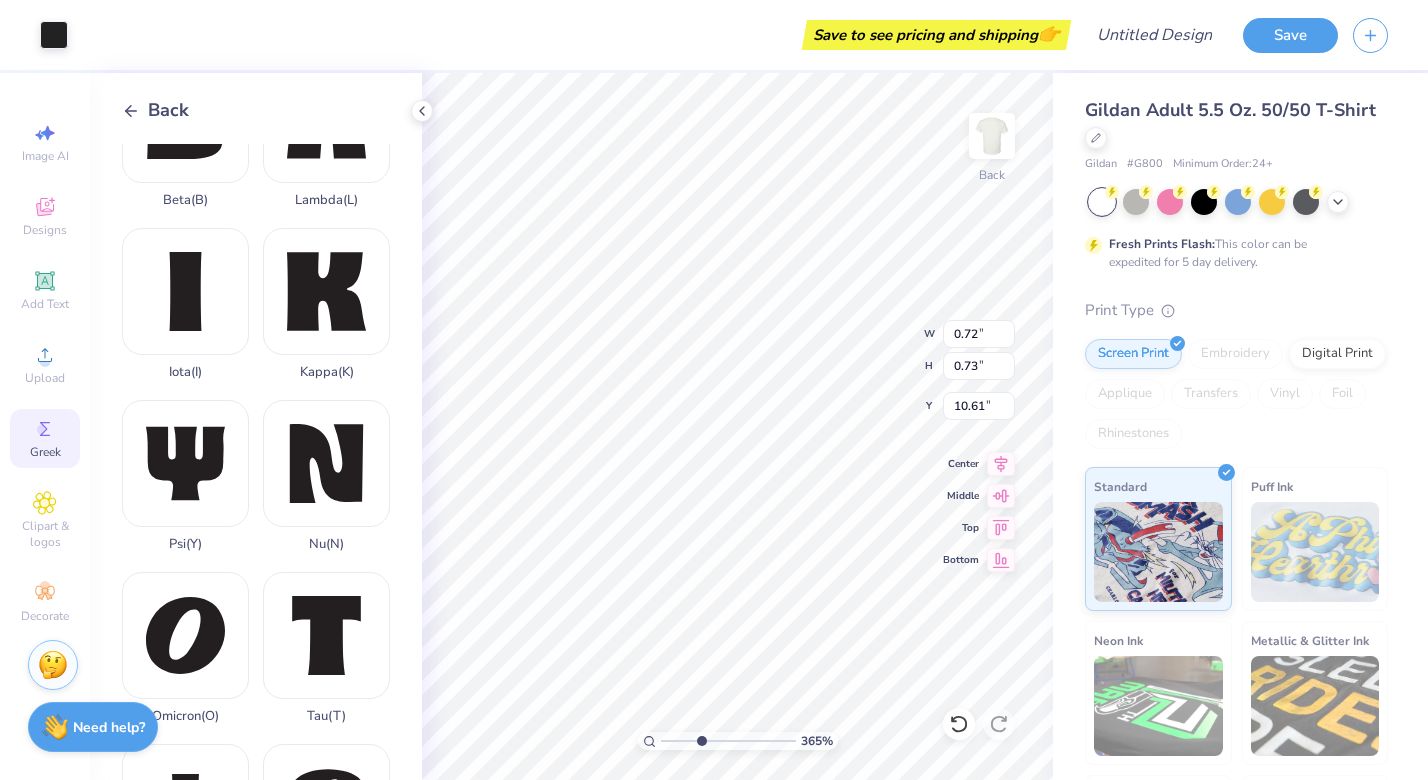 scroll, scrollTop: 511, scrollLeft: 0, axis: vertical 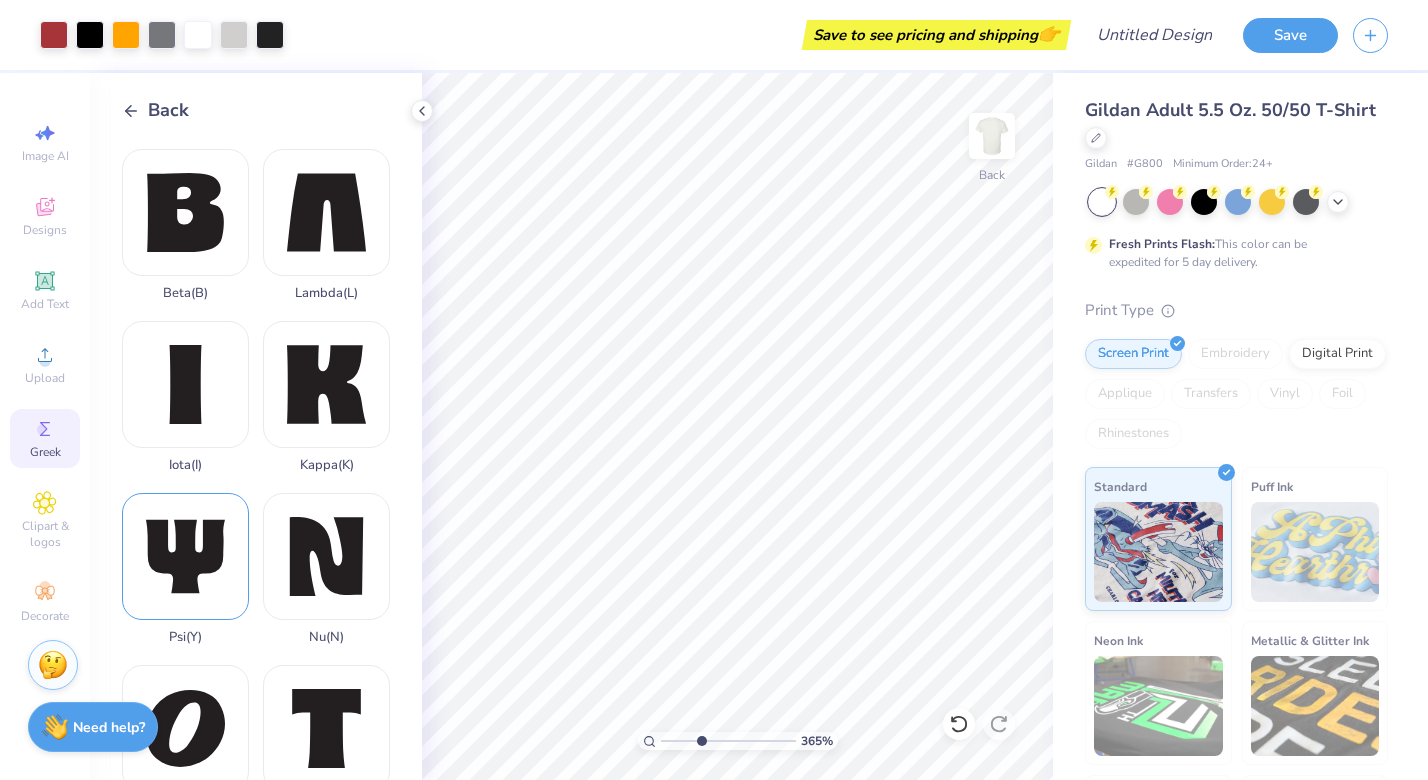 click on "[GREEK]  ( [GREEK] )" at bounding box center (185, 569) 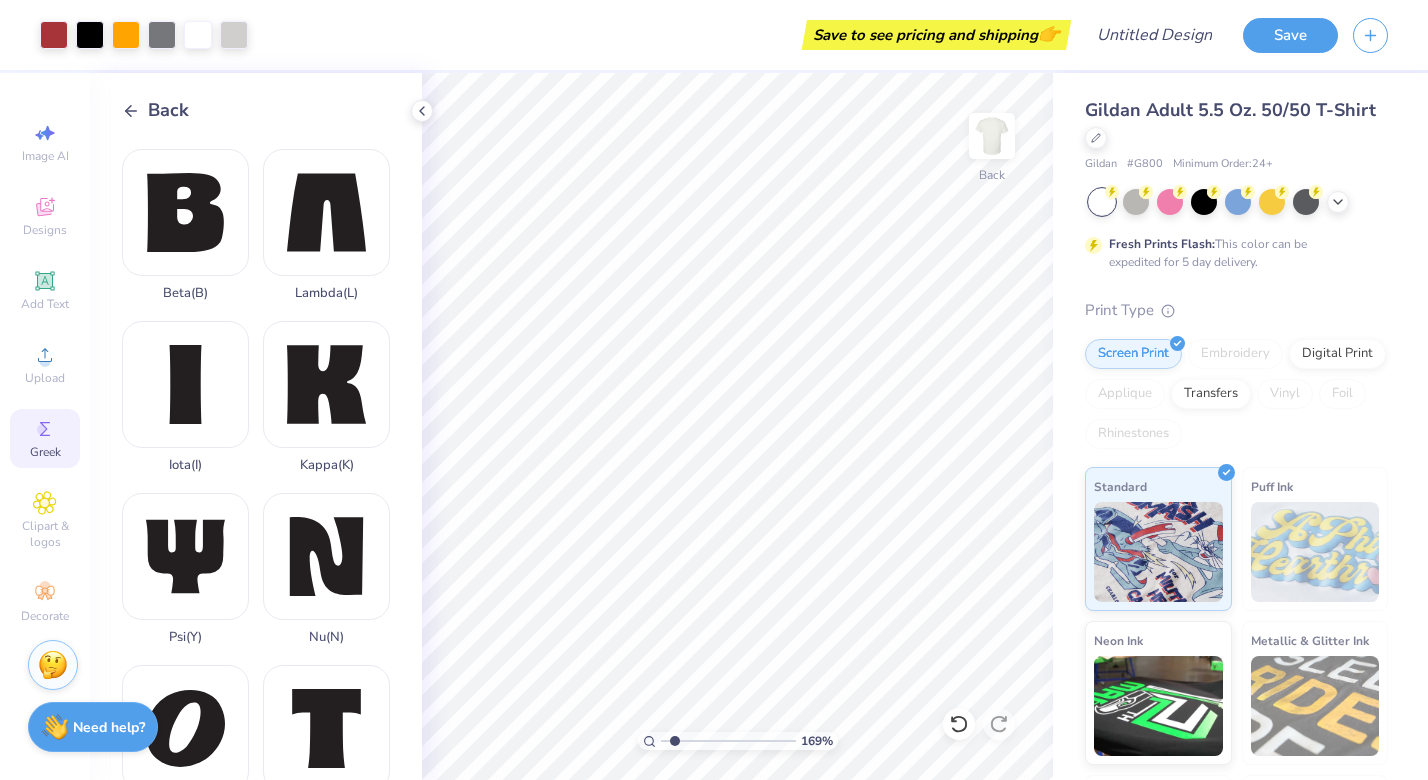 drag, startPoint x: 701, startPoint y: 740, endPoint x: 674, endPoint y: 741, distance: 27.018513 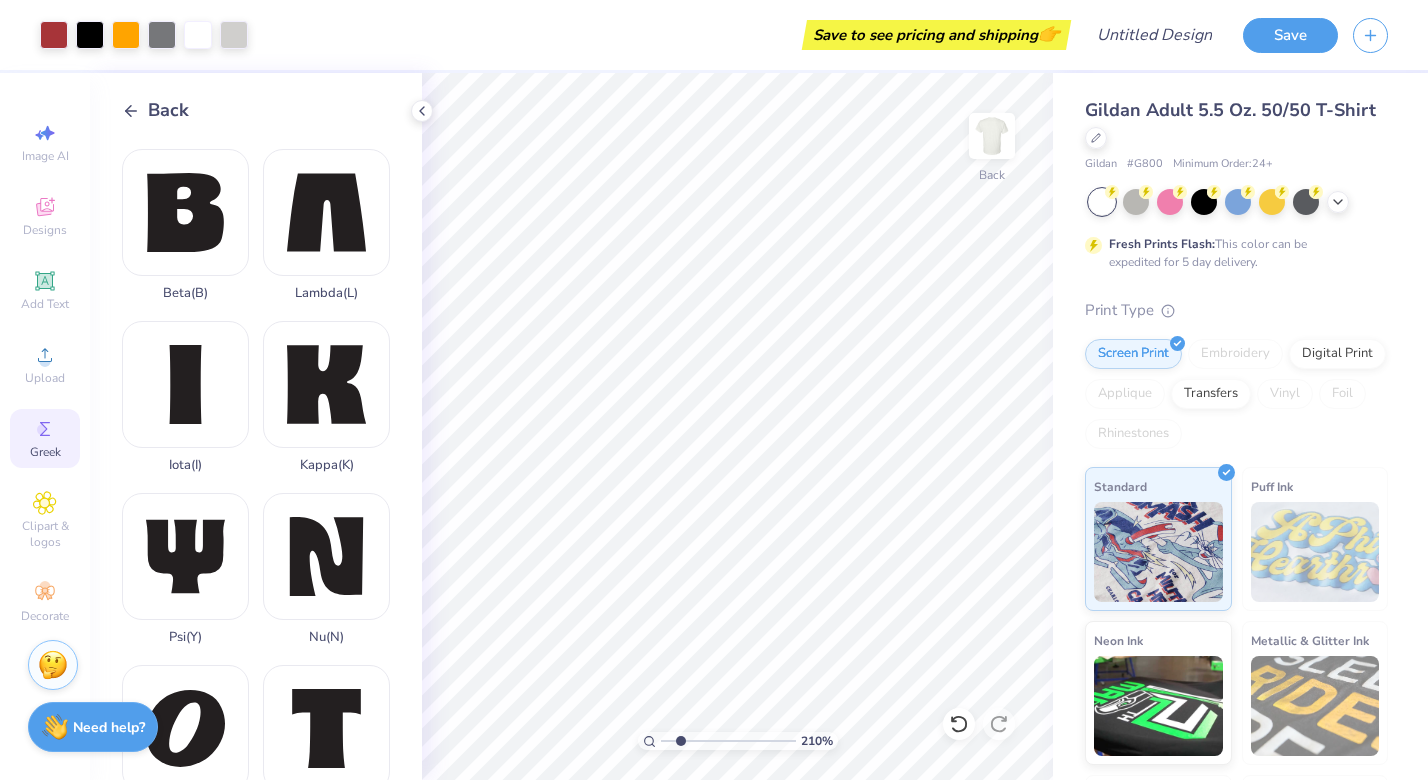 click at bounding box center [728, 741] 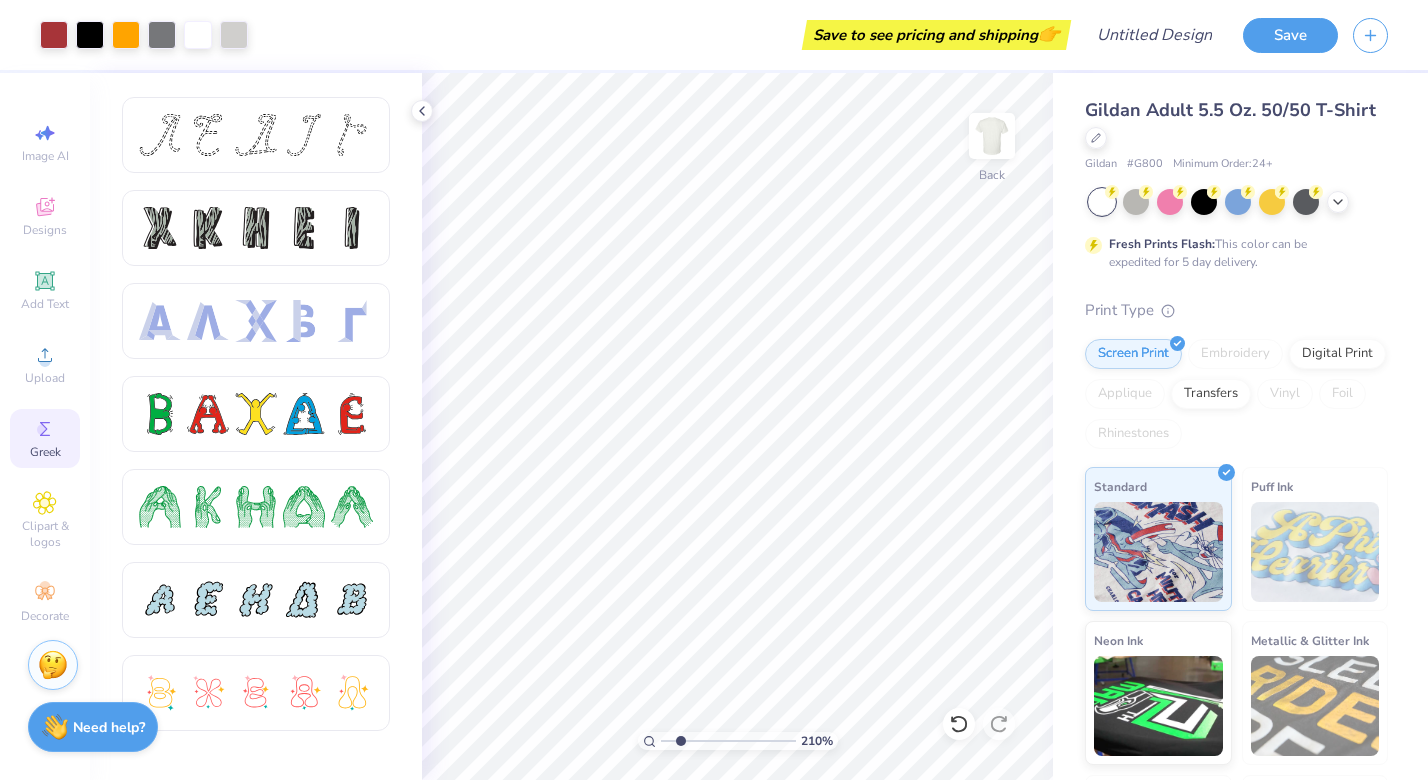 click 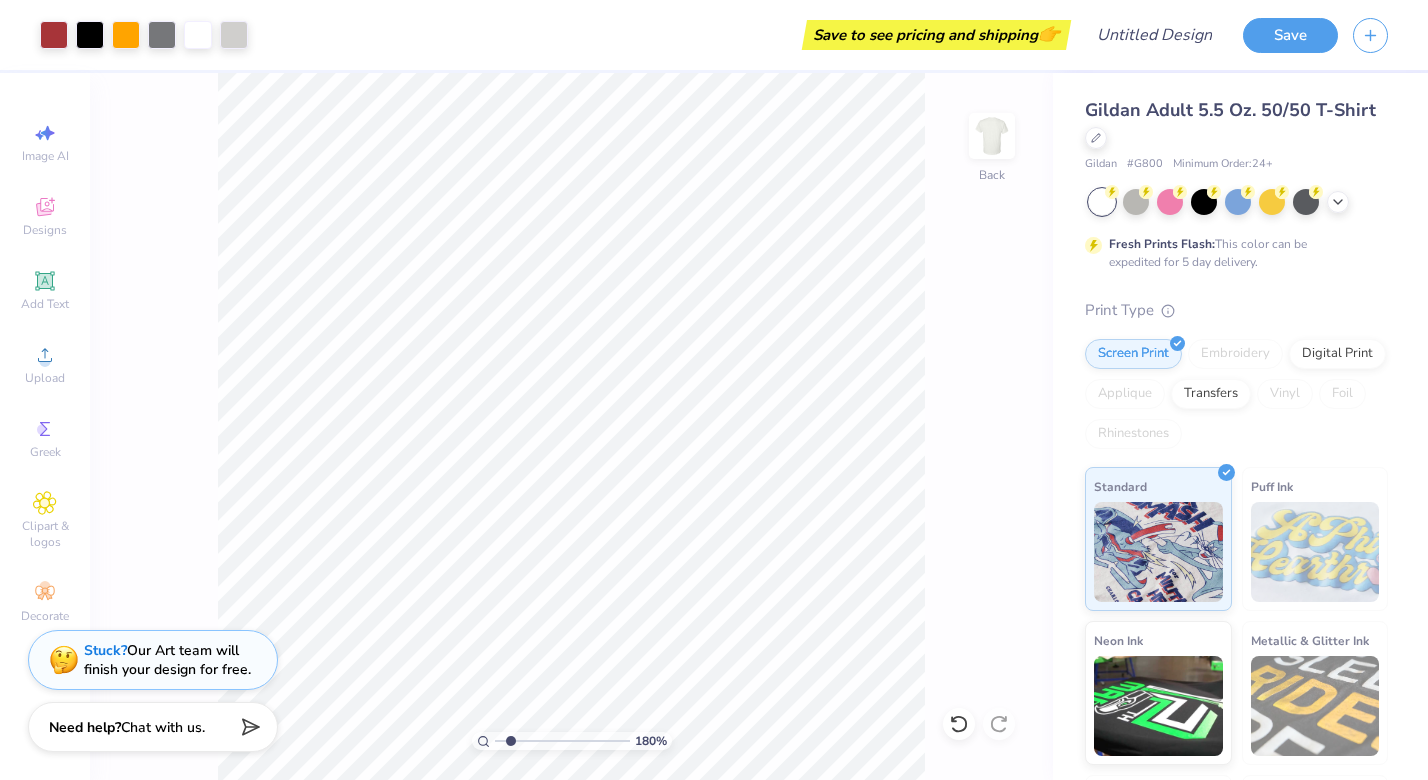 drag, startPoint x: 530, startPoint y: 745, endPoint x: 510, endPoint y: 747, distance: 20.09975 